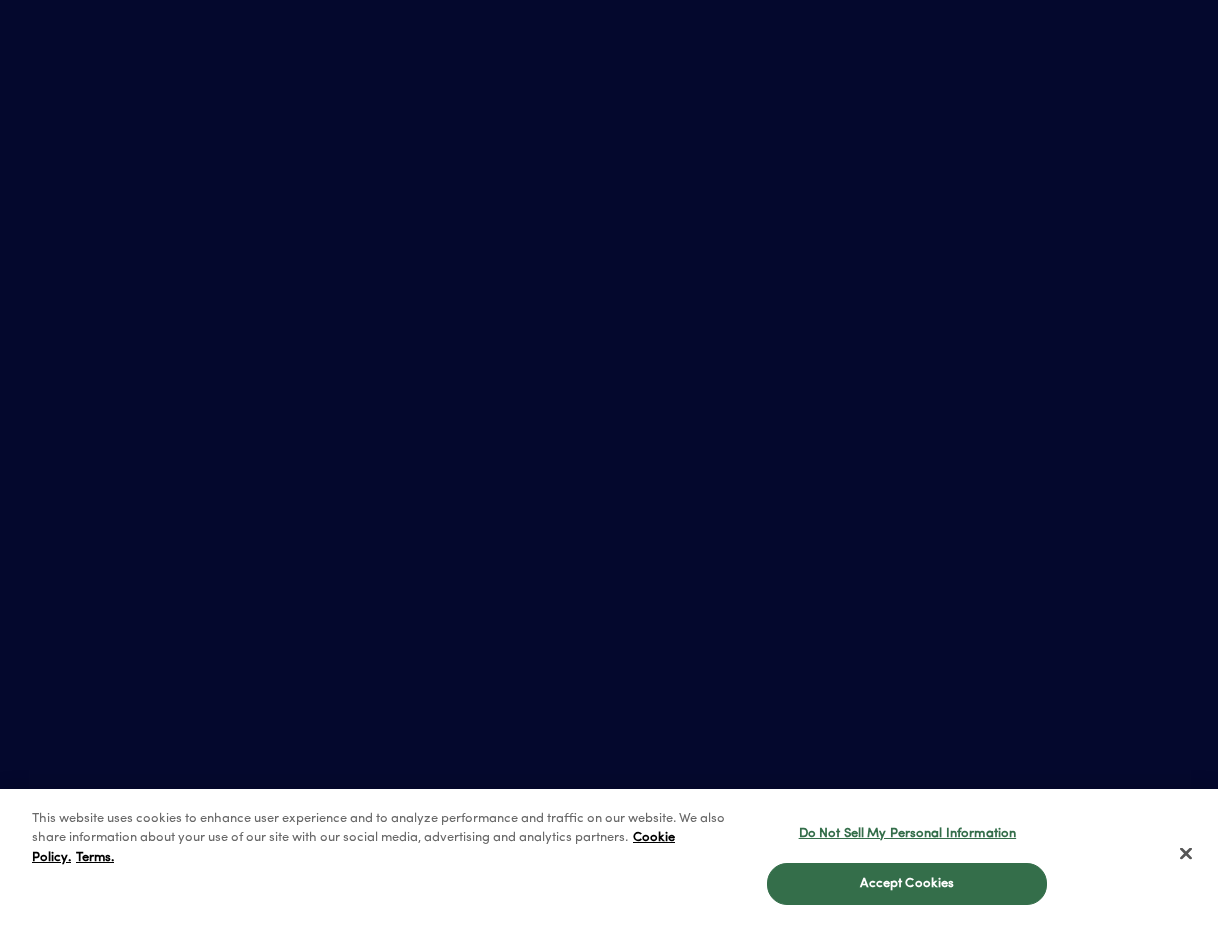 scroll, scrollTop: 0, scrollLeft: 0, axis: both 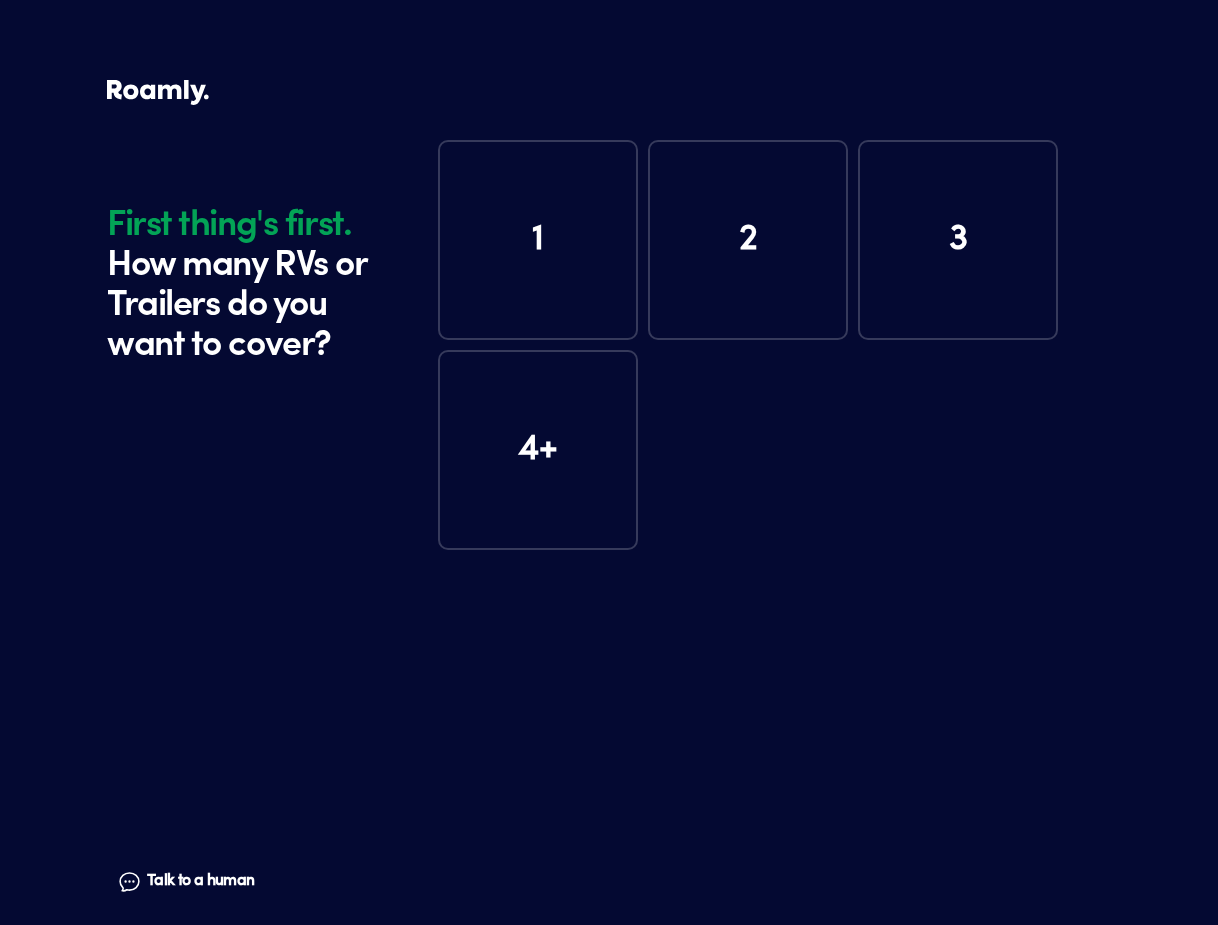 click on "1" at bounding box center [538, 240] 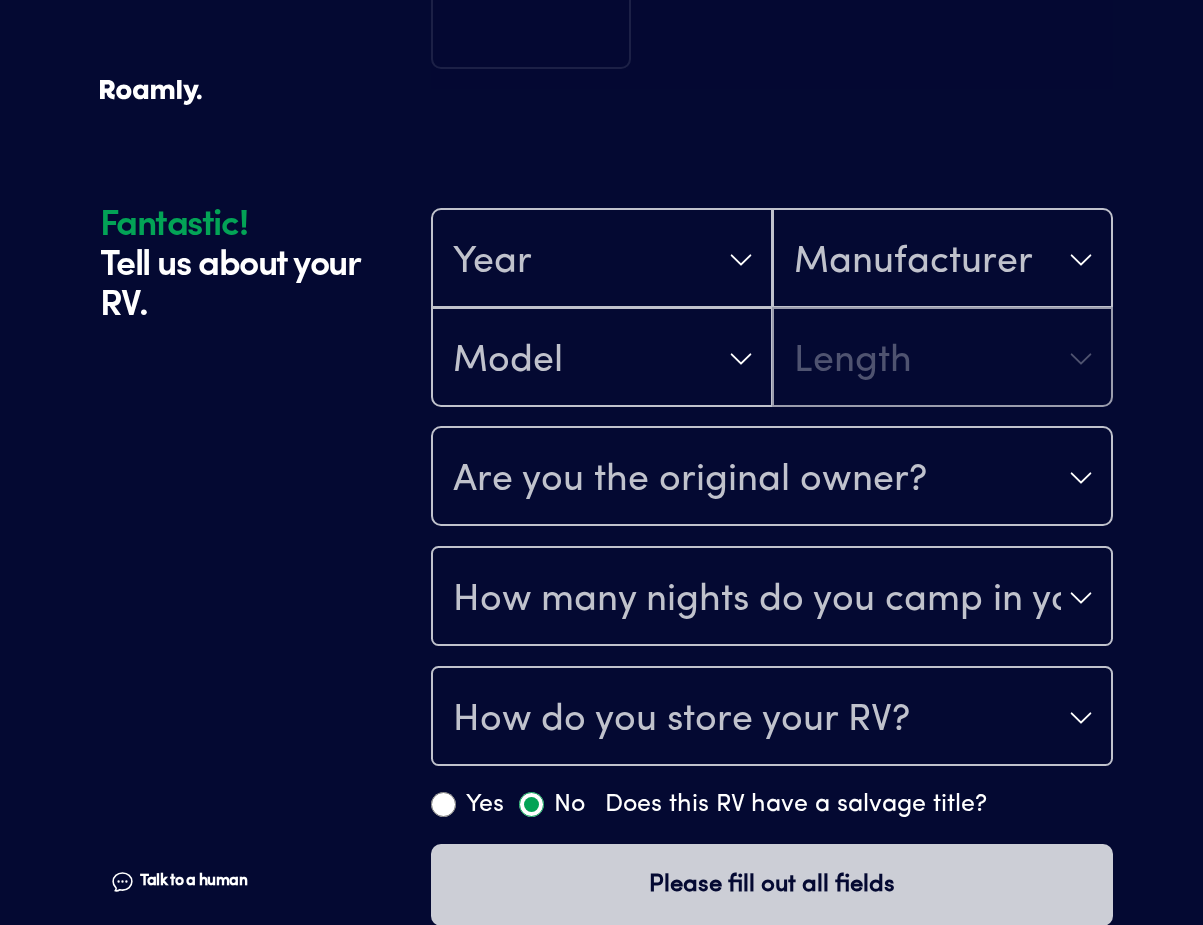 scroll, scrollTop: 551, scrollLeft: 0, axis: vertical 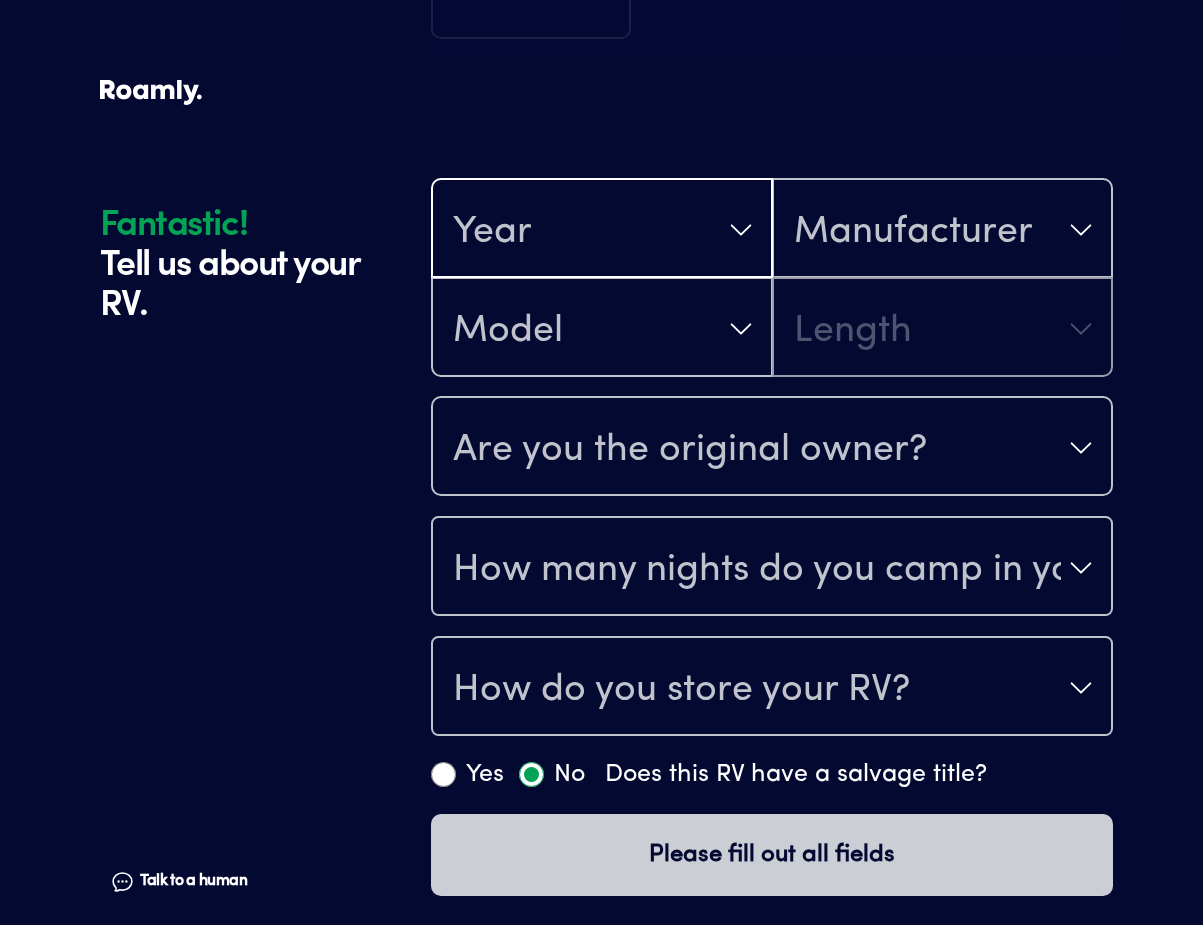 click on "Year" at bounding box center [602, 230] 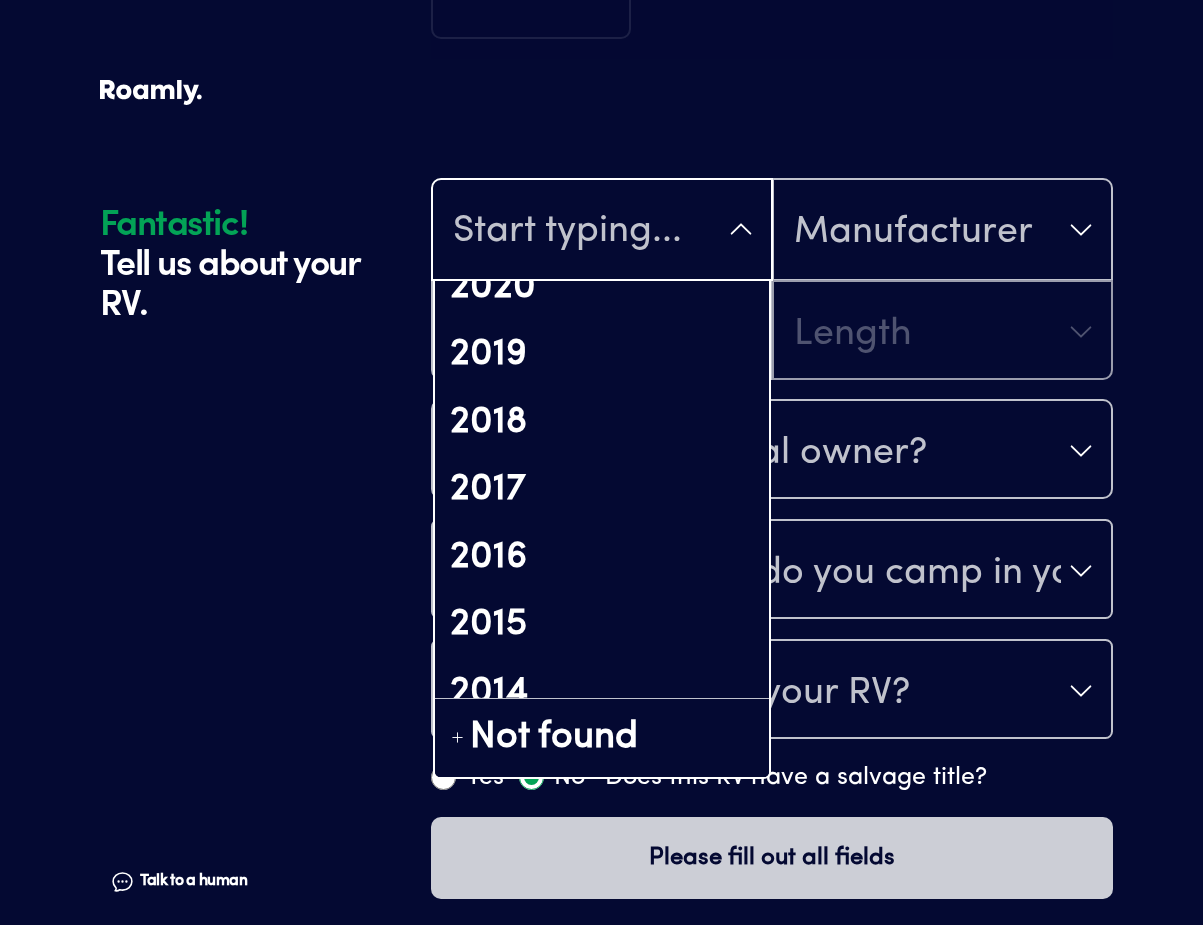 scroll, scrollTop: 504, scrollLeft: 0, axis: vertical 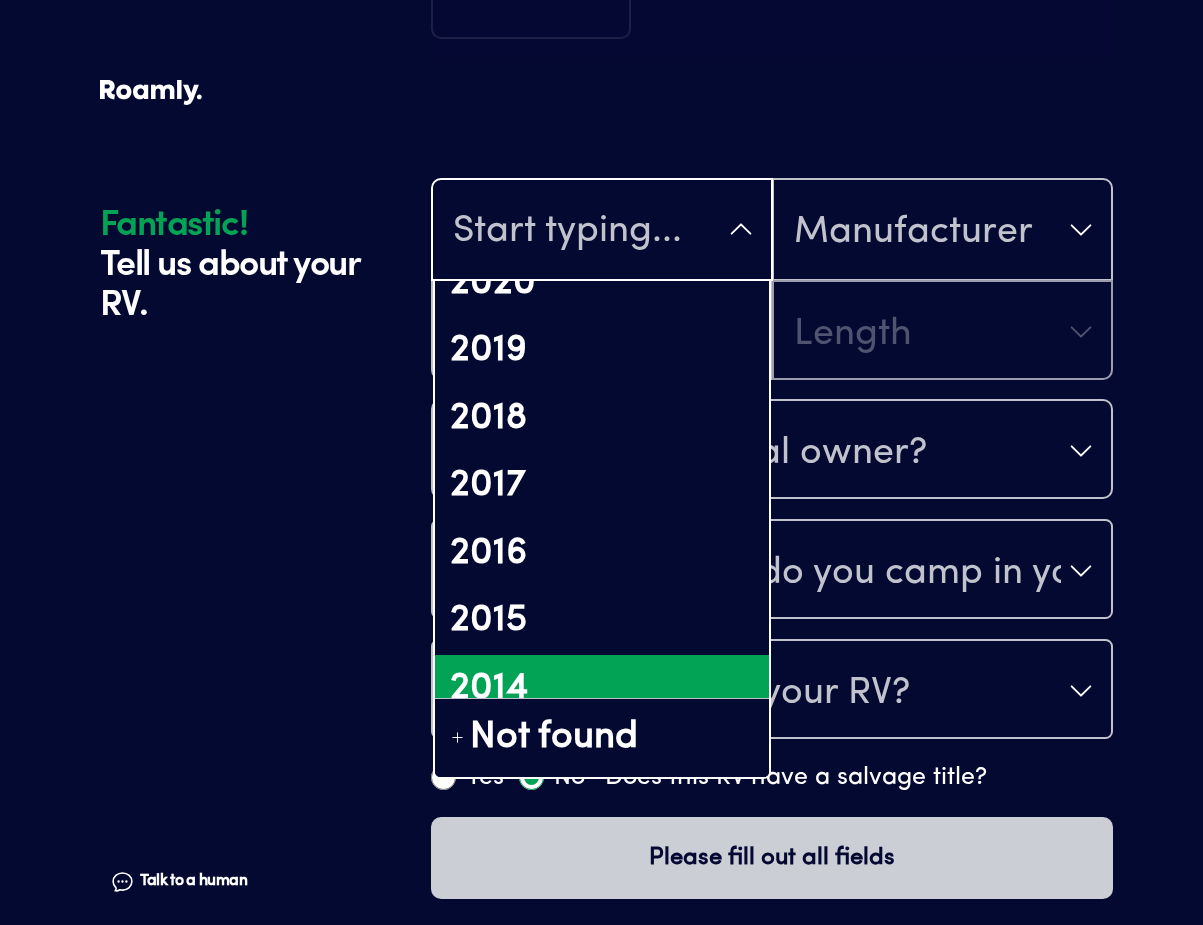 click on "2014" at bounding box center (602, 689) 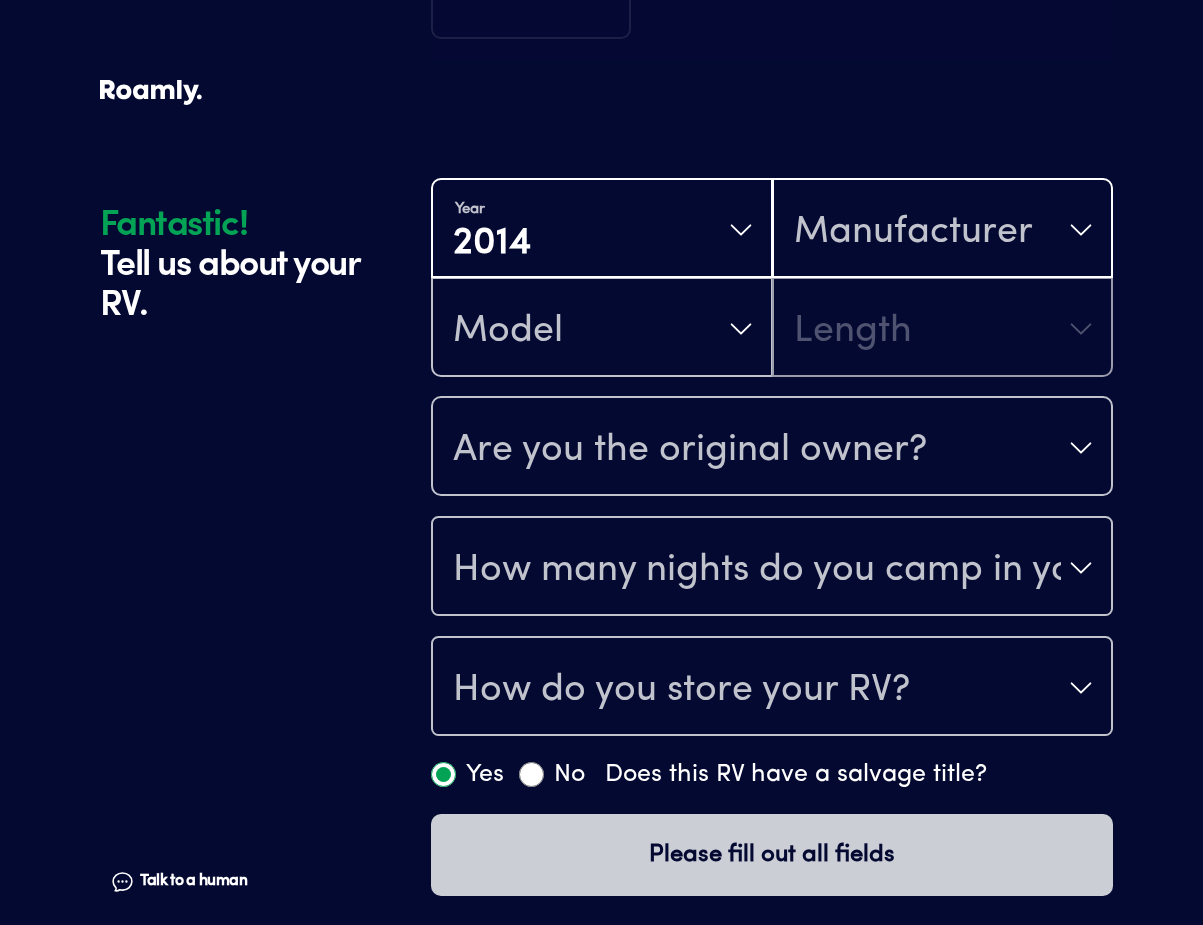 click on "Manufacturer" at bounding box center (913, 232) 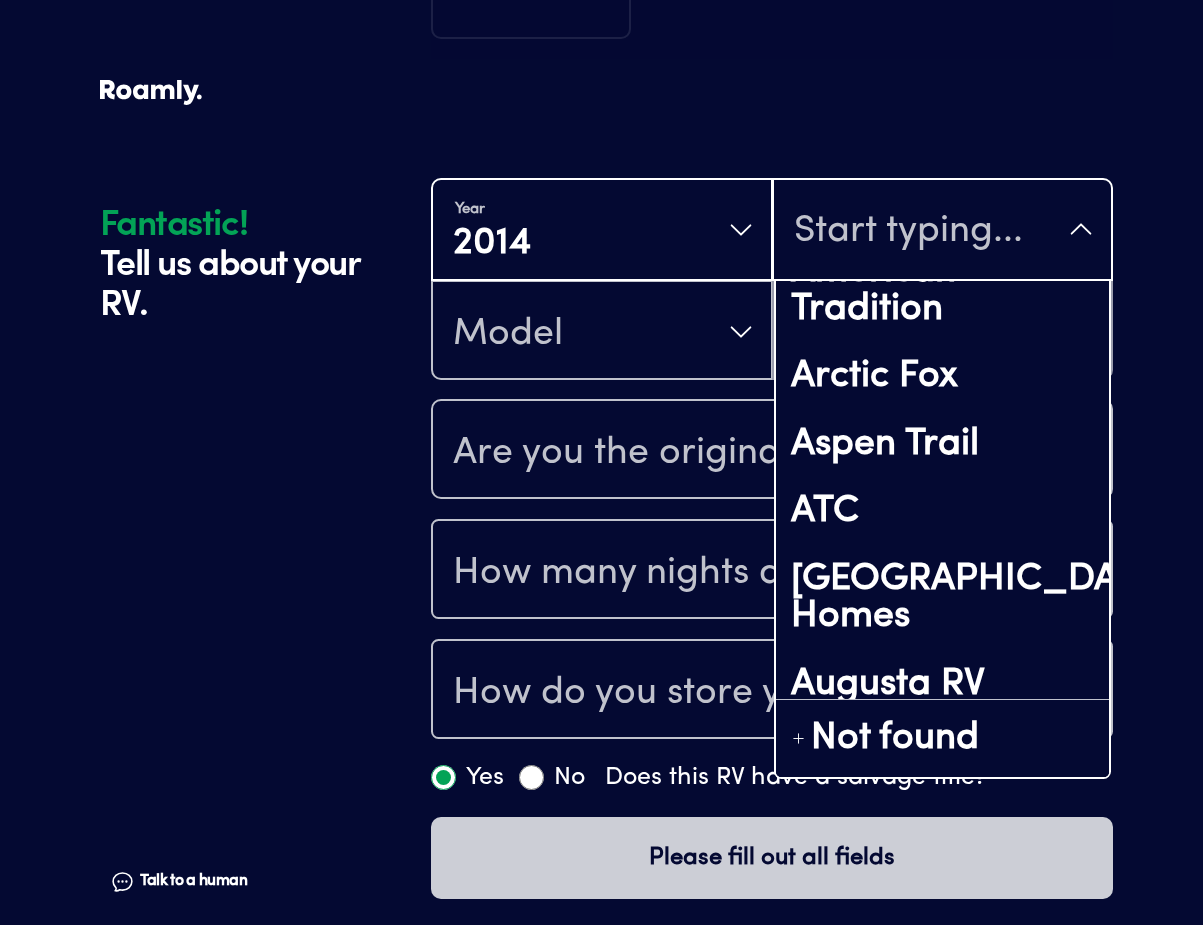 scroll, scrollTop: 1086, scrollLeft: 0, axis: vertical 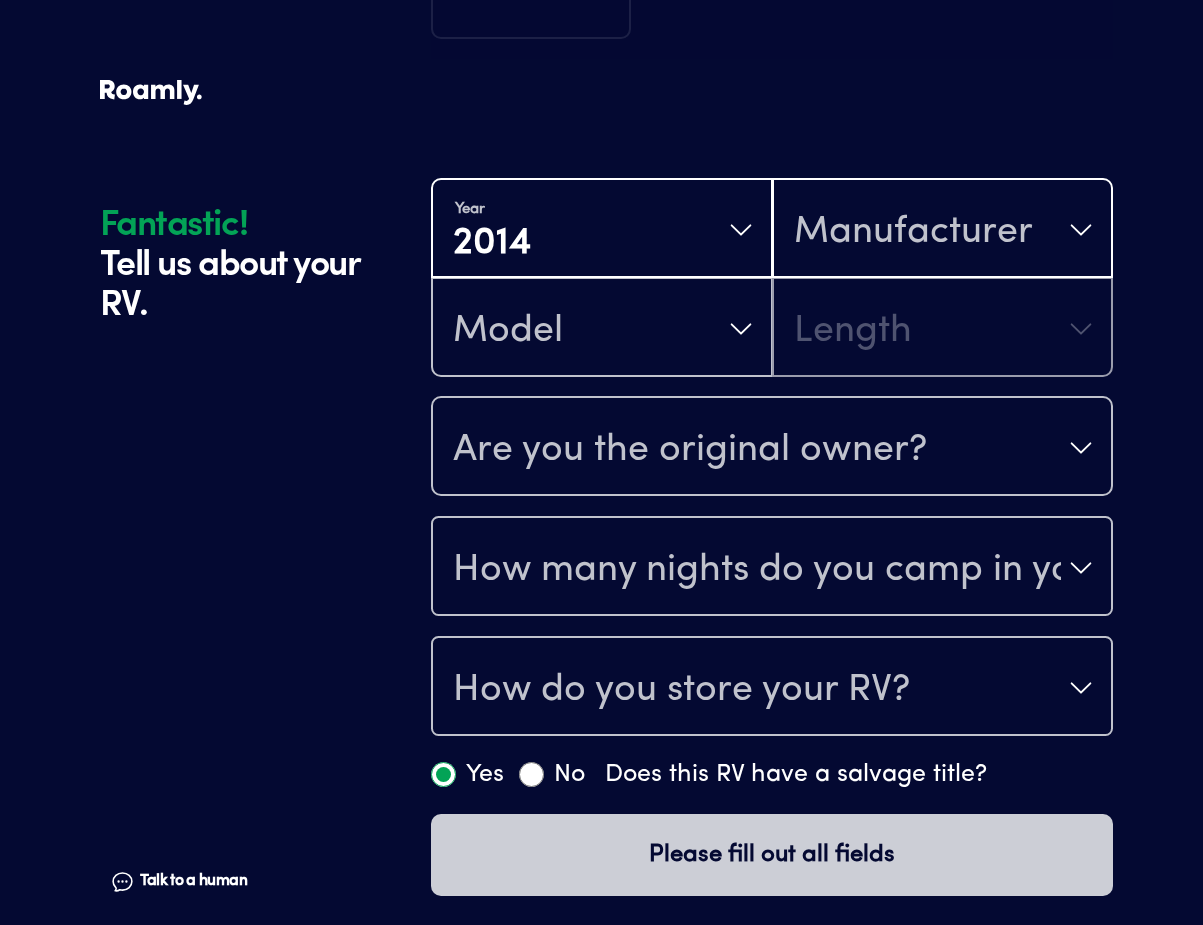 click on "Year [DATE] Manufacturer Model Length Are you the original owner? How many nights do you camp in your RV? How do you store your RV? Yes No Does this RV have a salvage title? Please fill out all fields" at bounding box center [772, 477] 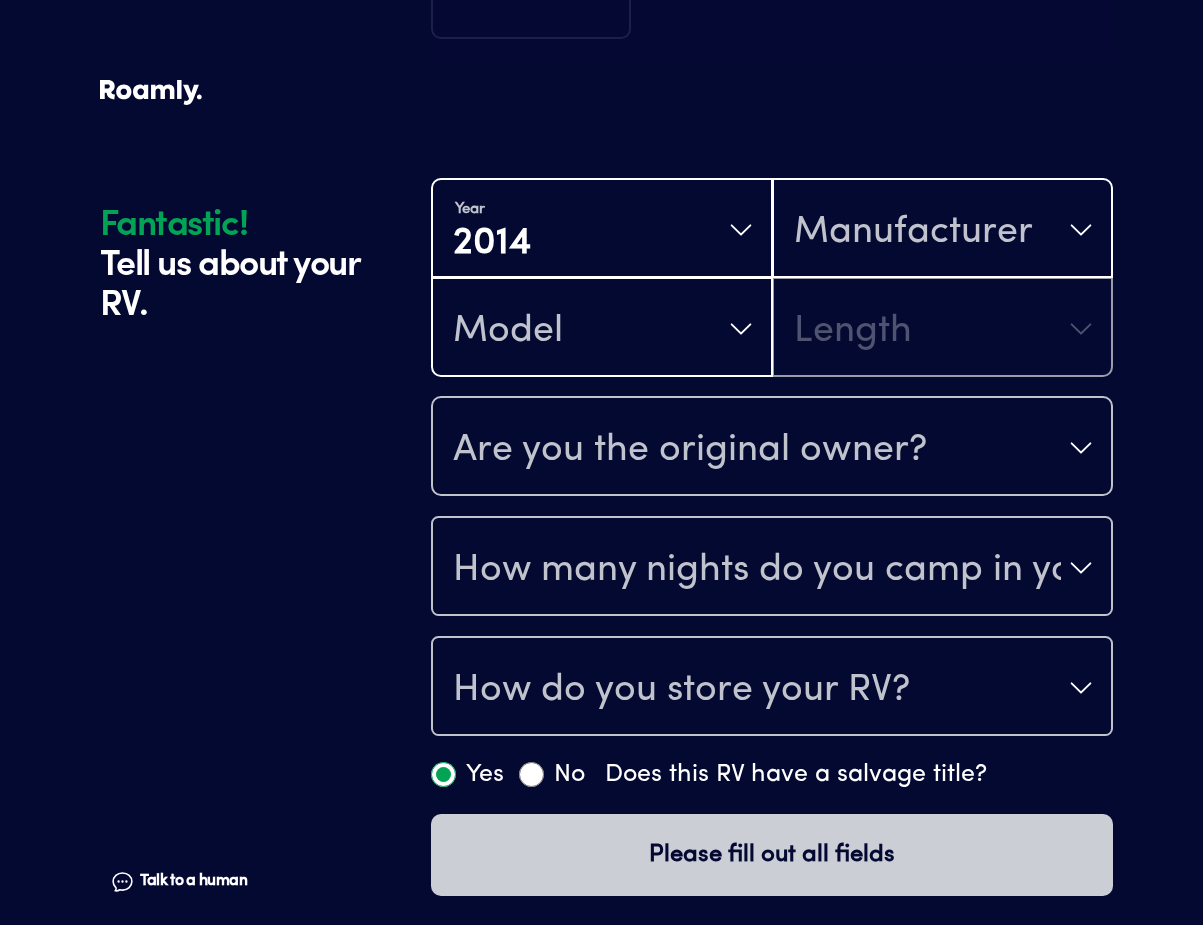 click on "Model" at bounding box center [602, 329] 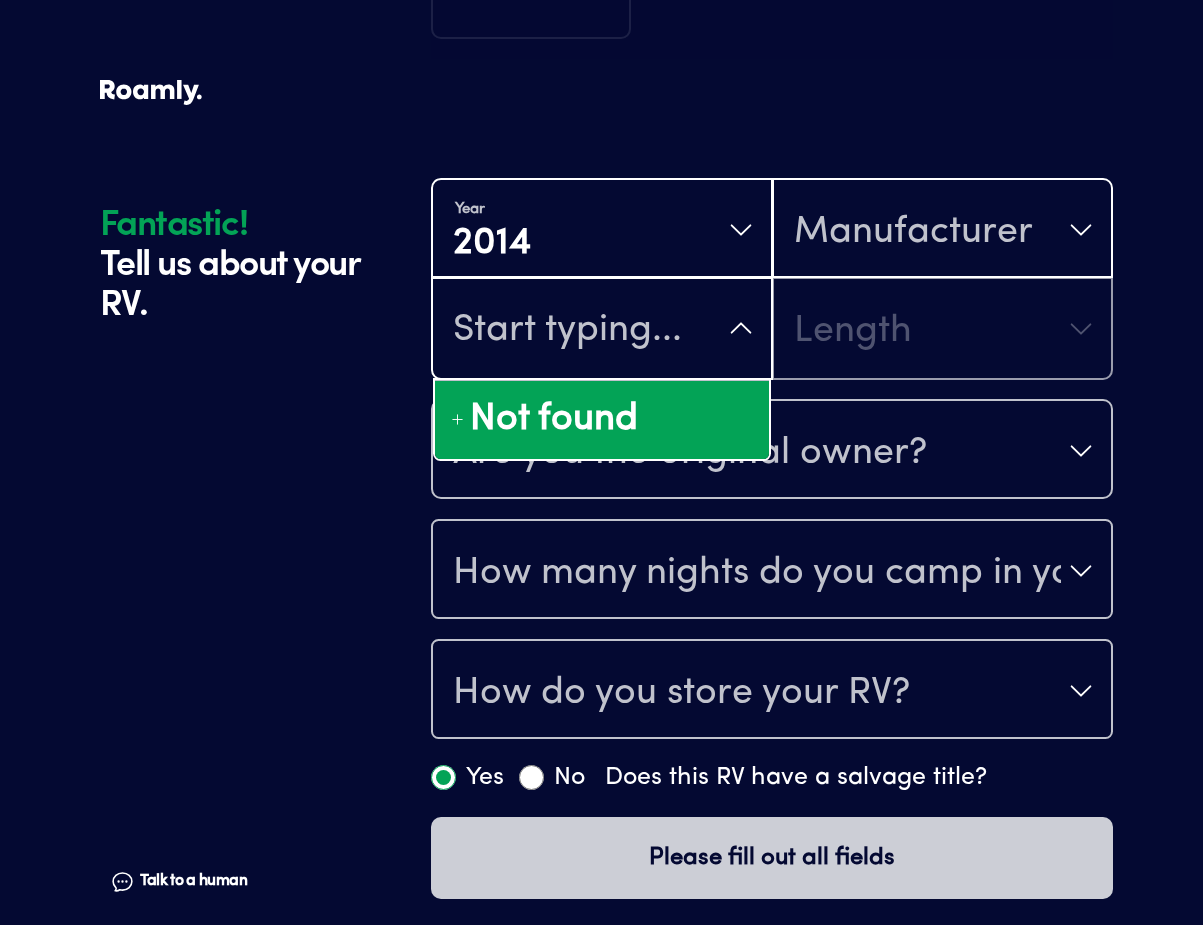 type on "c" 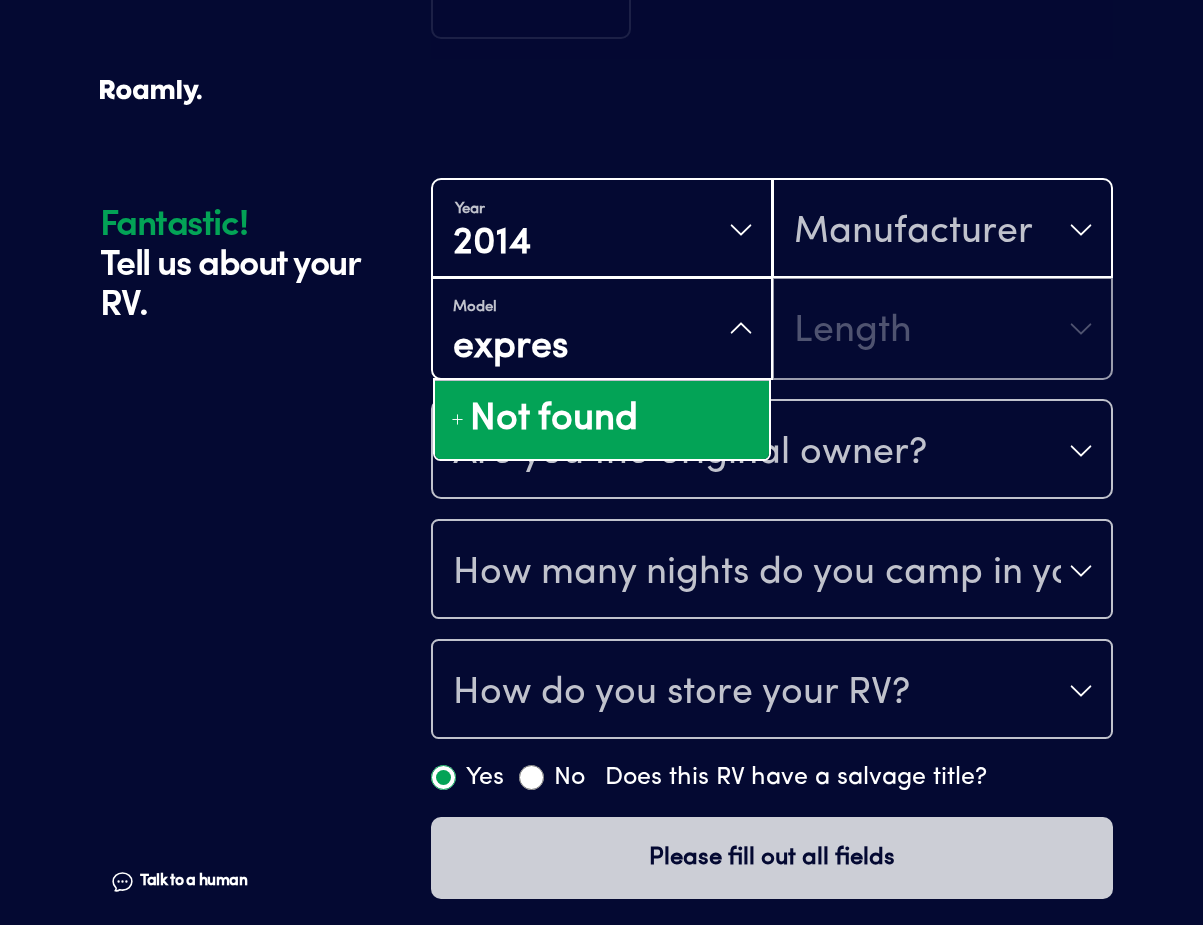 type on "express" 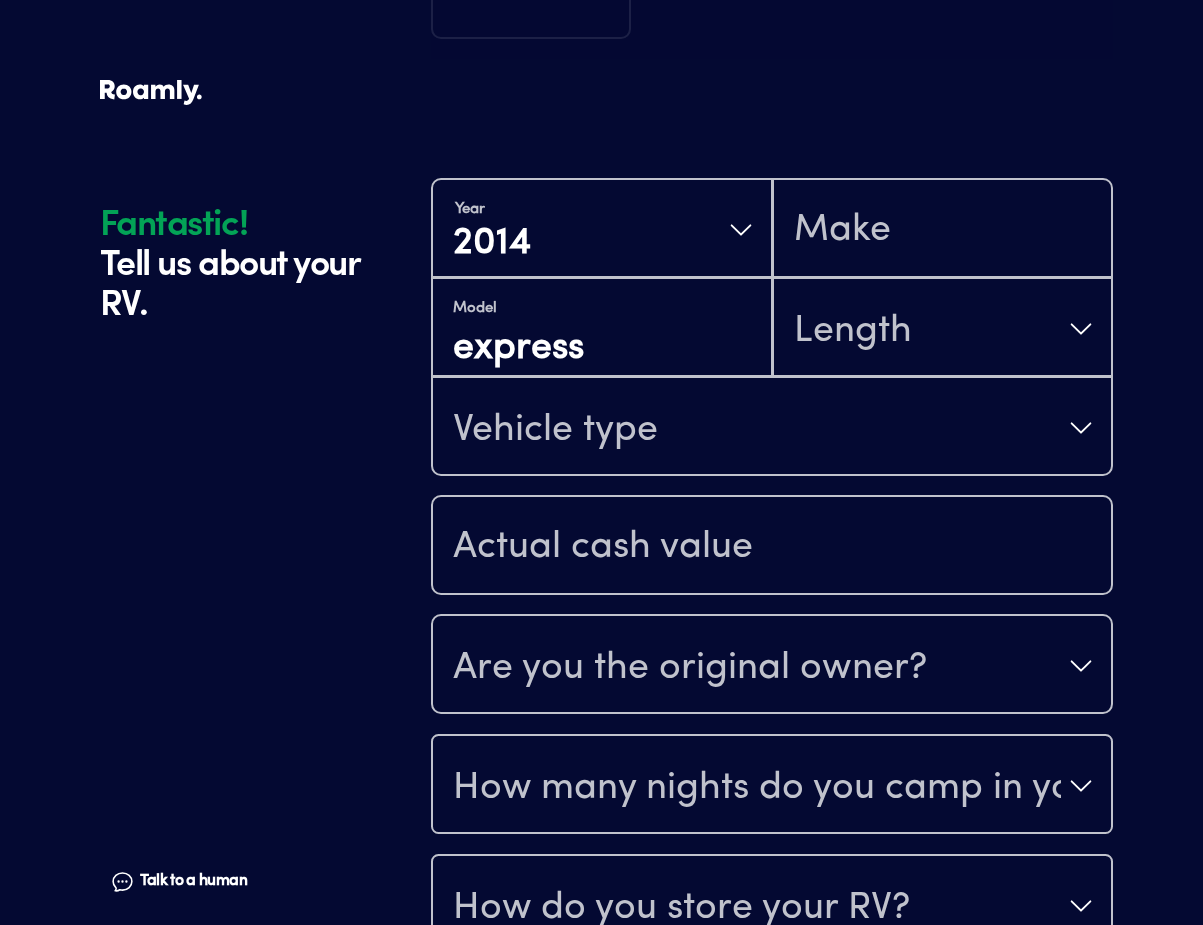 scroll, scrollTop: 2, scrollLeft: 0, axis: vertical 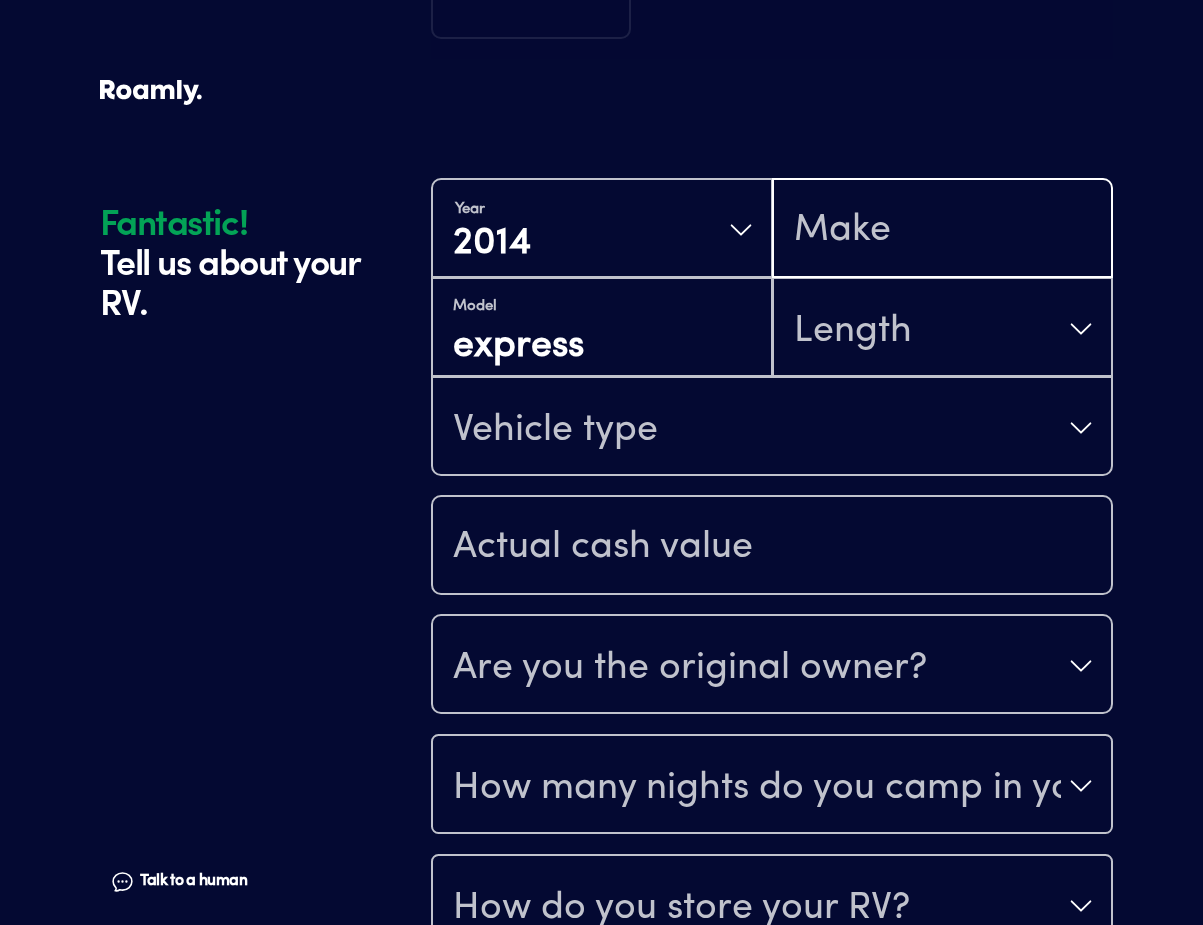 click at bounding box center (943, 230) 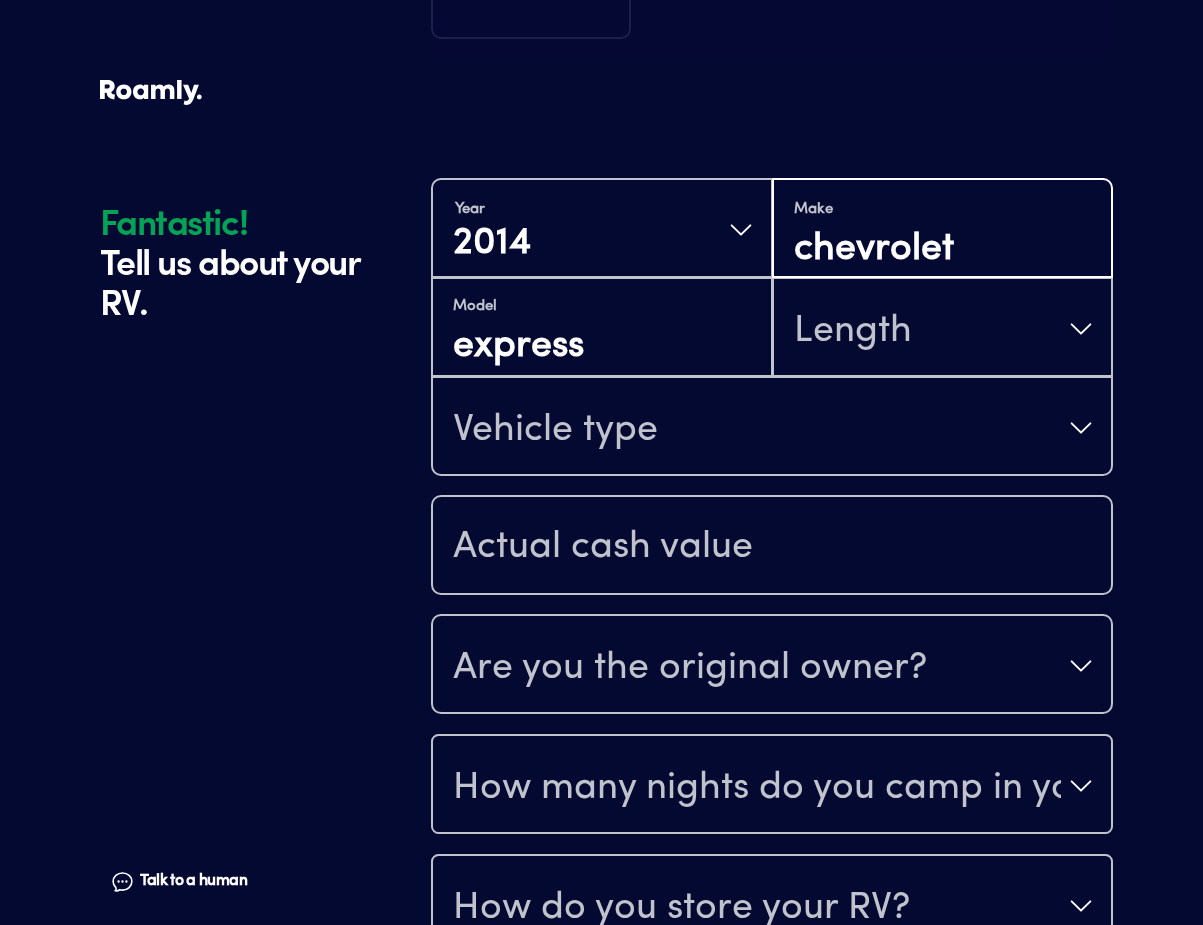 type on "chevrolet" 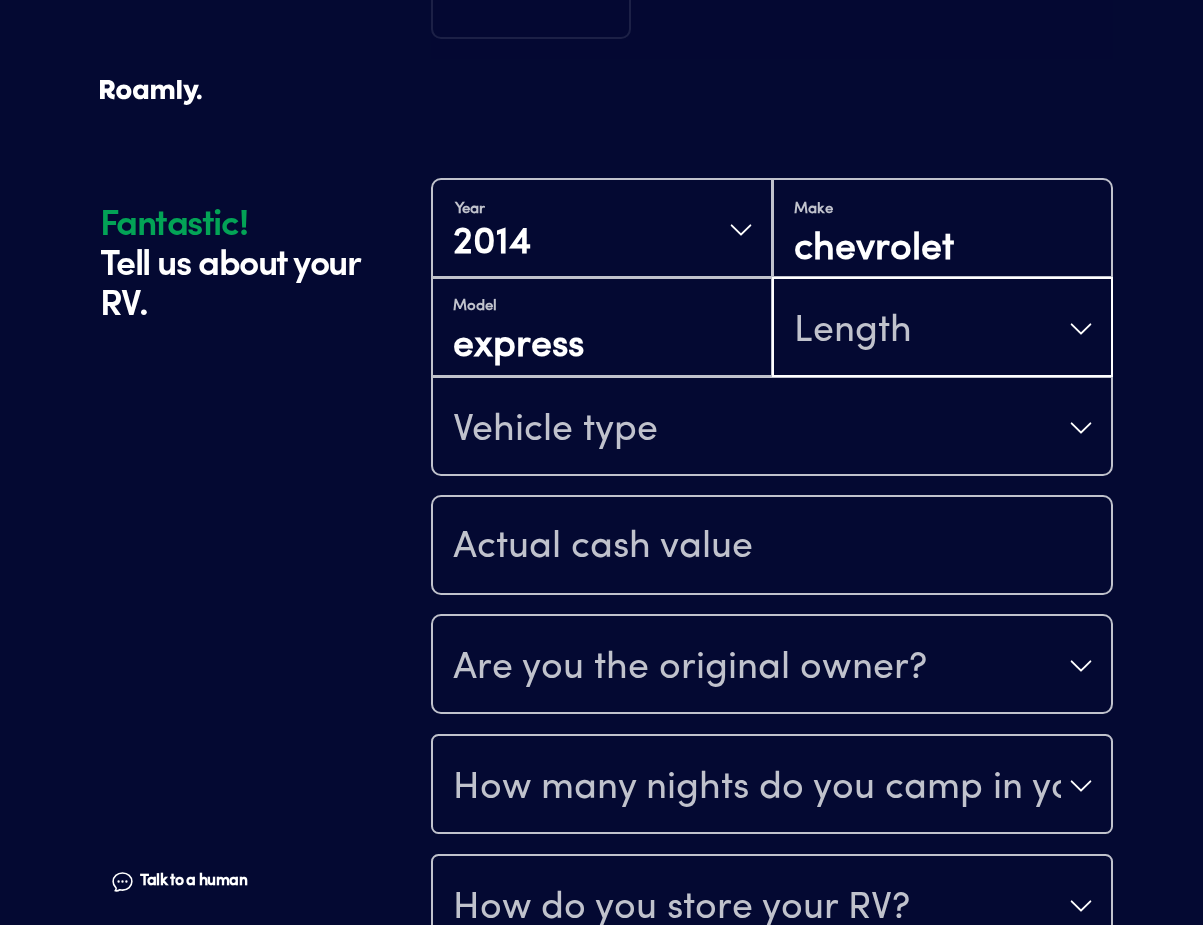 click on "Length" at bounding box center [853, 331] 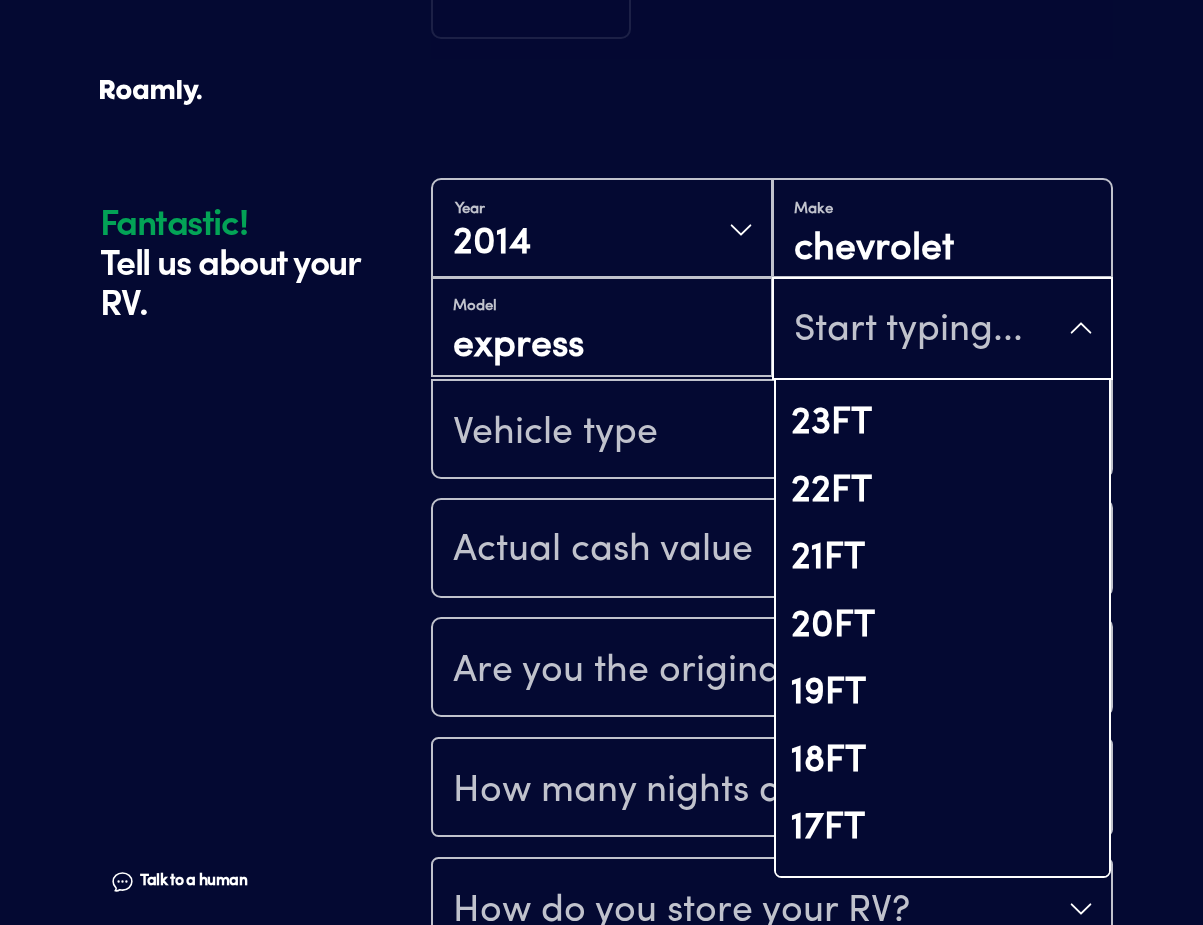 scroll, scrollTop: 1487, scrollLeft: 0, axis: vertical 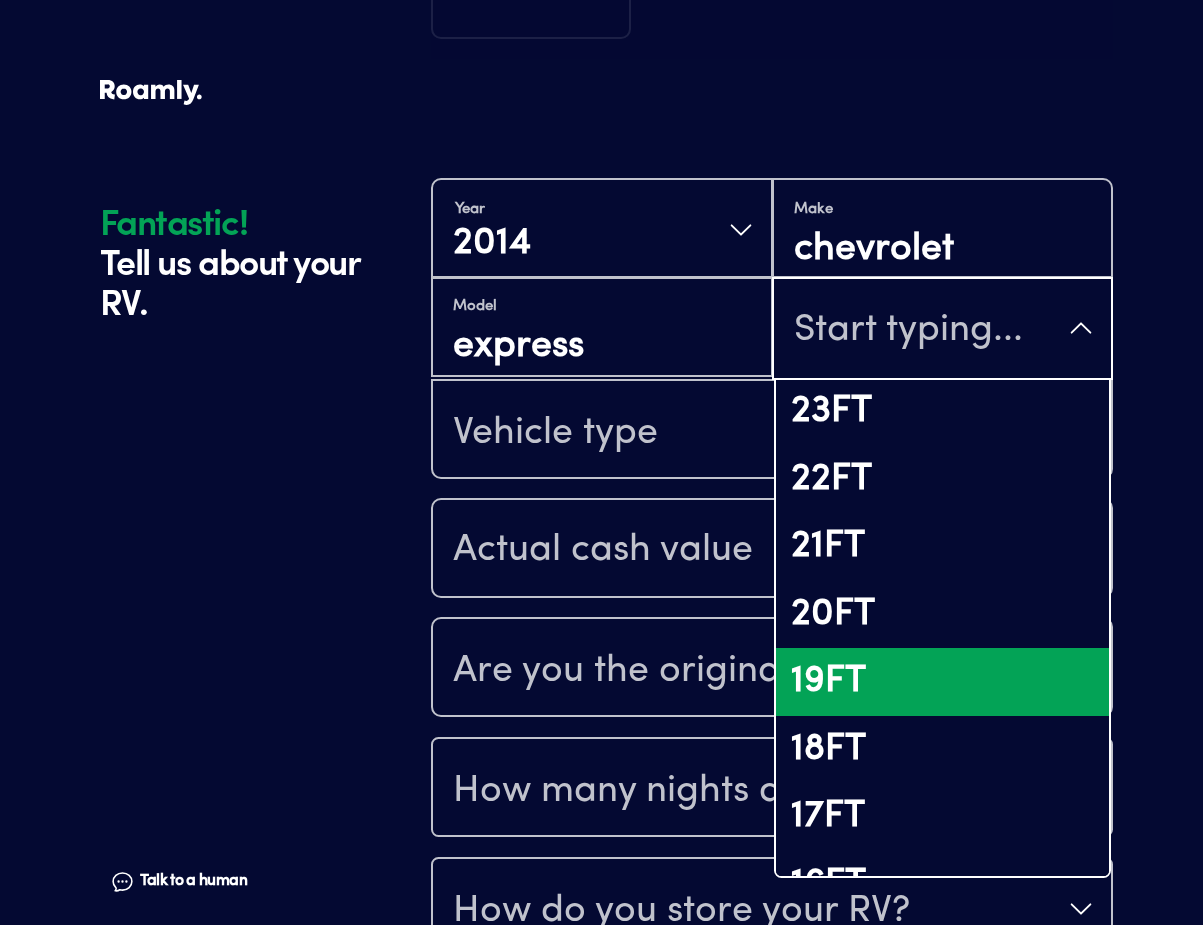 click on "19FT" at bounding box center (943, 682) 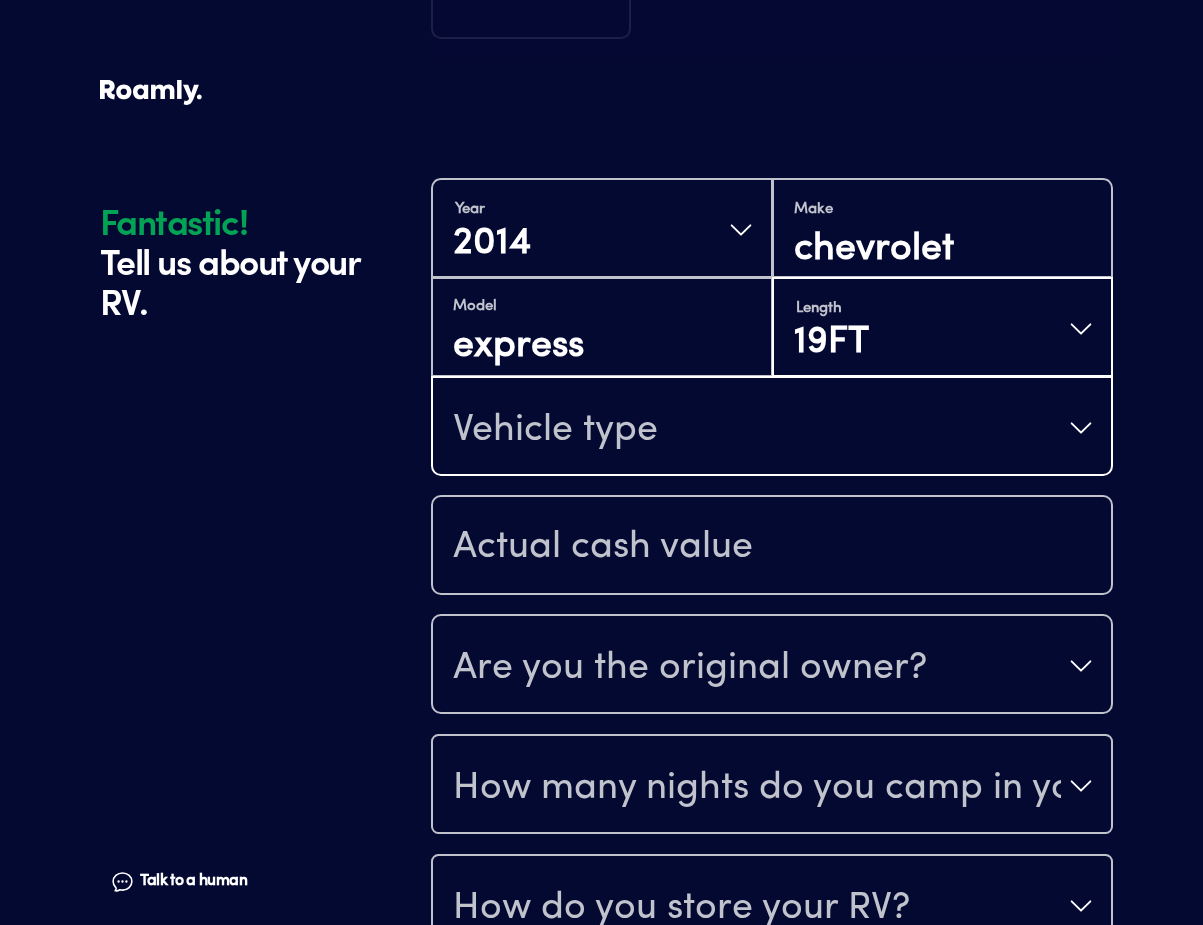click on "Vehicle type" at bounding box center [772, 428] 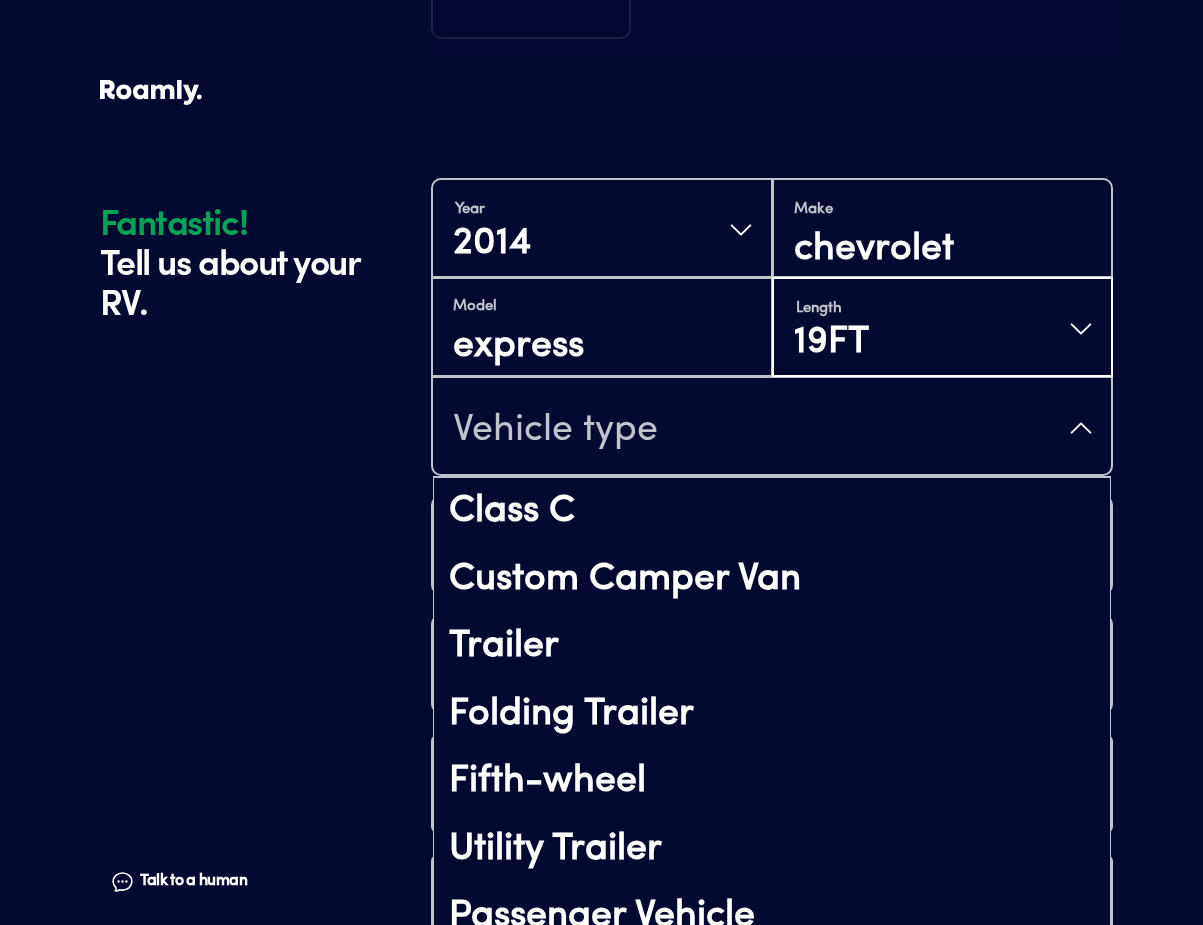 scroll, scrollTop: 139, scrollLeft: 0, axis: vertical 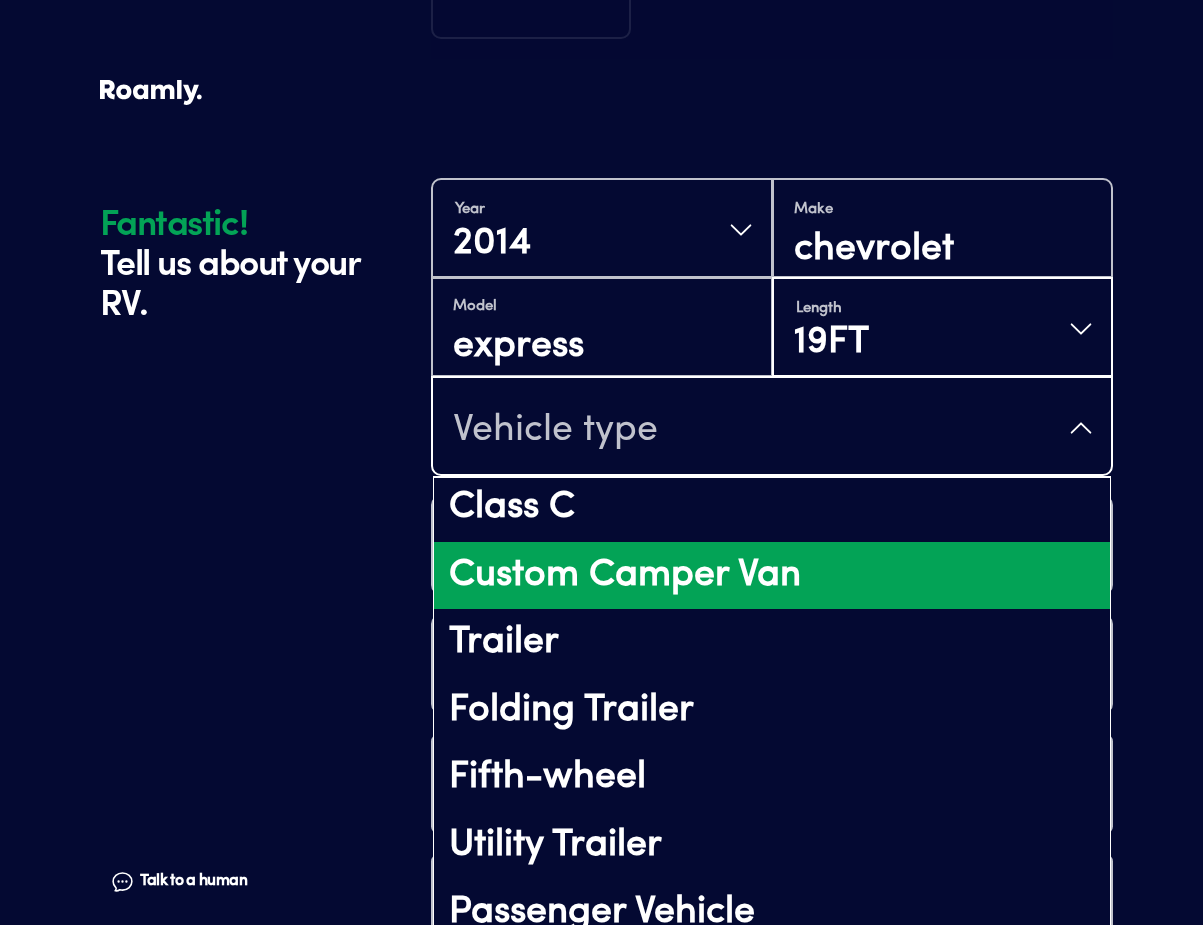 click on "Custom Camper Van" at bounding box center [772, 576] 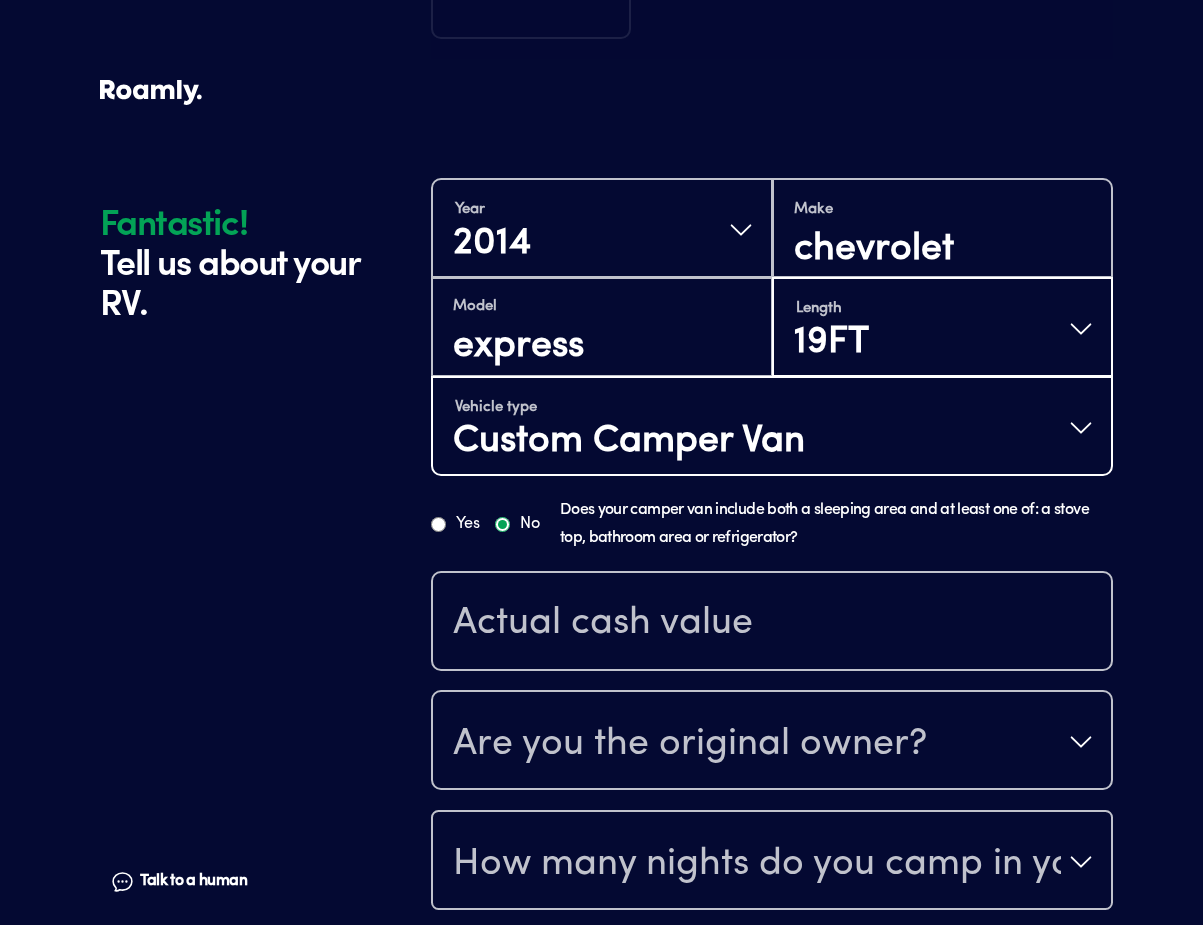 click on "Custom Camper Van" at bounding box center [629, 442] 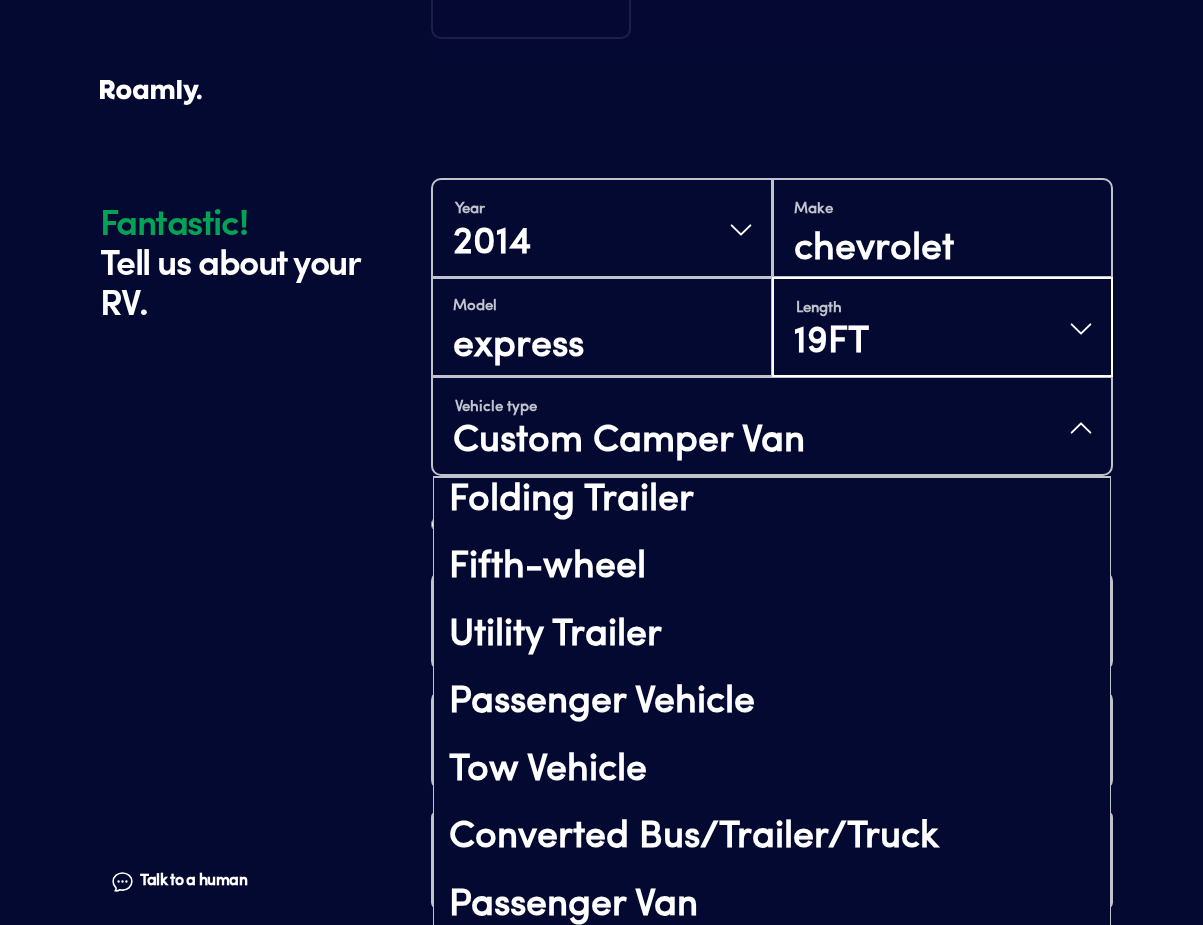 scroll, scrollTop: 448, scrollLeft: 0, axis: vertical 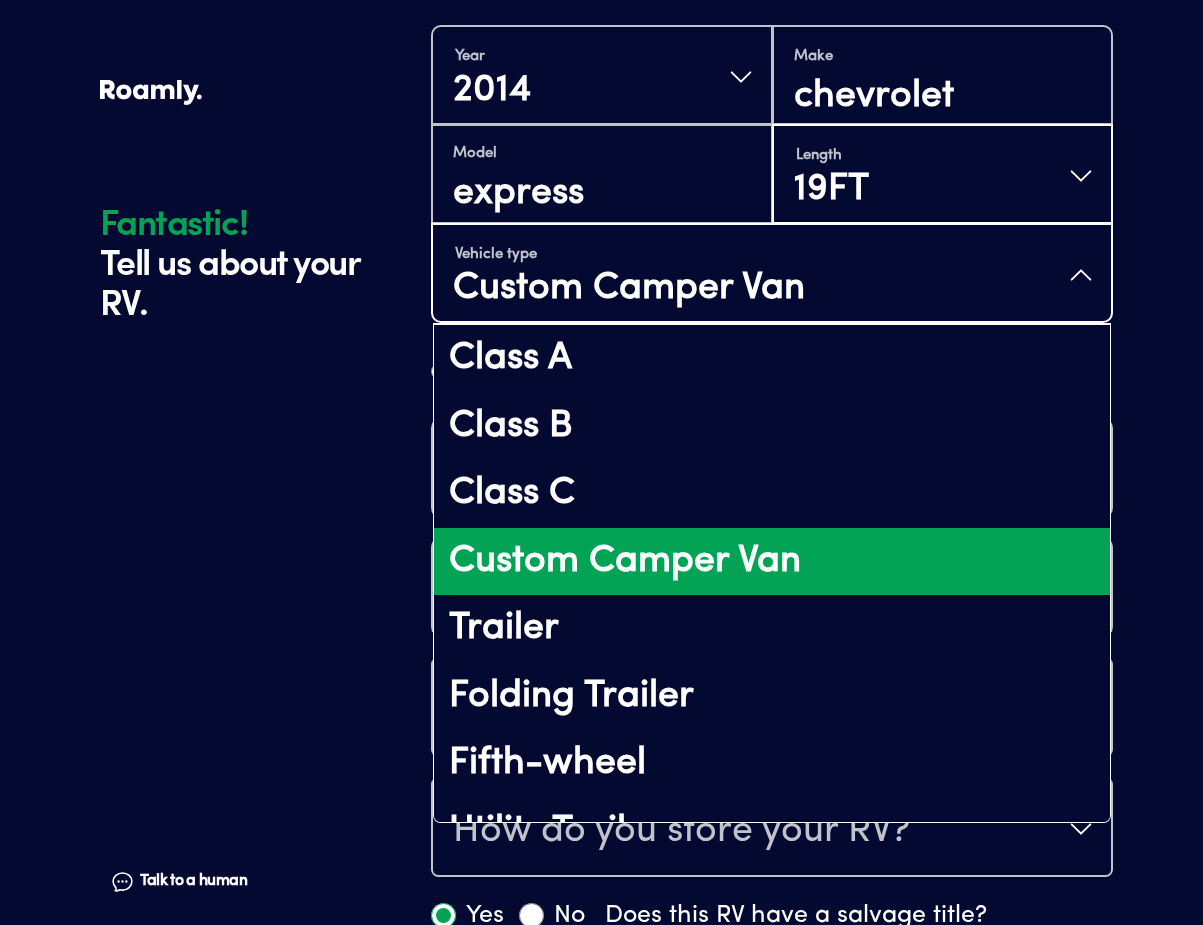 click on "Custom Camper Van" at bounding box center (772, 562) 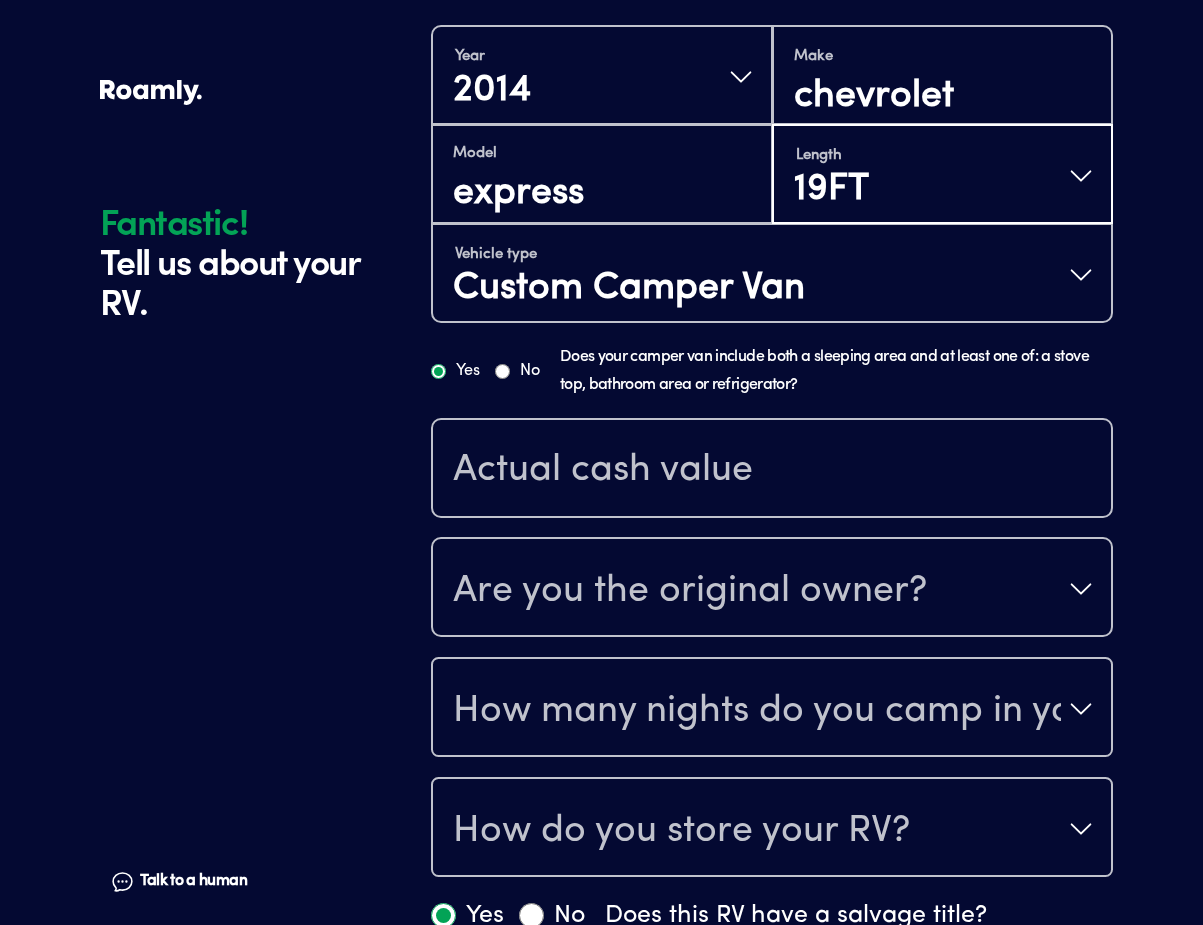 click on "Fantastic! Tell us about your RV. Talk to a human Chat" at bounding box center [260, 181] 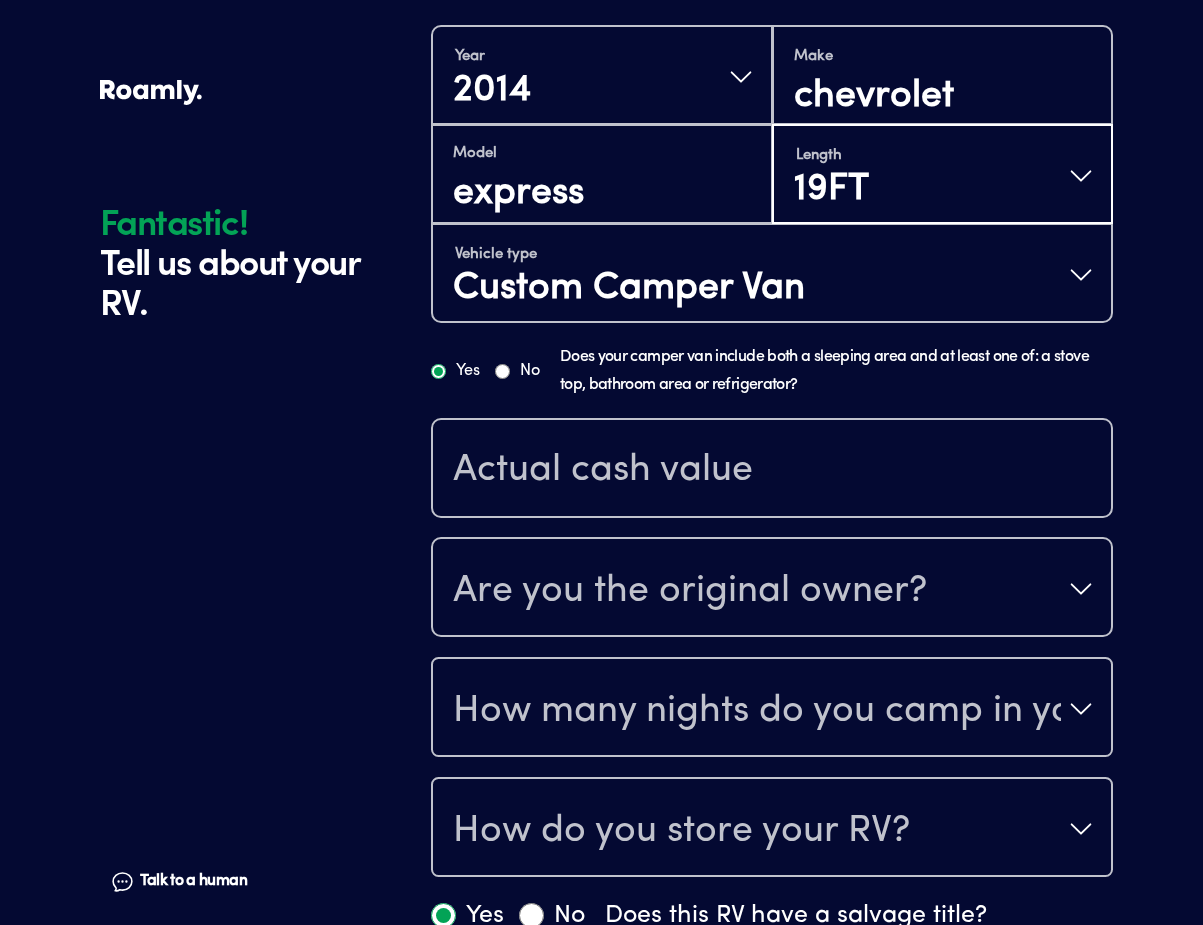 click on "Yes" at bounding box center [438, 371] 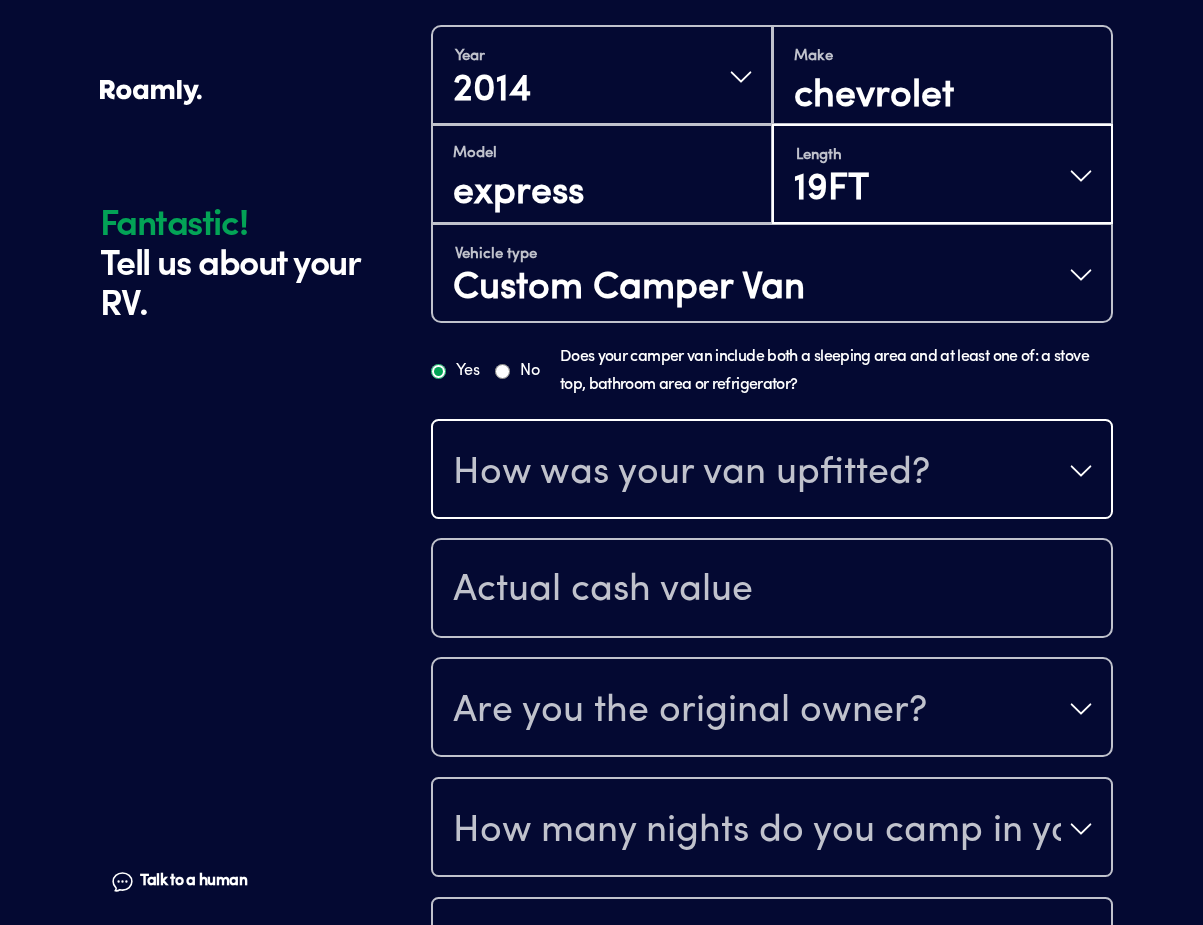 click on "How was your van upfitted?" at bounding box center (691, 473) 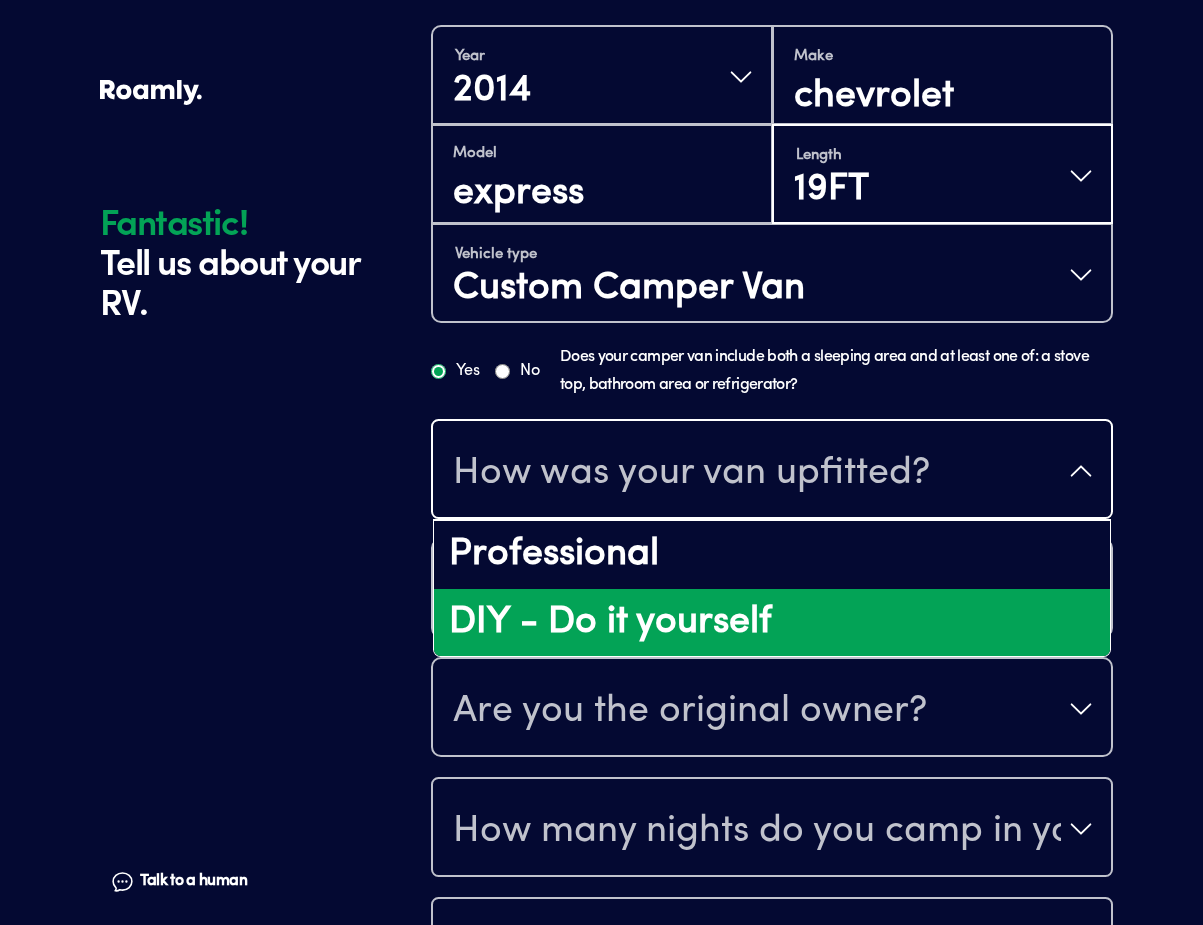 click on "DIY - Do it yourself" at bounding box center [772, 623] 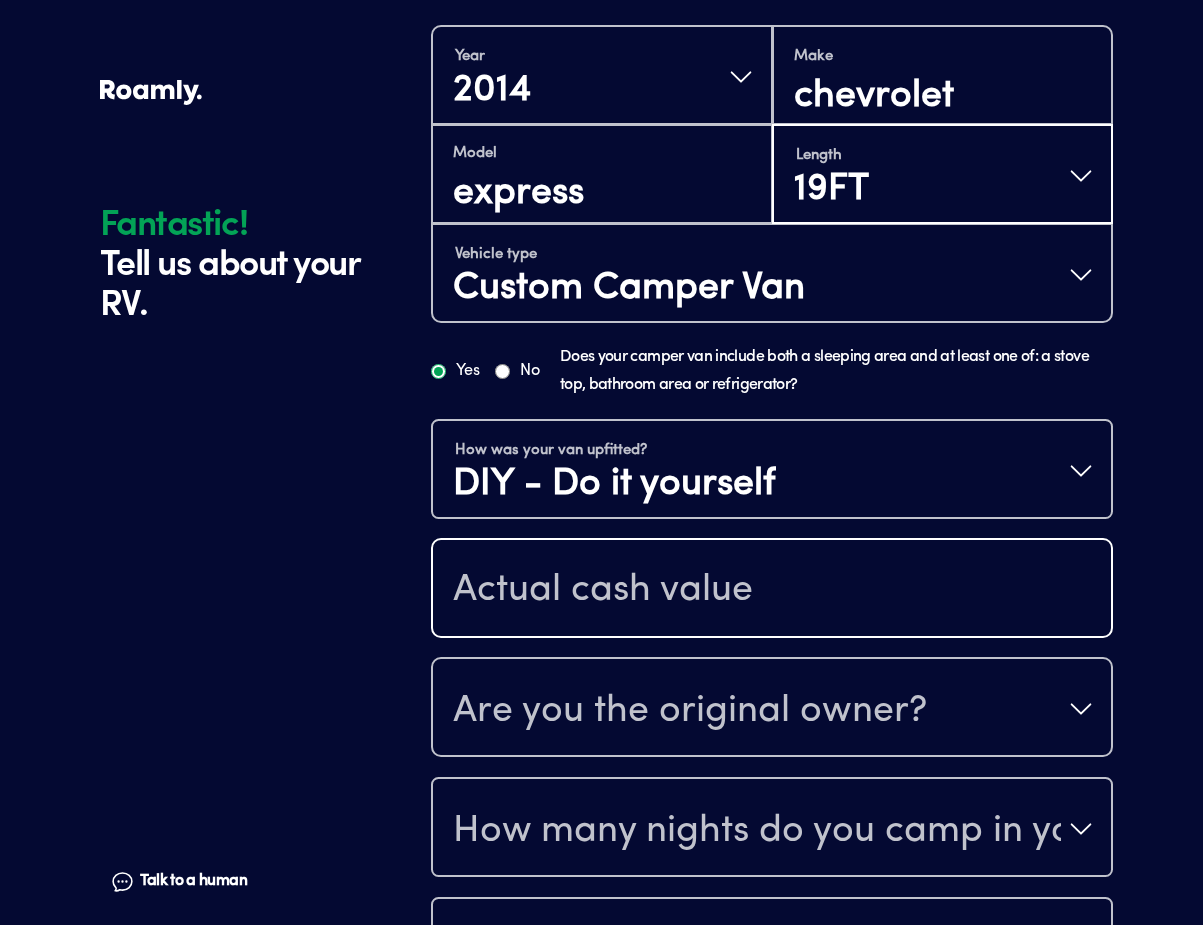 click at bounding box center (772, 590) 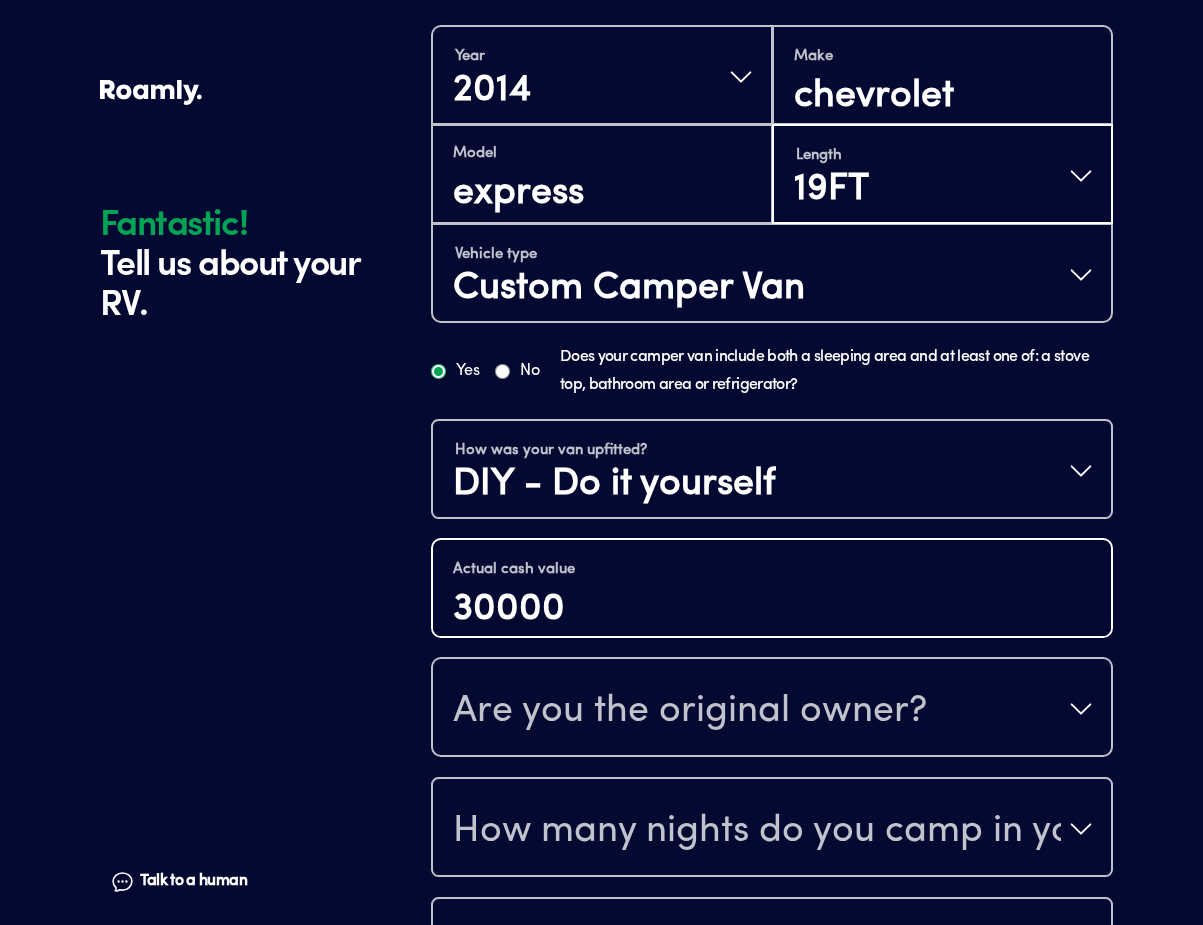 type on "30000" 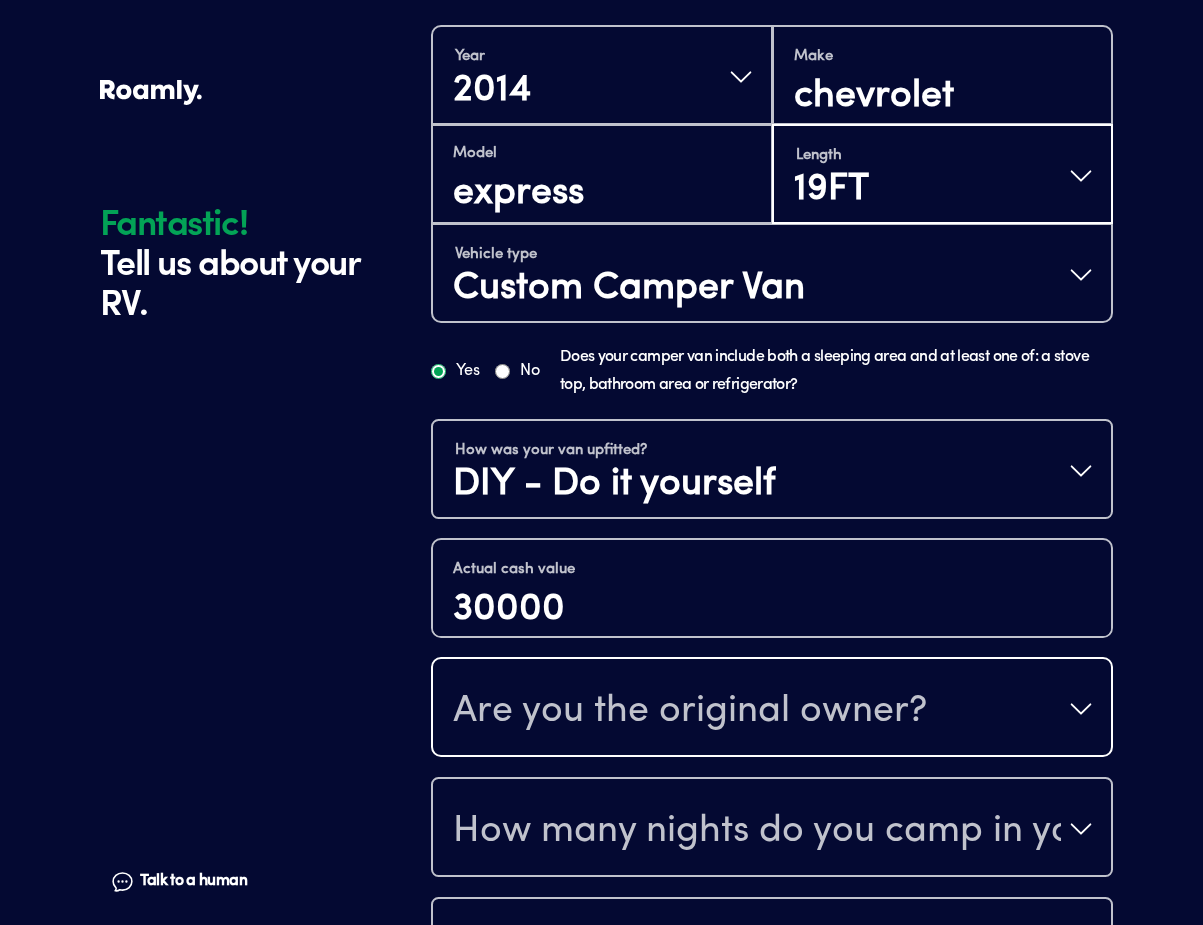 click on "Are you the original owner?" at bounding box center (690, 711) 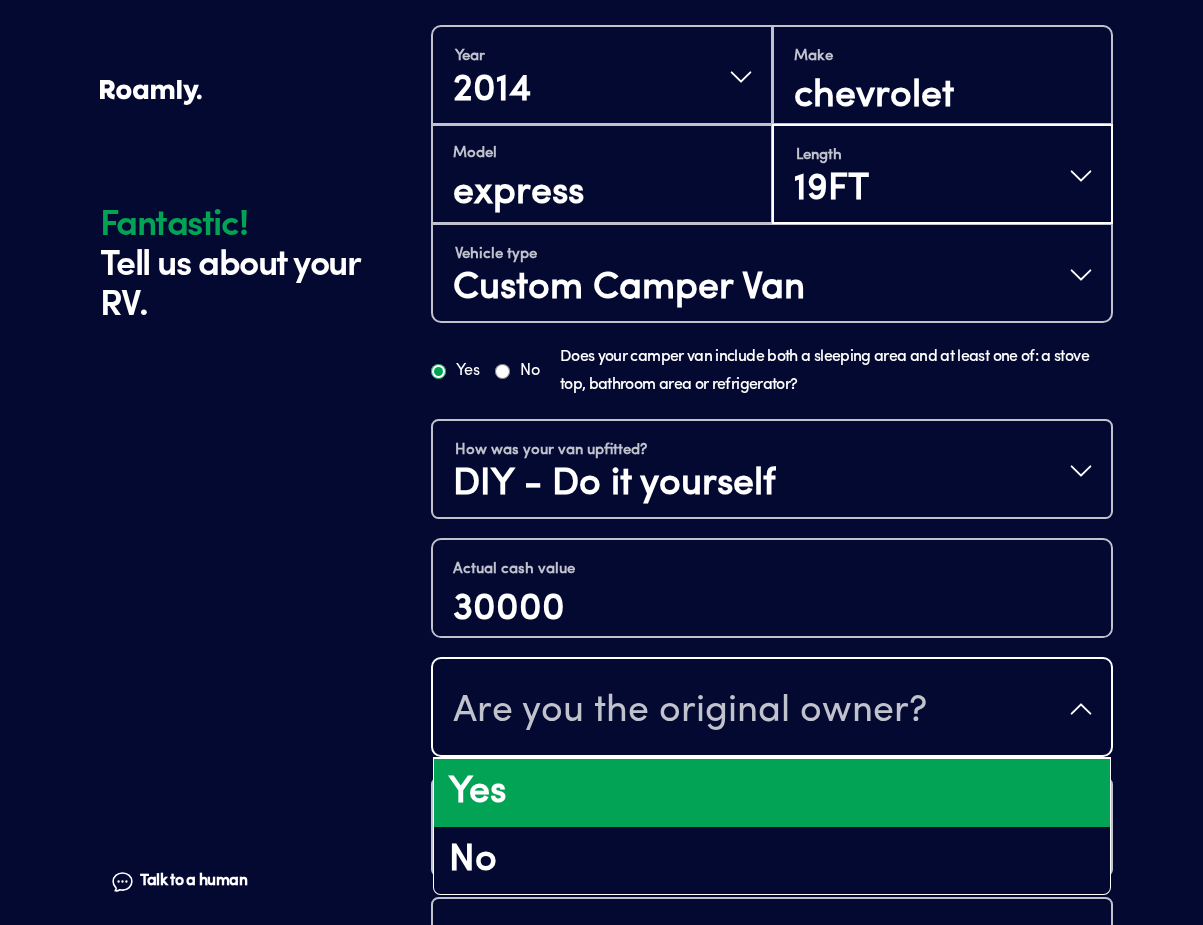 click on "Yes" at bounding box center [772, 793] 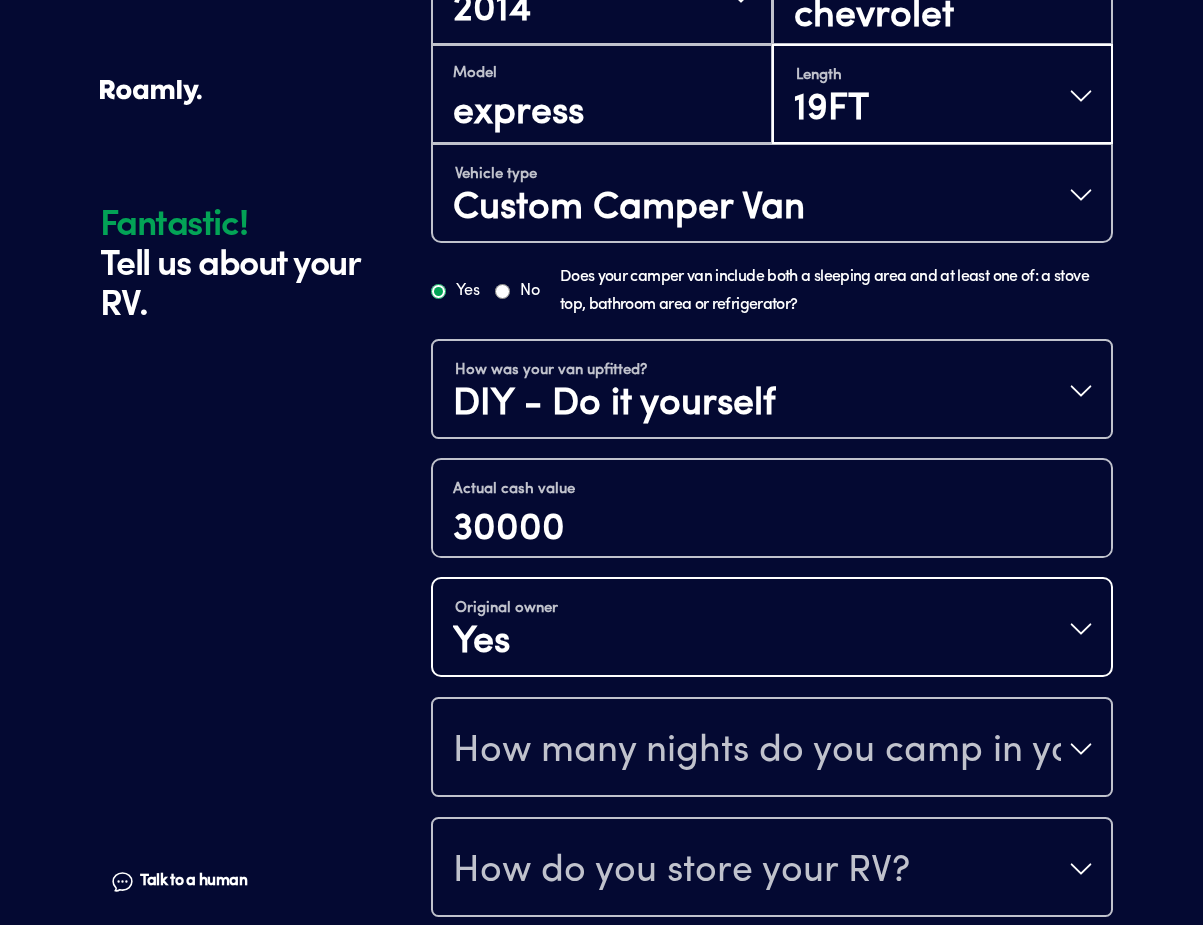 scroll, scrollTop: 812, scrollLeft: 0, axis: vertical 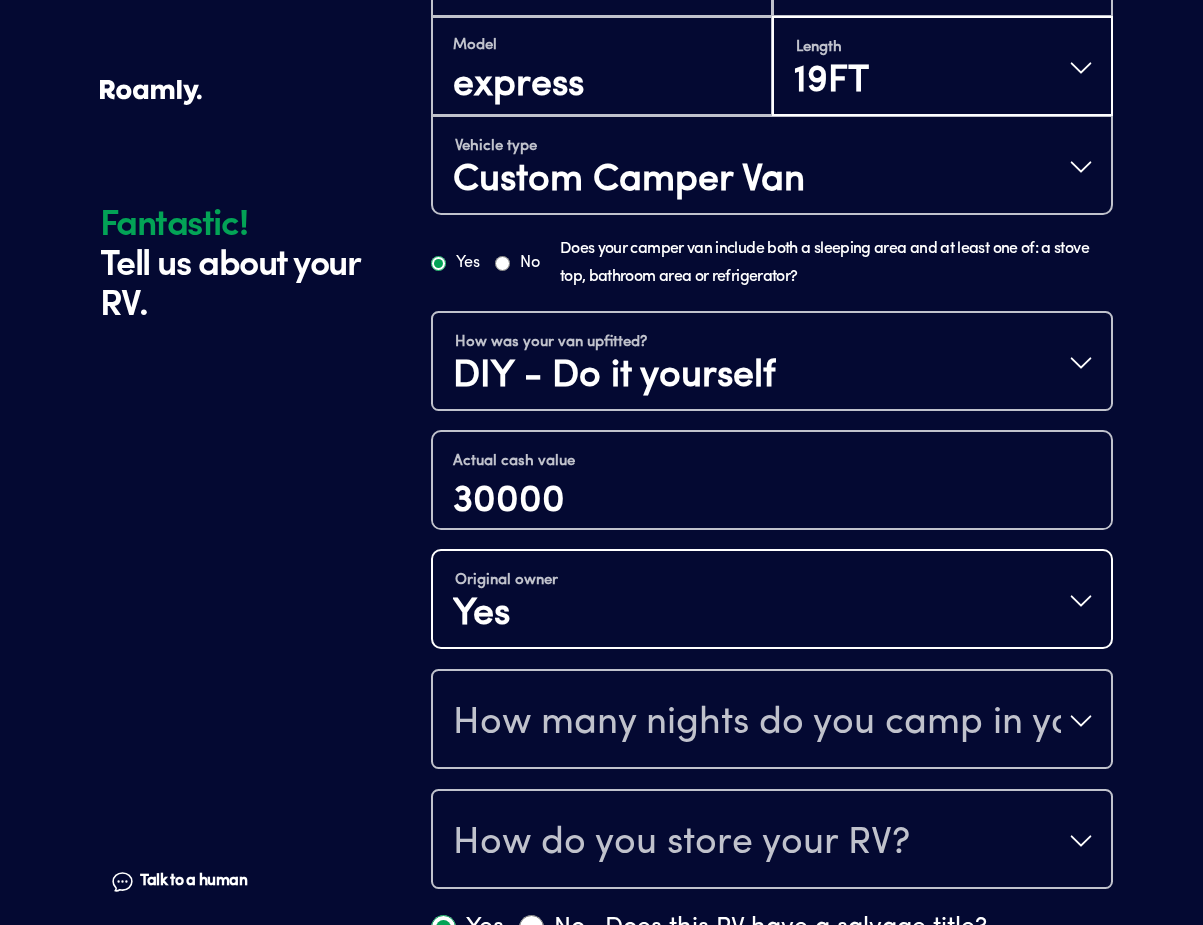 click on "Yes" at bounding box center [506, 615] 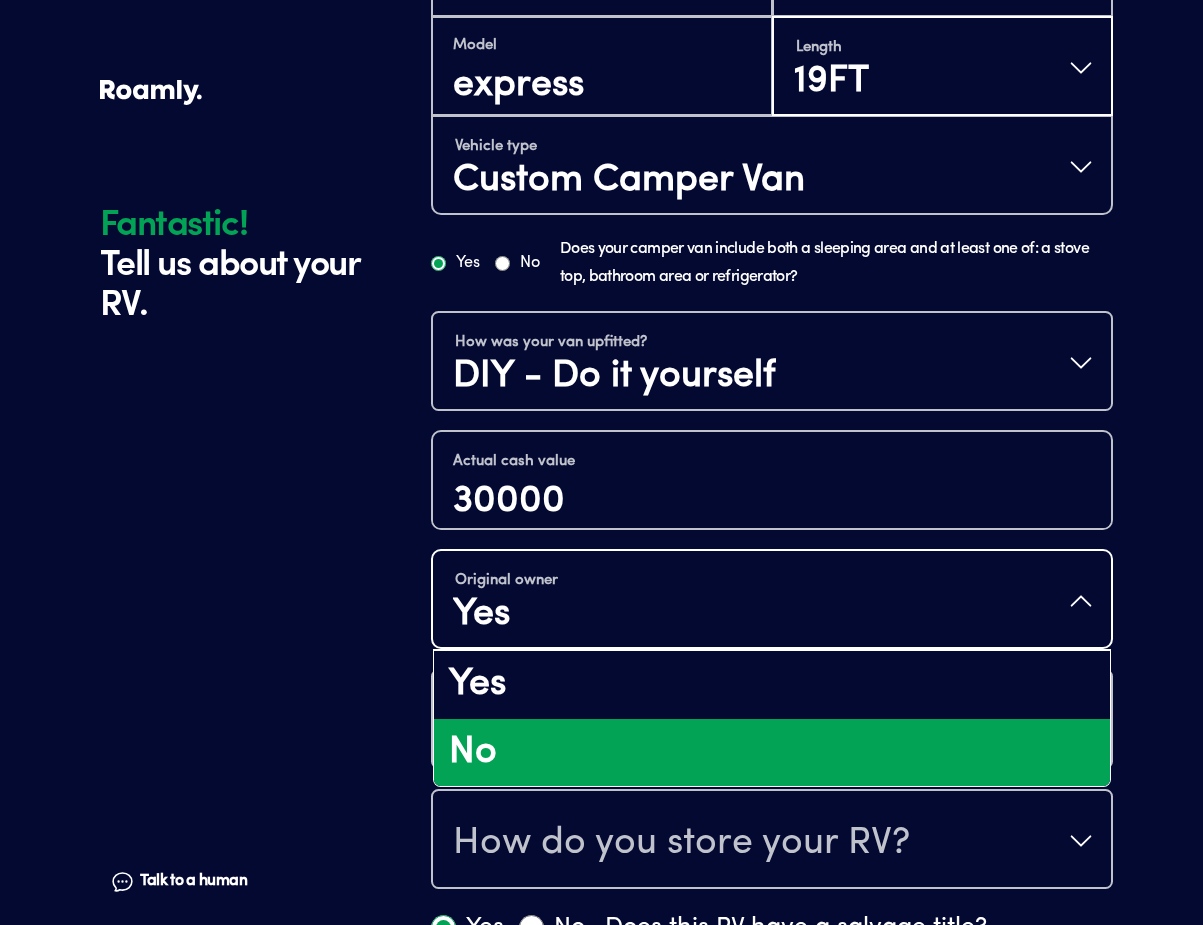 click on "No" at bounding box center (772, 753) 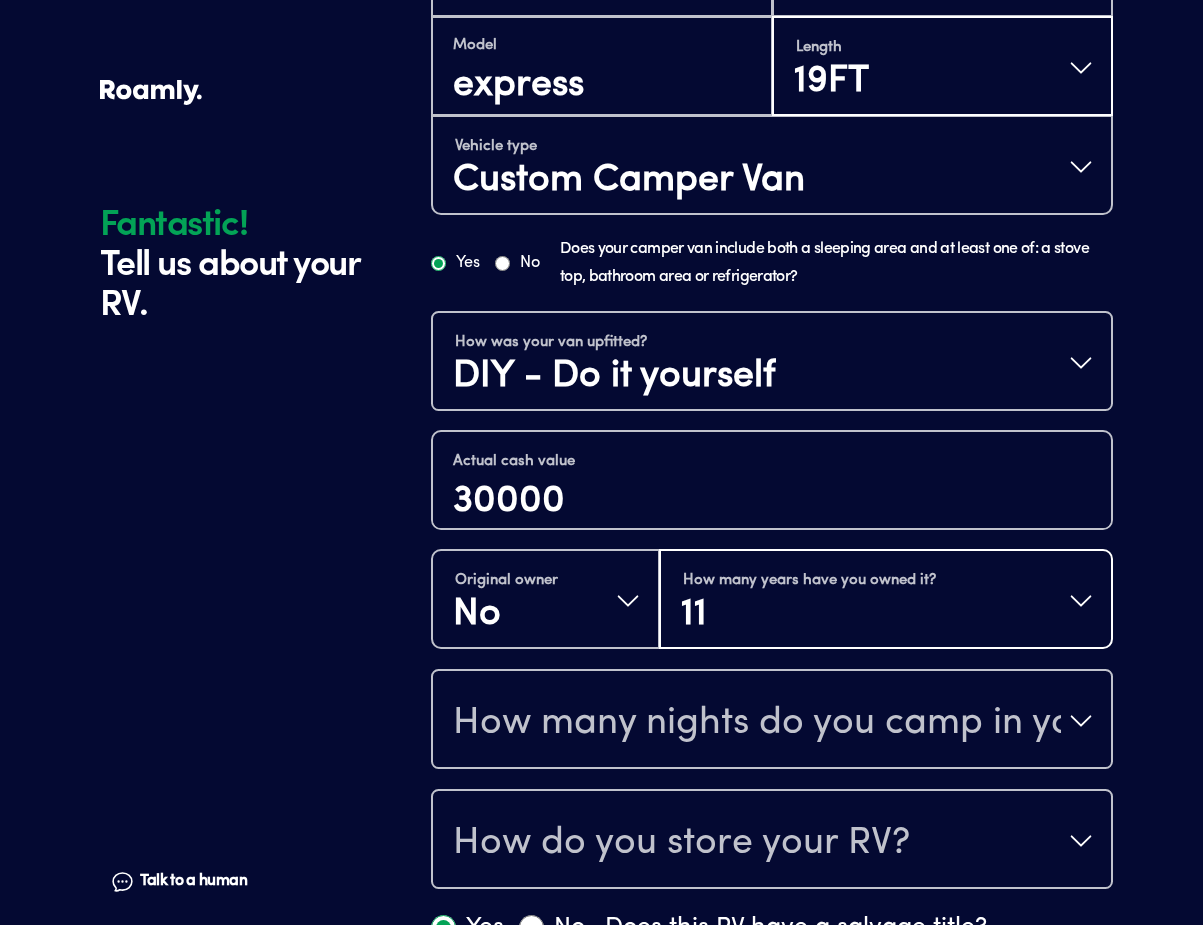 click on "11" at bounding box center (809, 615) 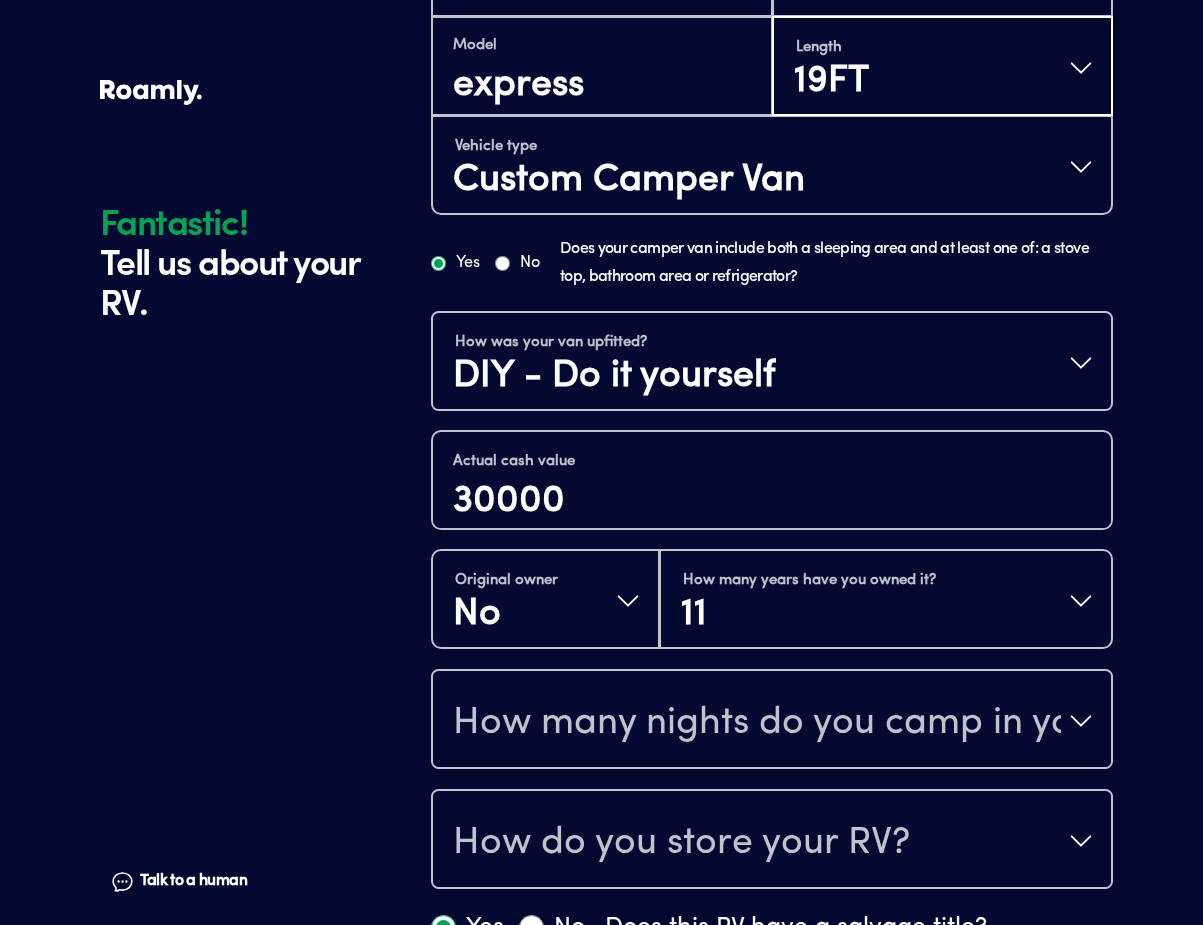 scroll, scrollTop: 79, scrollLeft: 0, axis: vertical 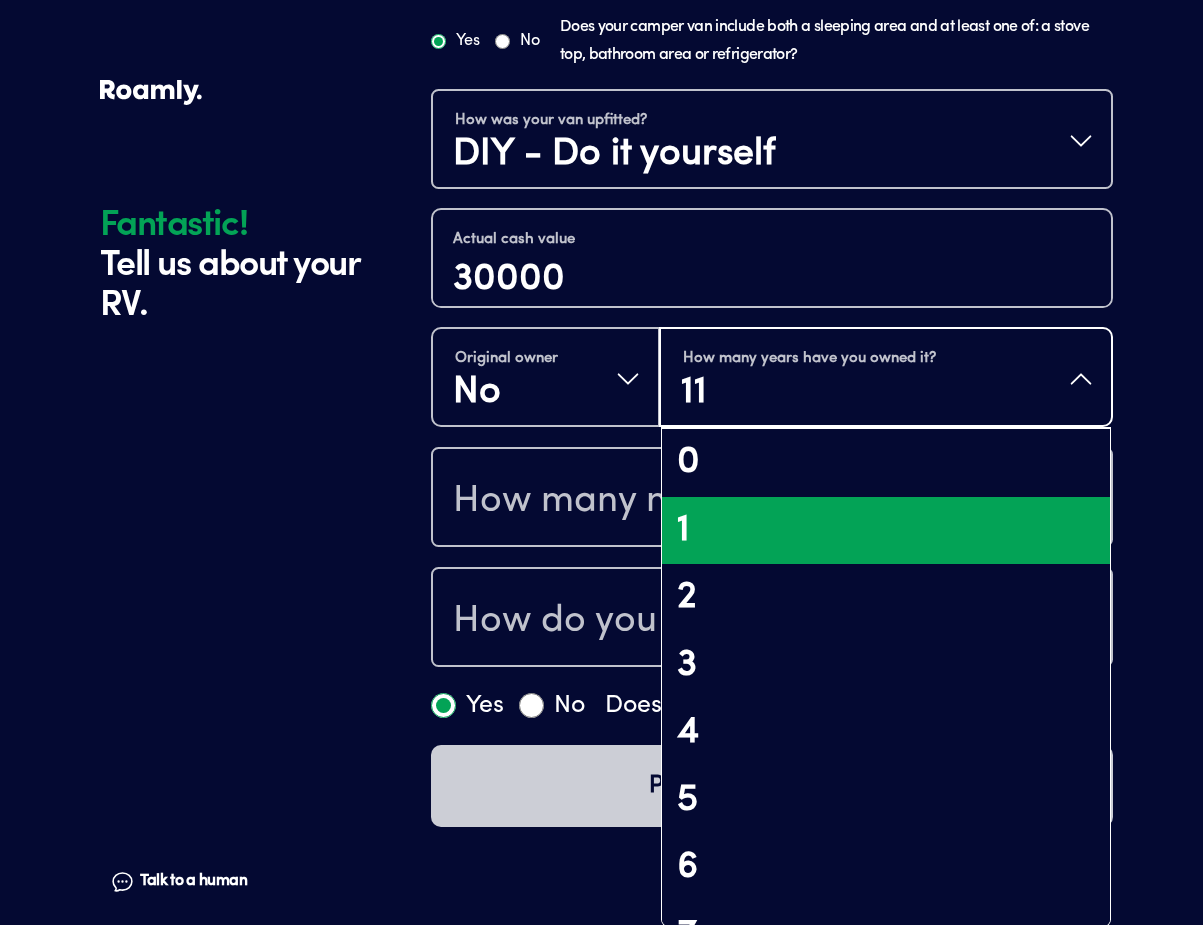 click on "1" at bounding box center [886, 531] 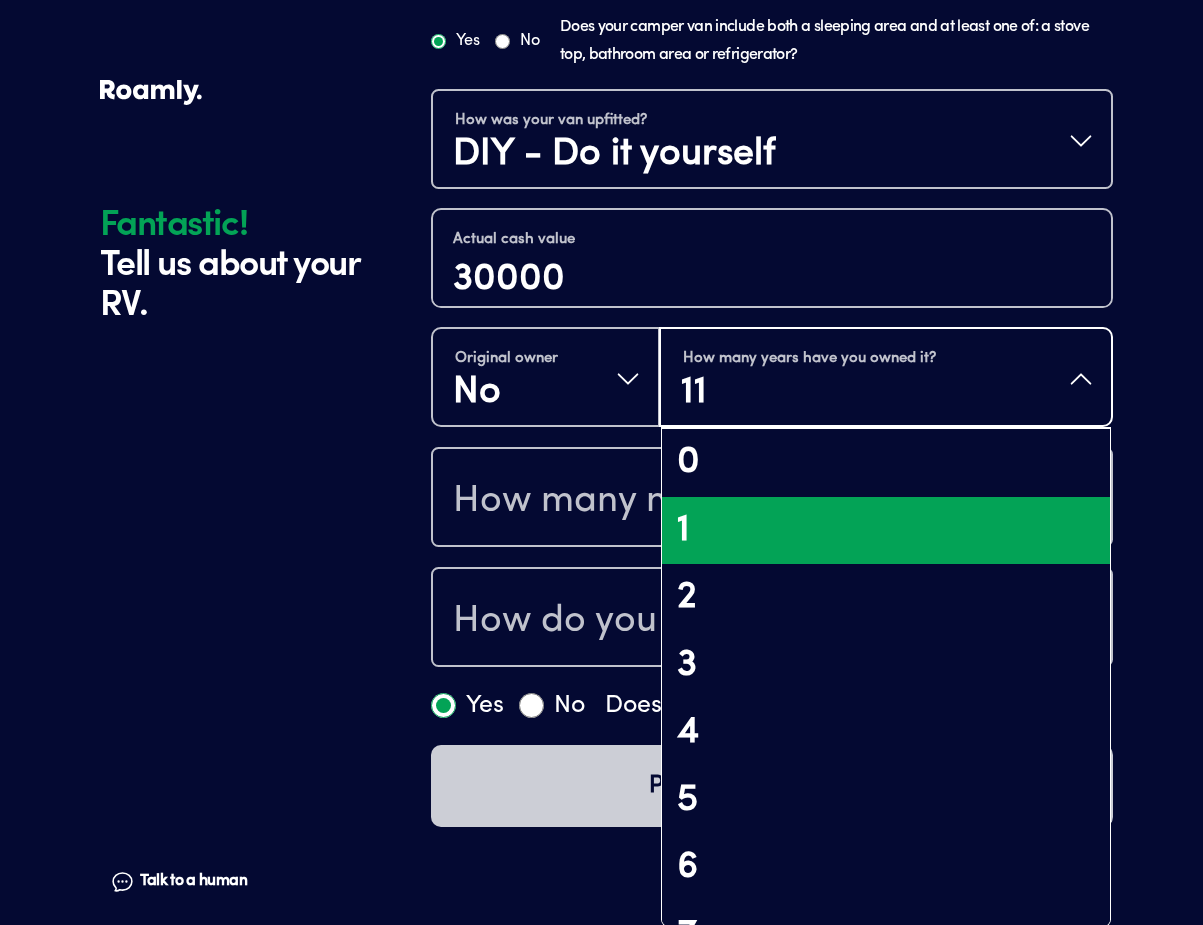 scroll, scrollTop: 0, scrollLeft: 0, axis: both 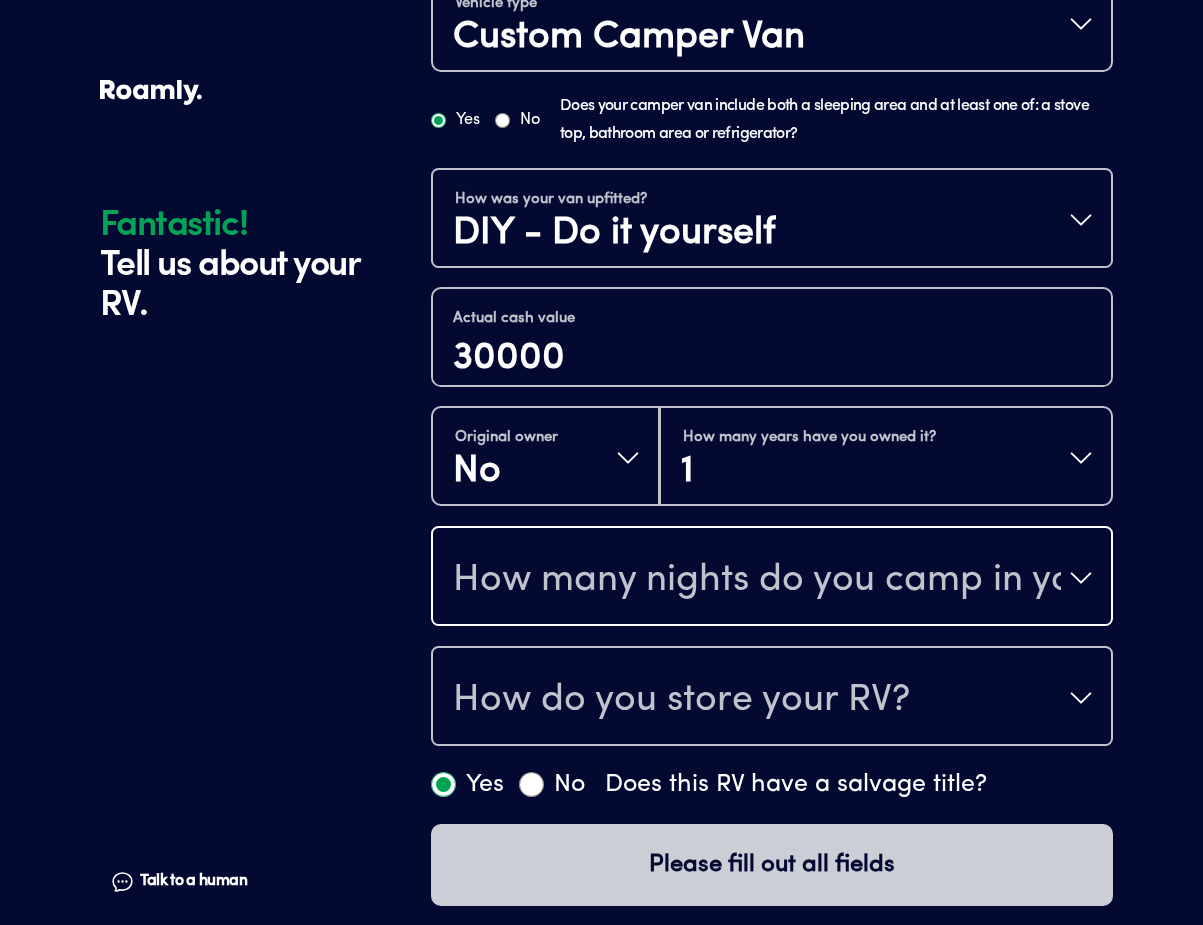 click on "How many nights do you camp in your RV?" at bounding box center (757, 580) 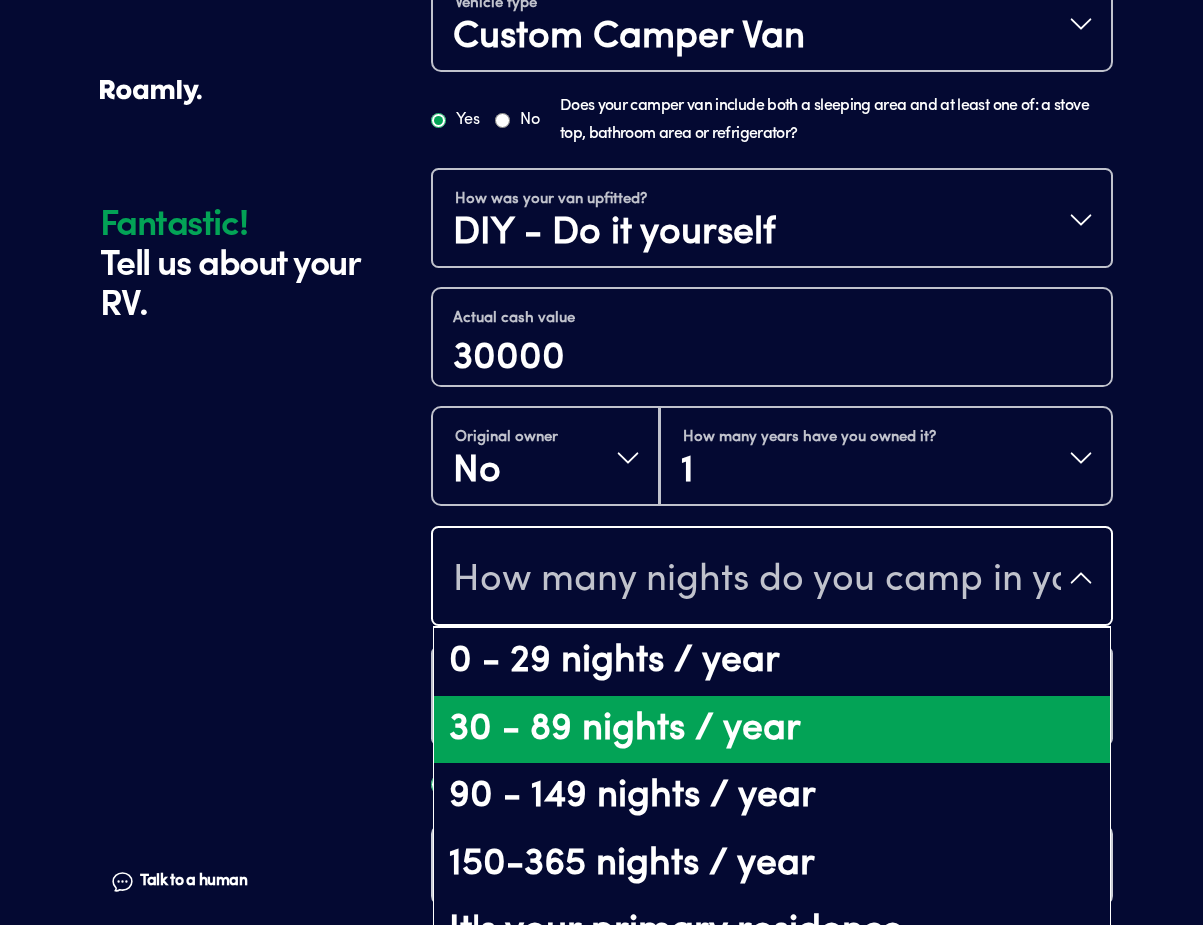 click on "30 - 89 nights / year" at bounding box center (772, 730) 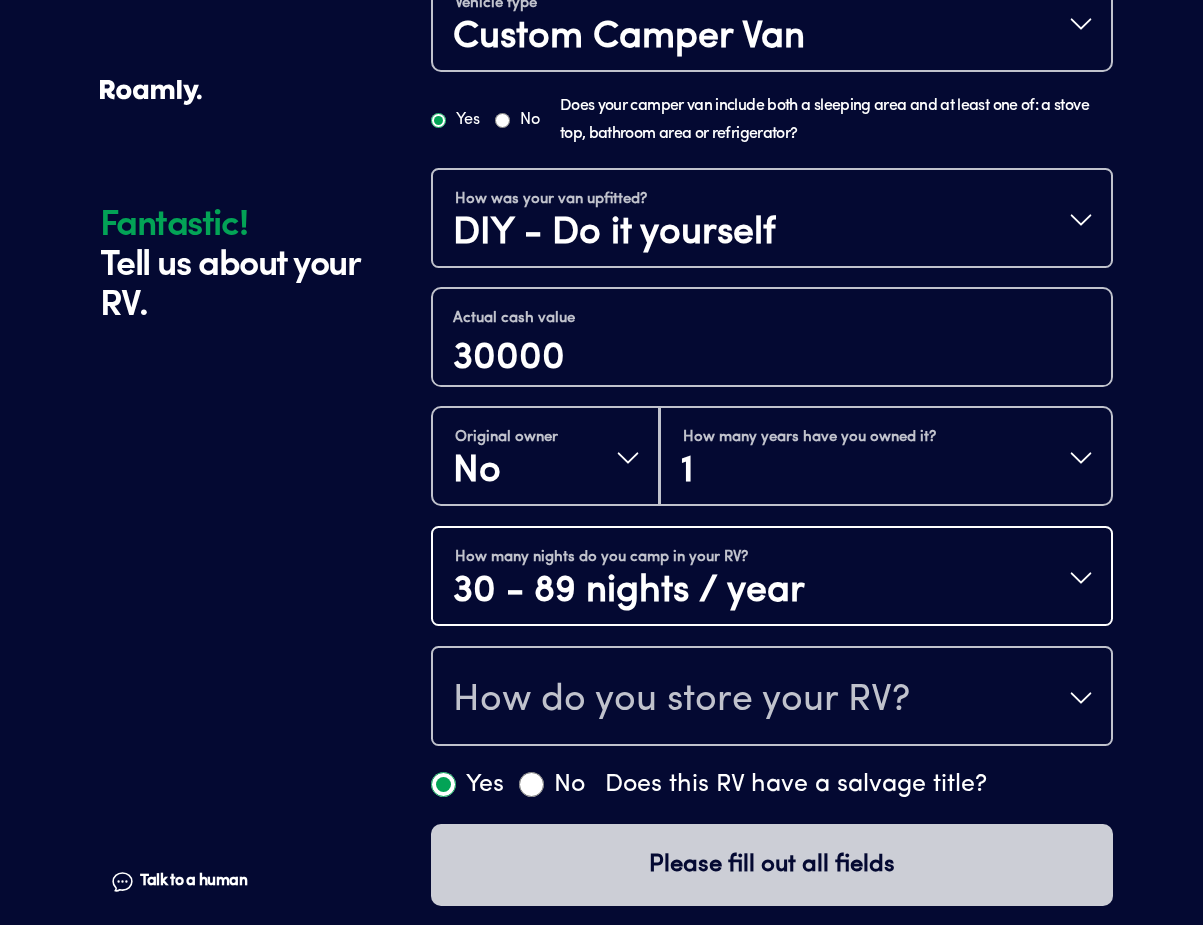 scroll, scrollTop: 965, scrollLeft: 0, axis: vertical 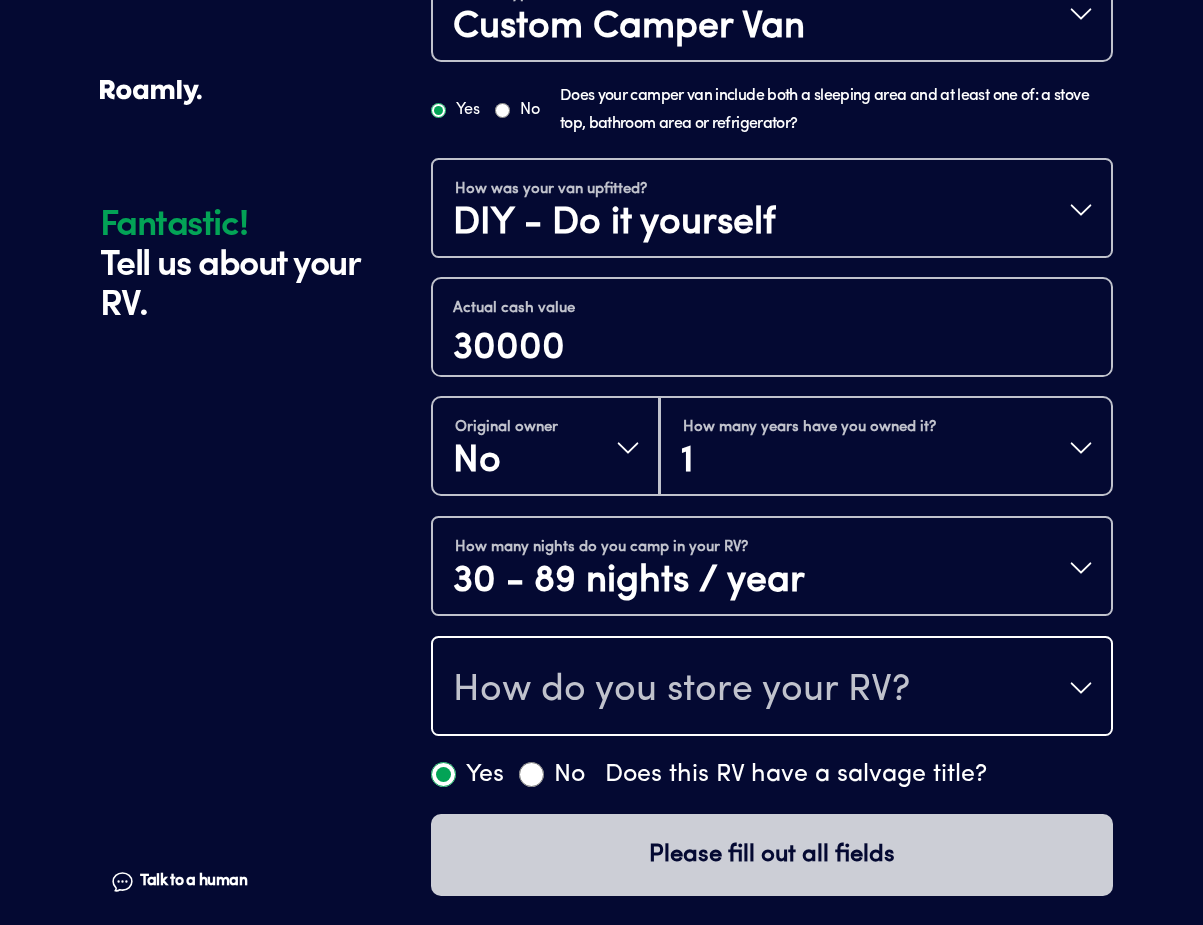 click on "How do you store your RV?" at bounding box center [681, 690] 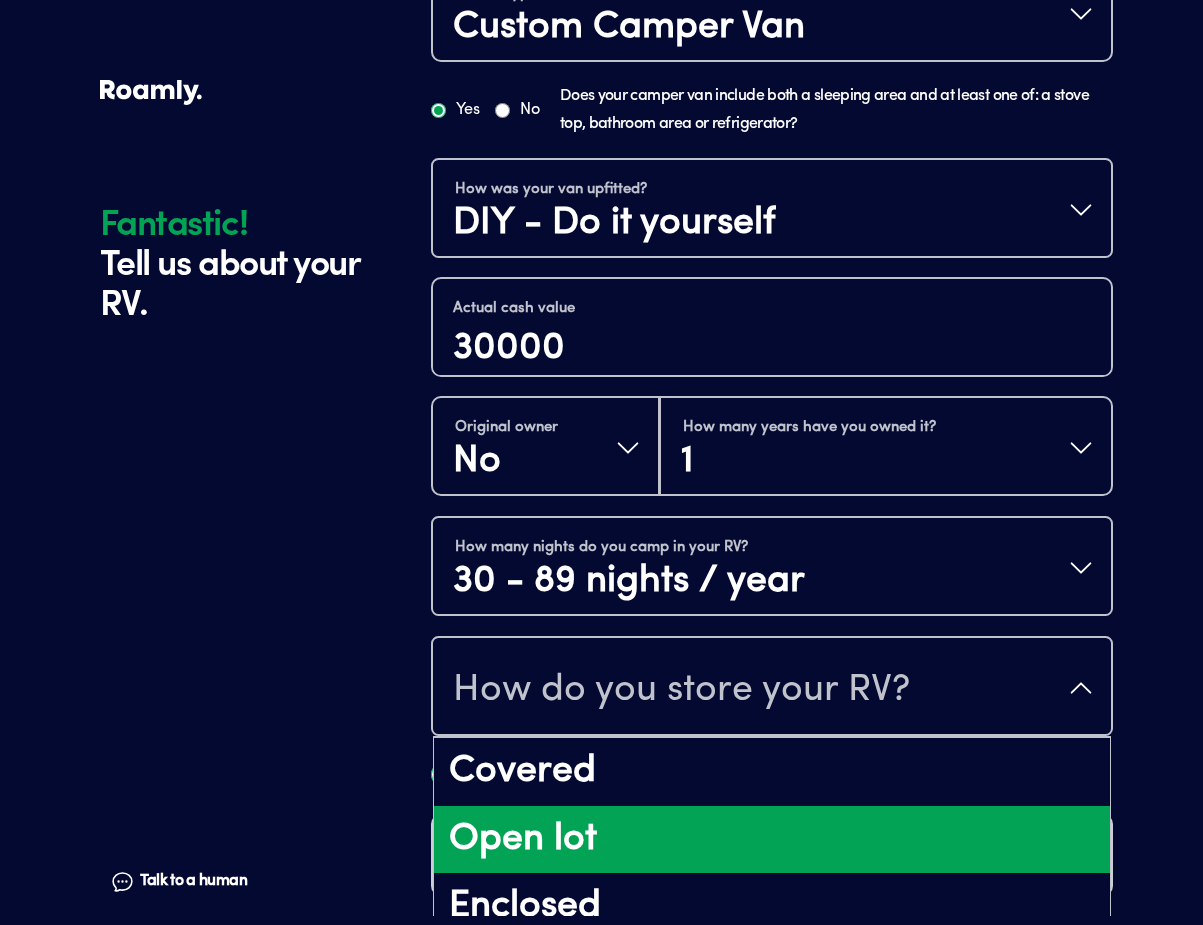 scroll, scrollTop: 26, scrollLeft: 0, axis: vertical 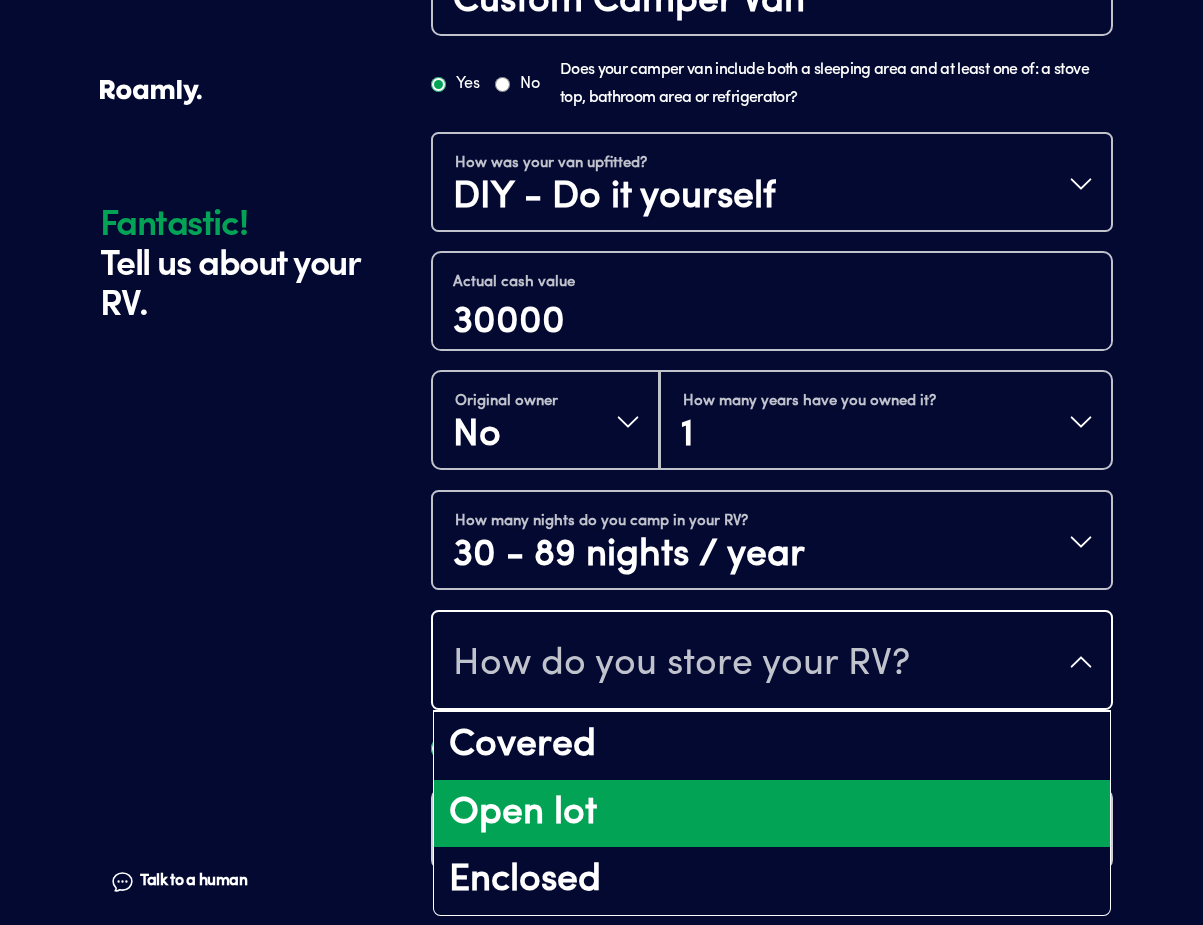 click on "Open lot" at bounding box center [772, 814] 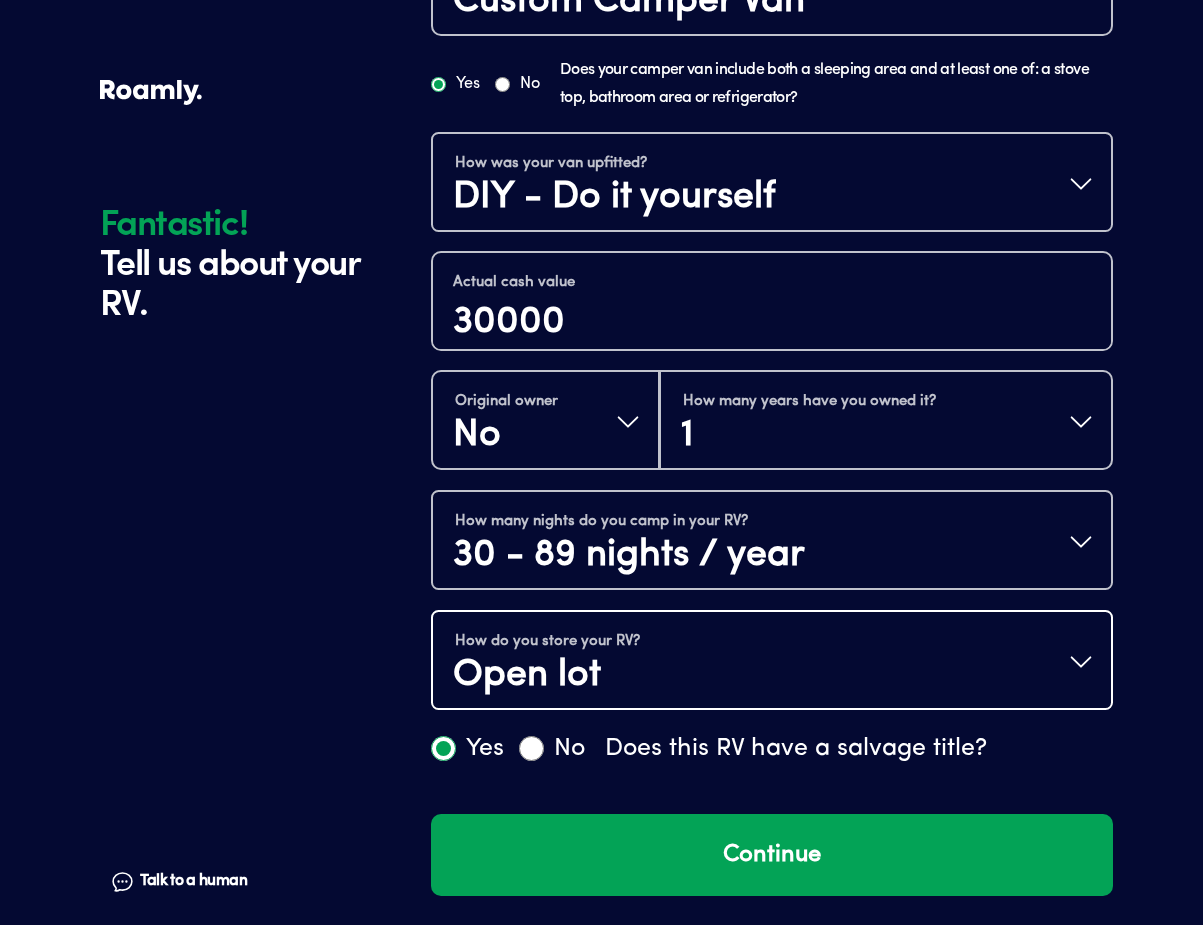 scroll, scrollTop: 0, scrollLeft: 0, axis: both 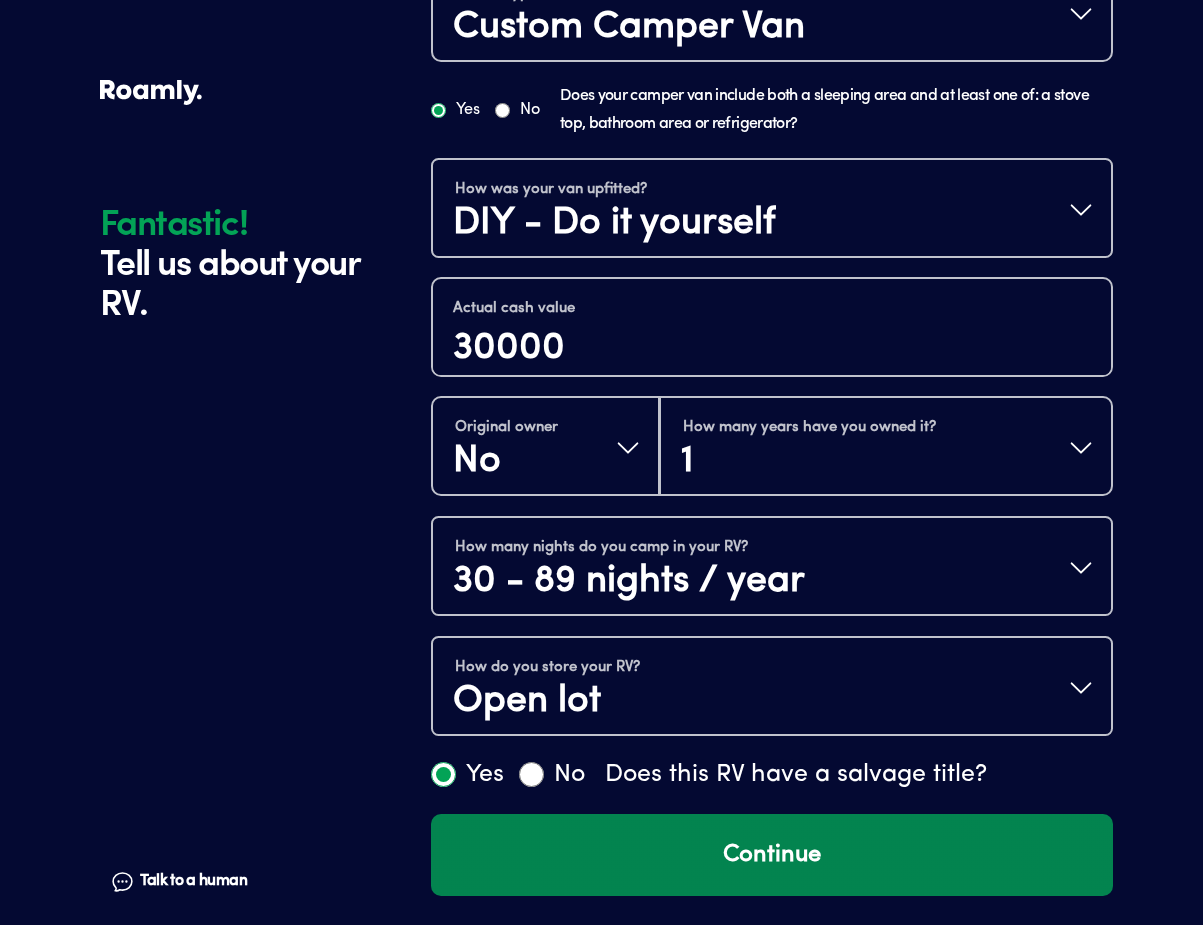 click on "Continue" at bounding box center (772, 855) 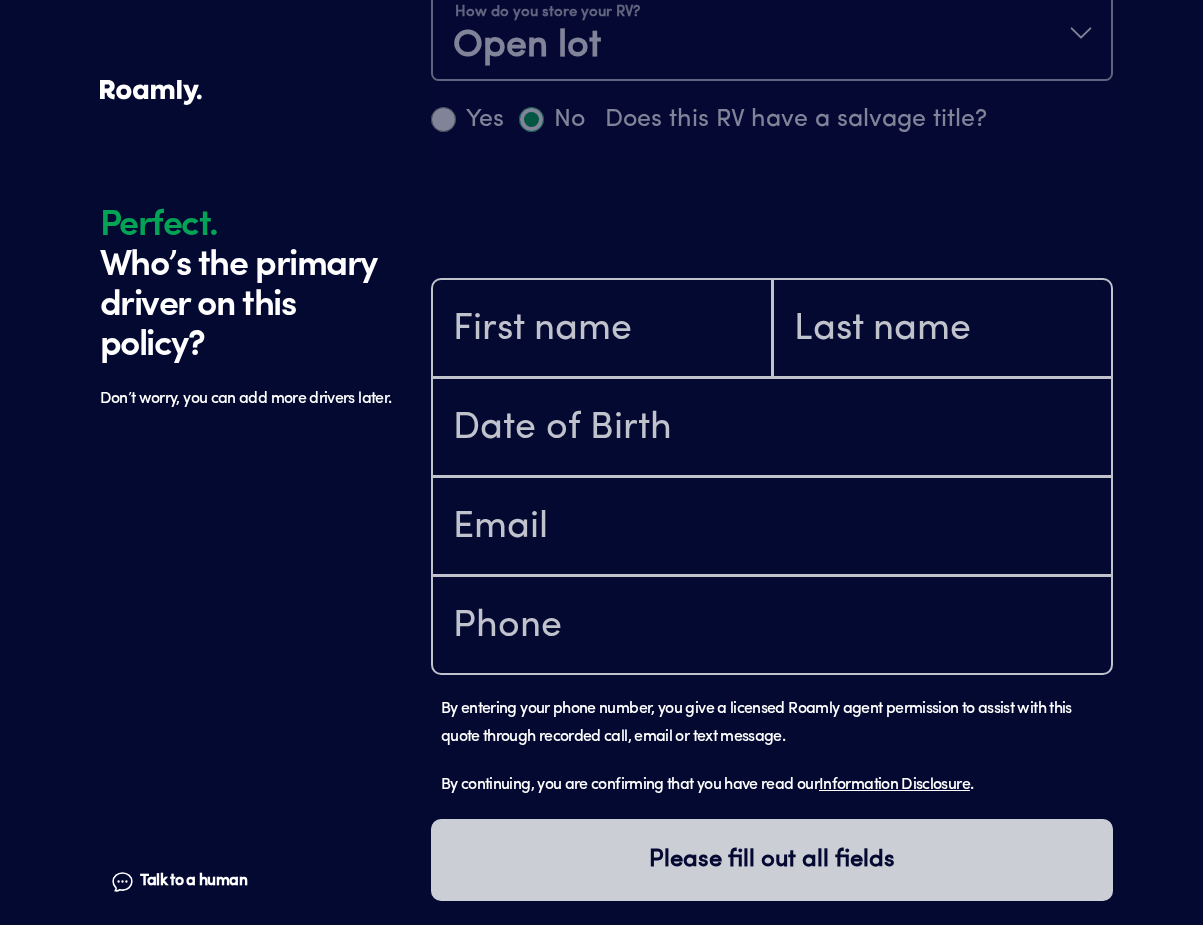 scroll, scrollTop: 1743, scrollLeft: 0, axis: vertical 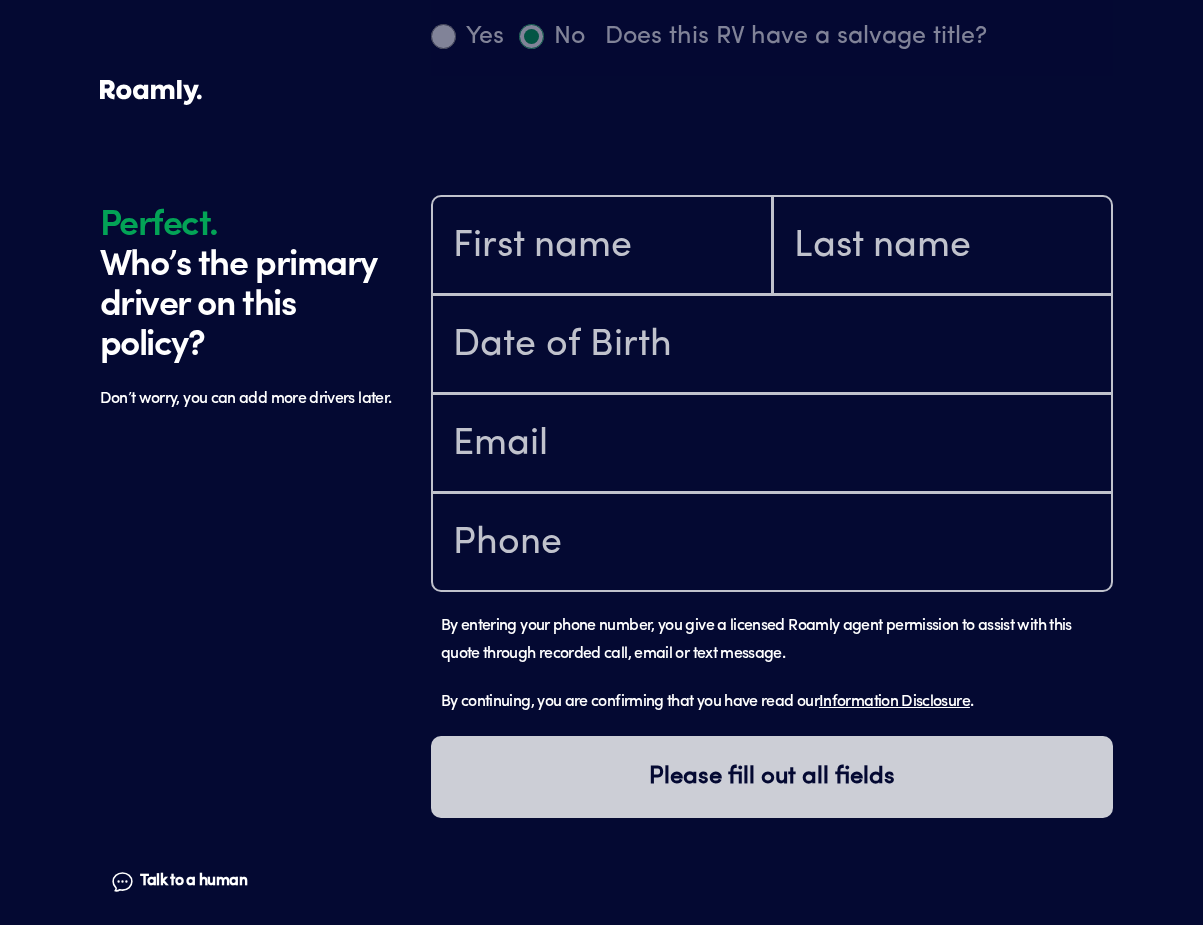 click at bounding box center [602, 245] 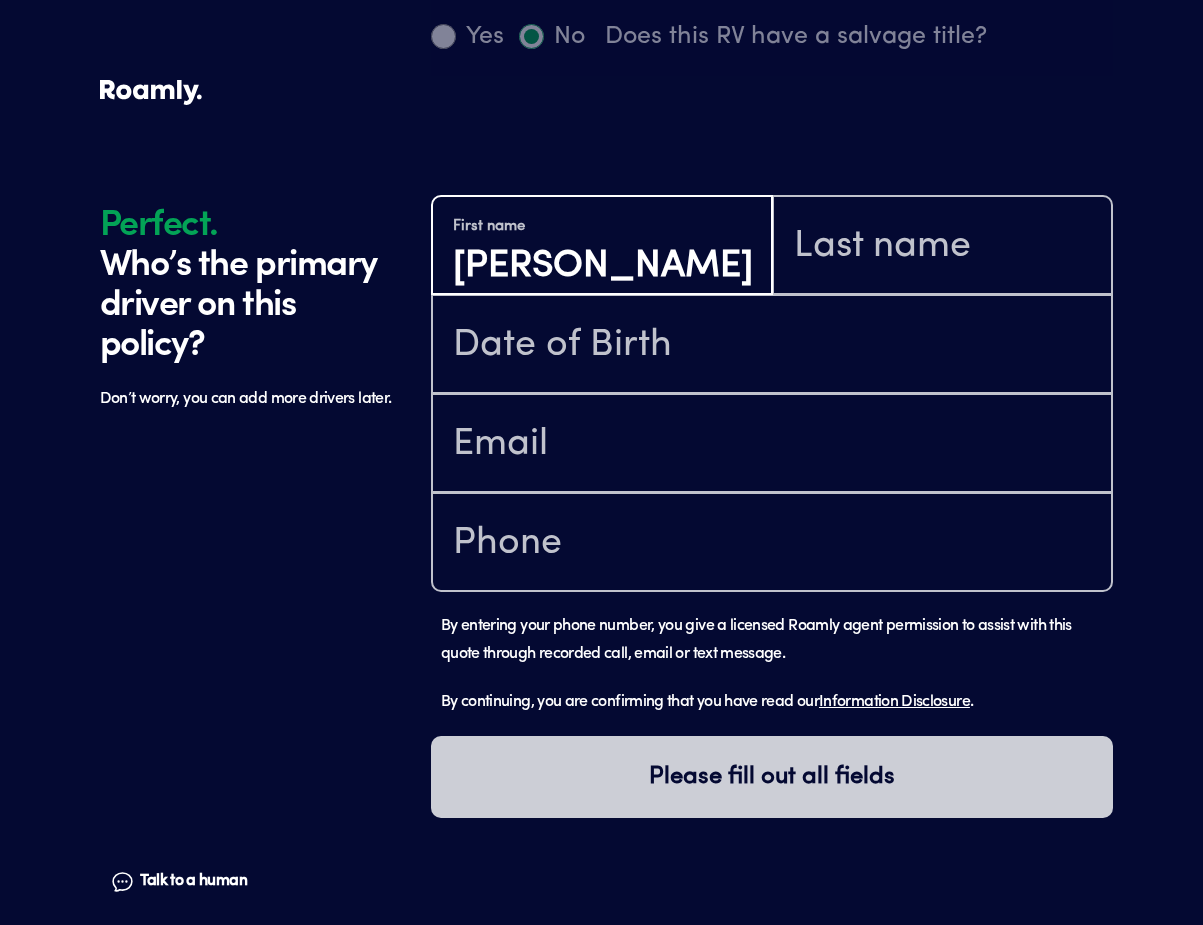 type on "[PERSON_NAME]" 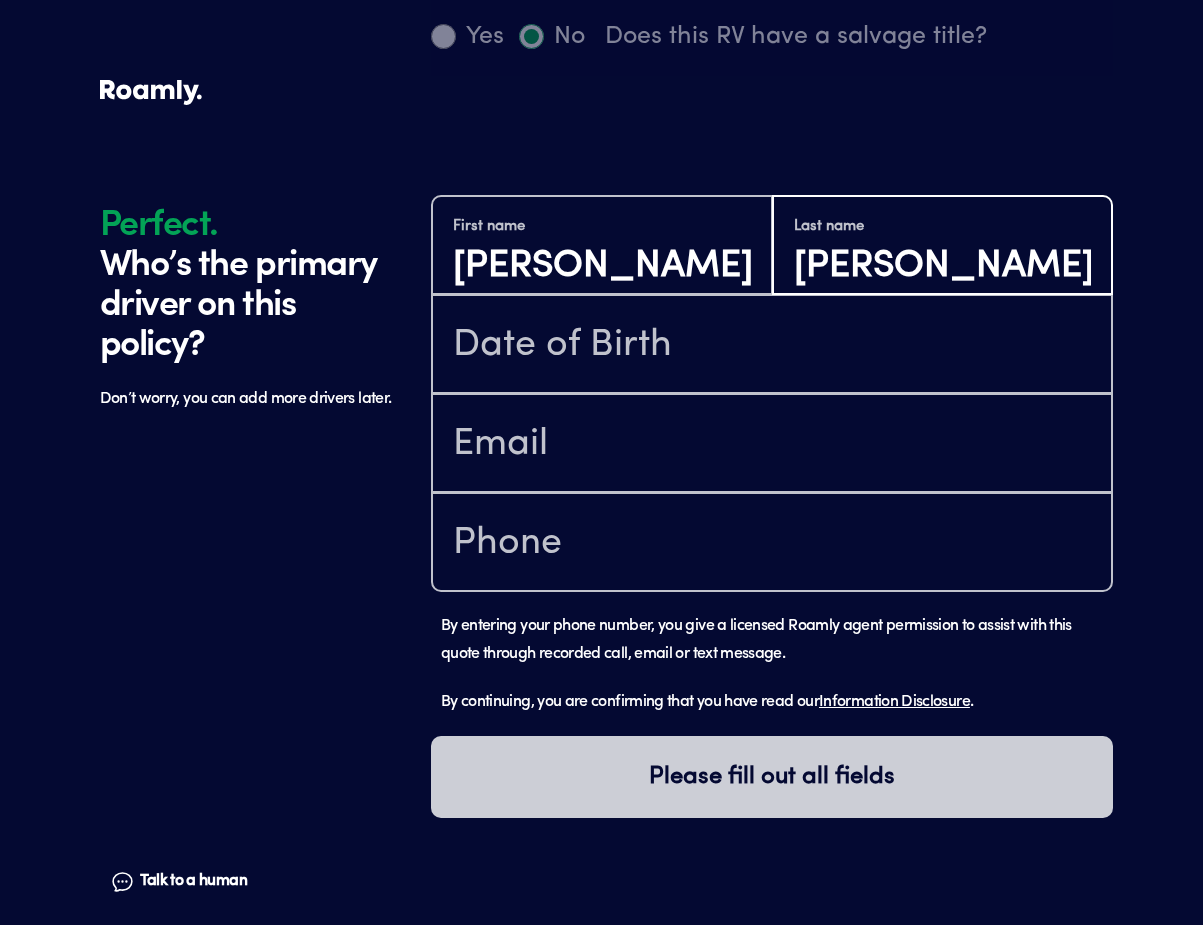 type on "[PERSON_NAME]" 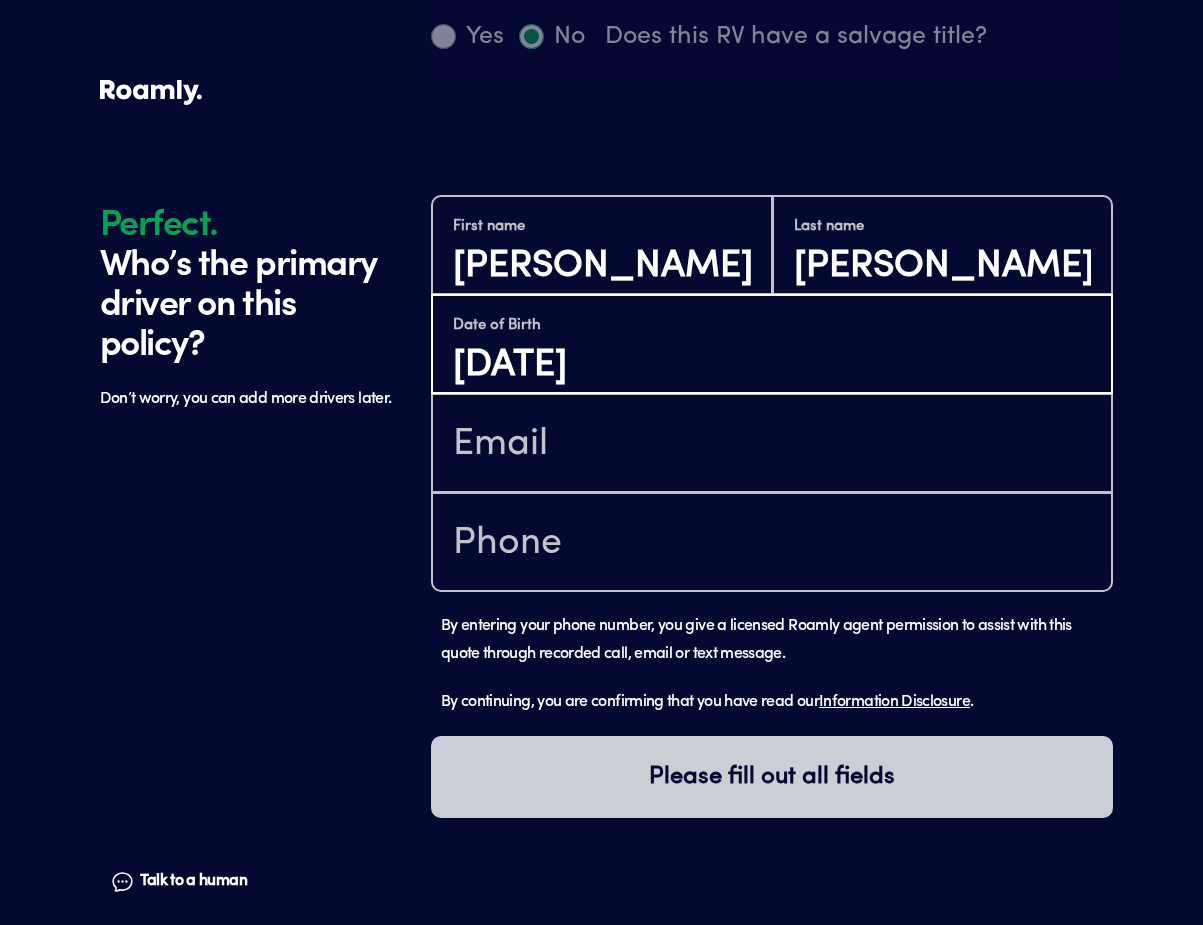 type on "[DATE]" 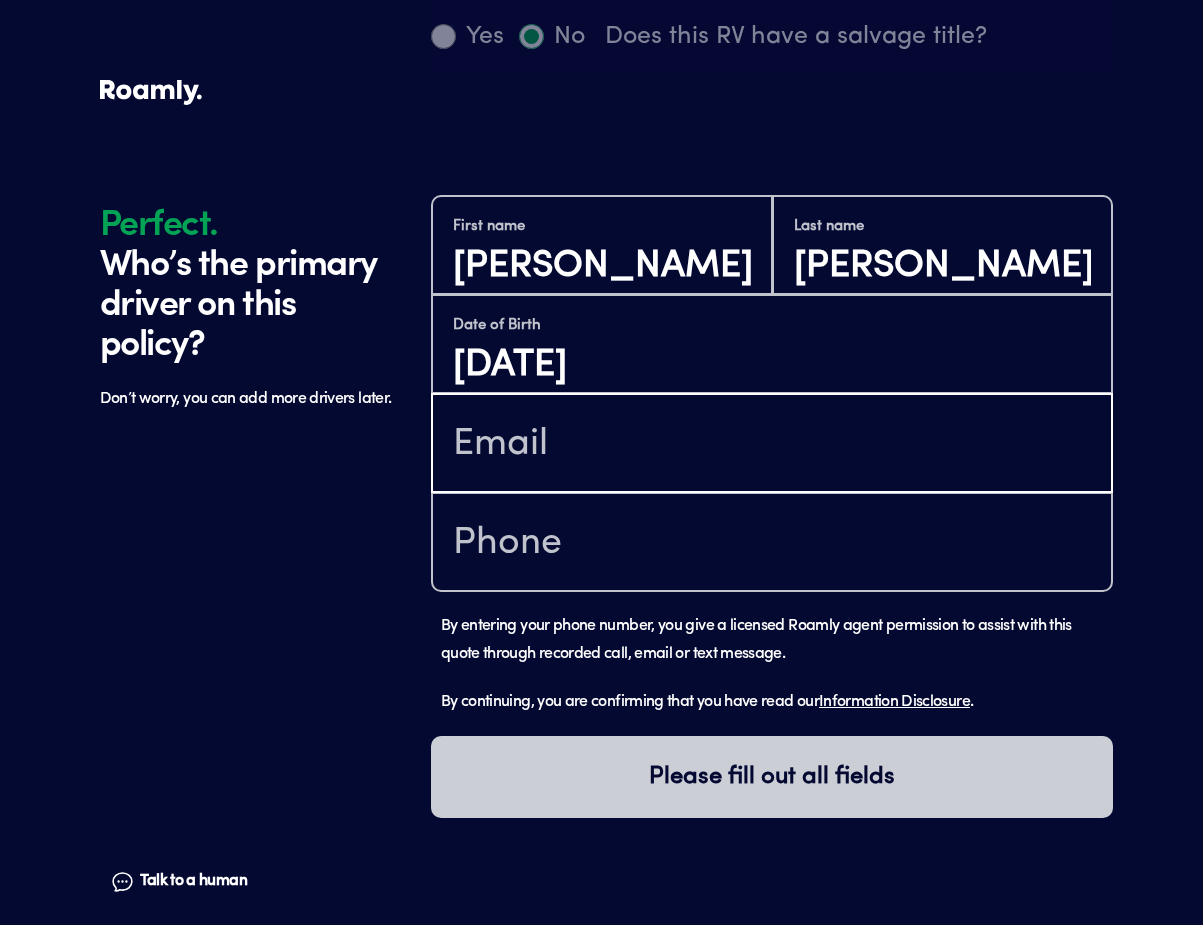 click at bounding box center (772, 445) 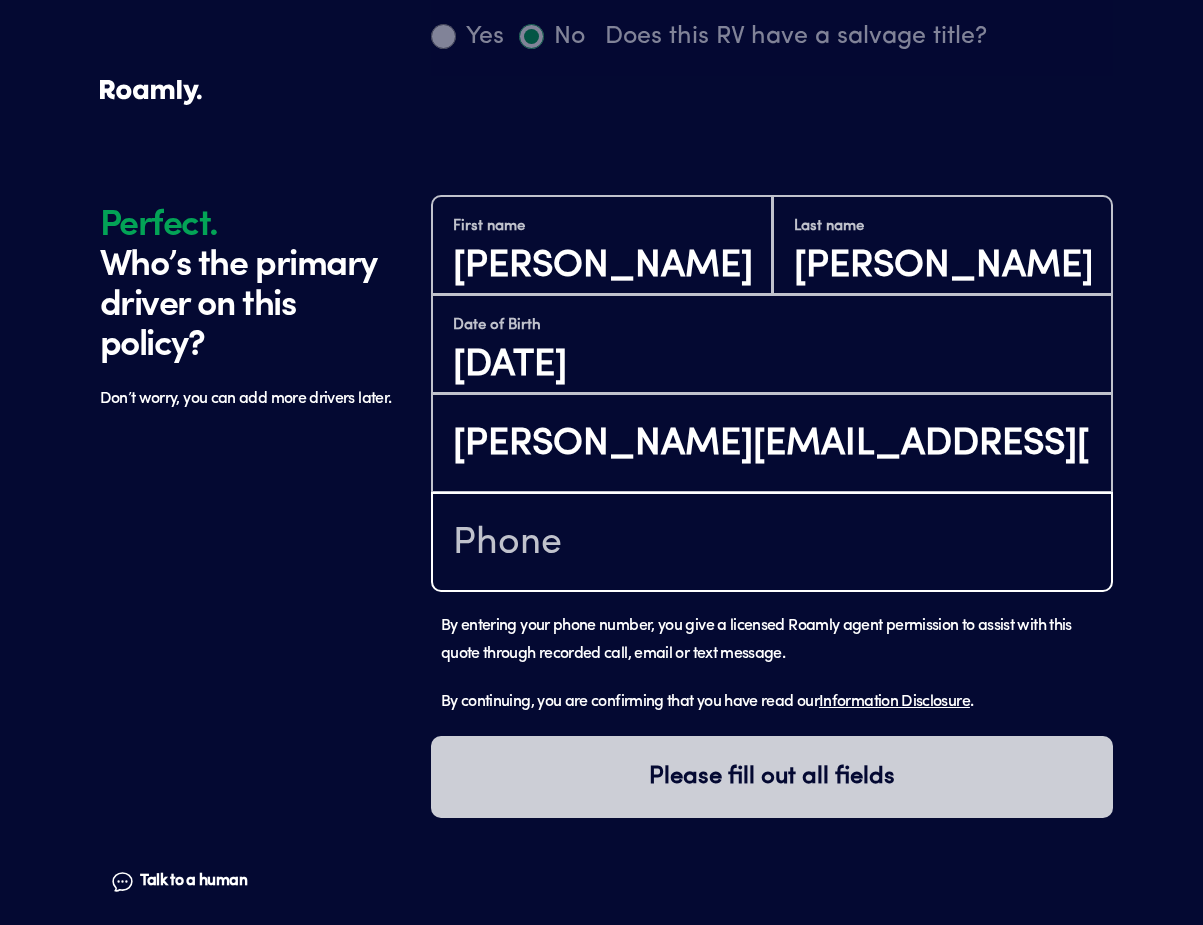 type on "[PHONE_NUMBER]" 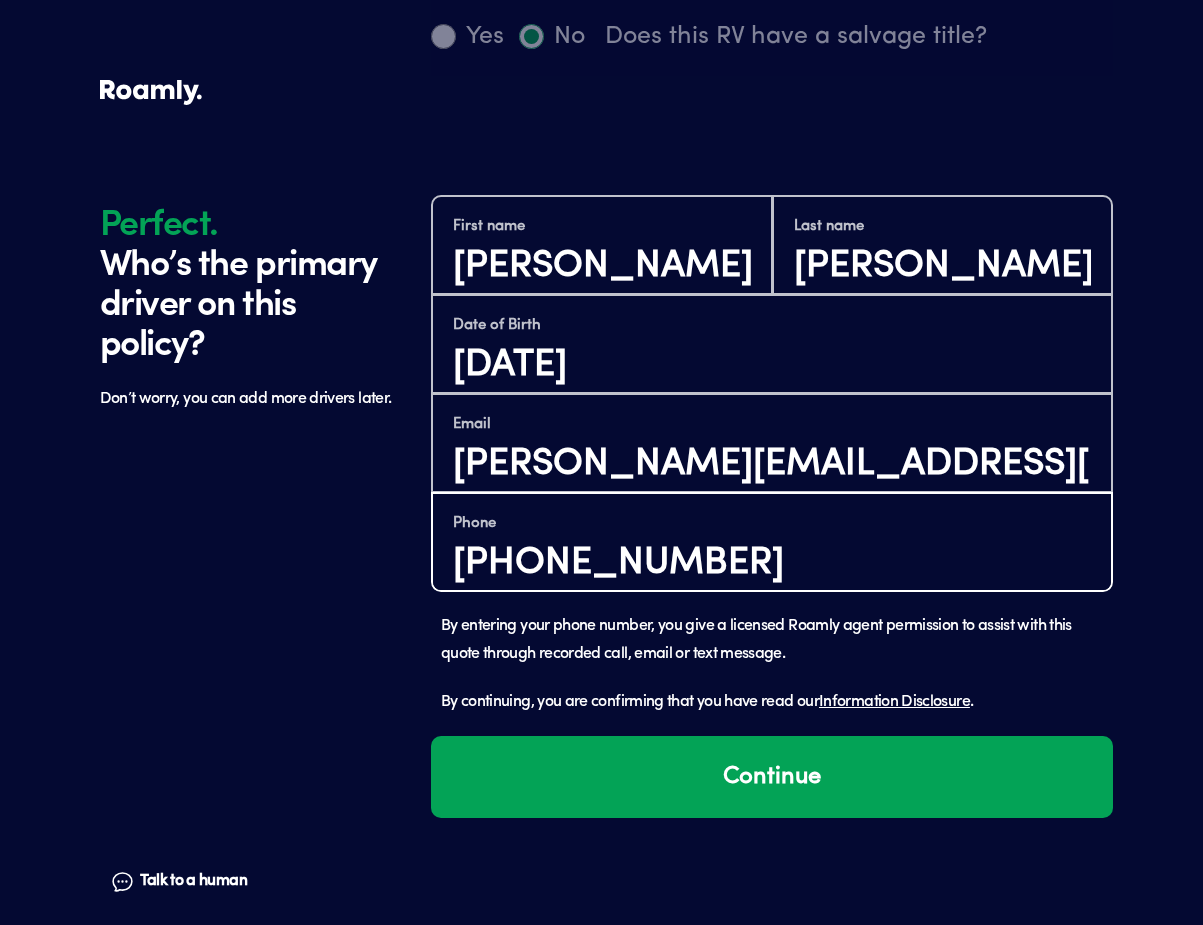 click on "[PHONE_NUMBER]" at bounding box center (772, 563) 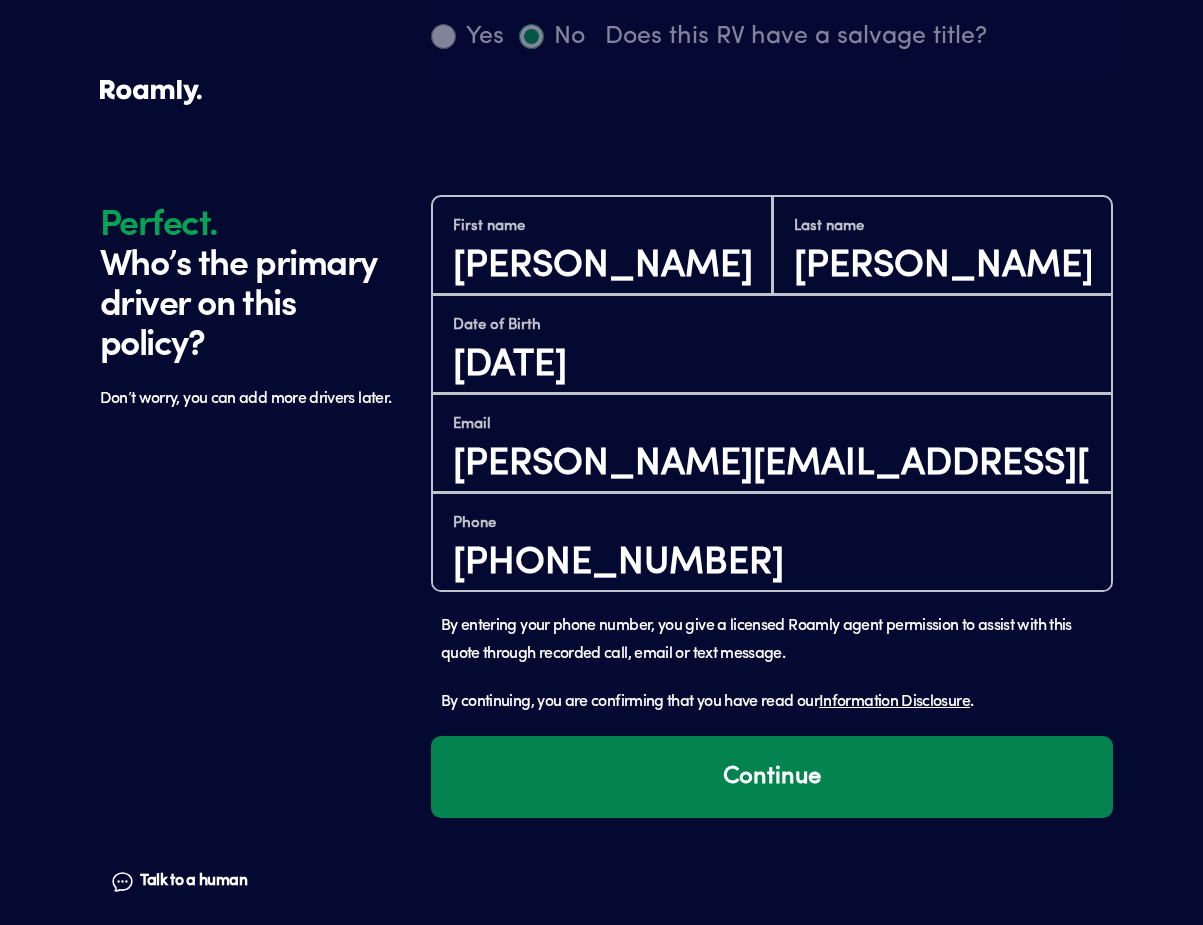 click on "Continue" at bounding box center (772, 777) 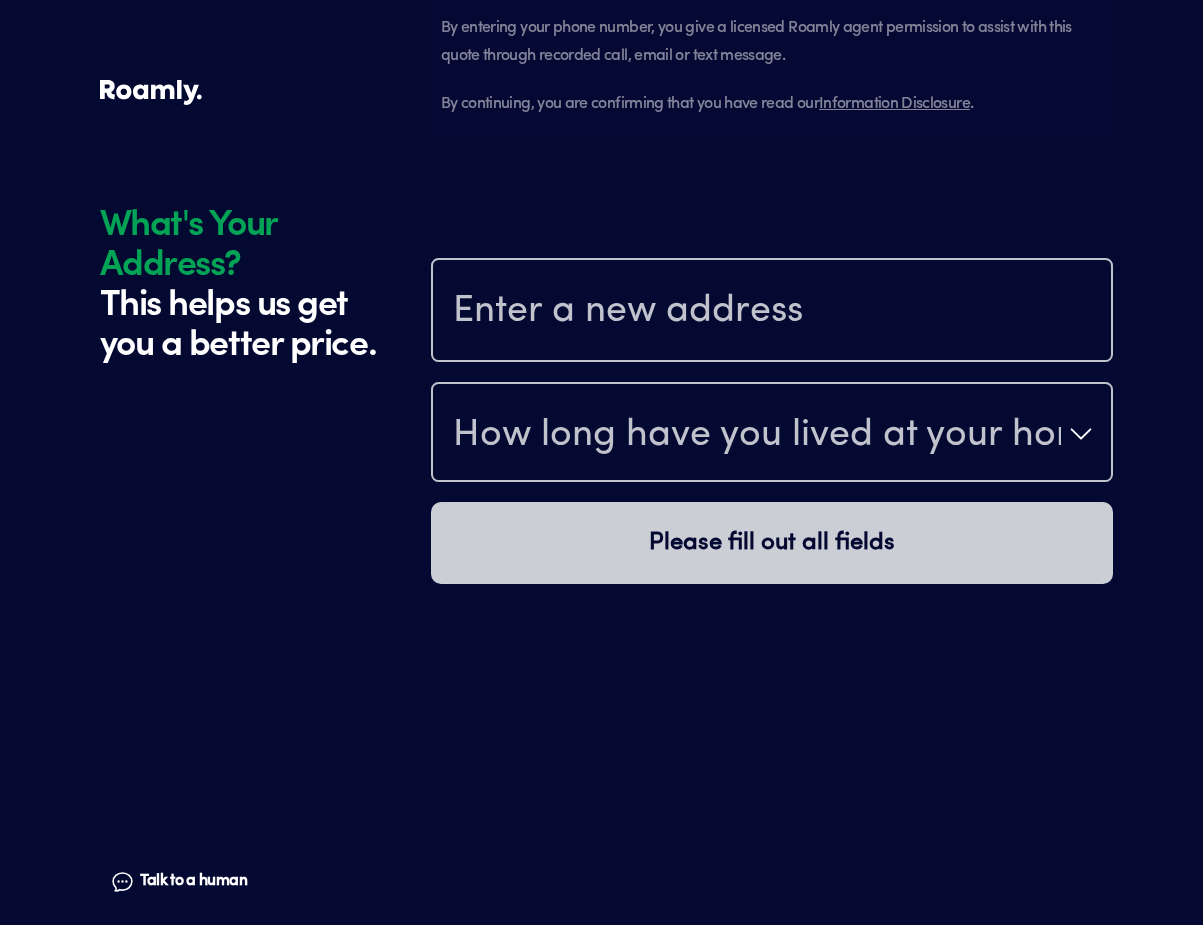 scroll, scrollTop: 2443, scrollLeft: 0, axis: vertical 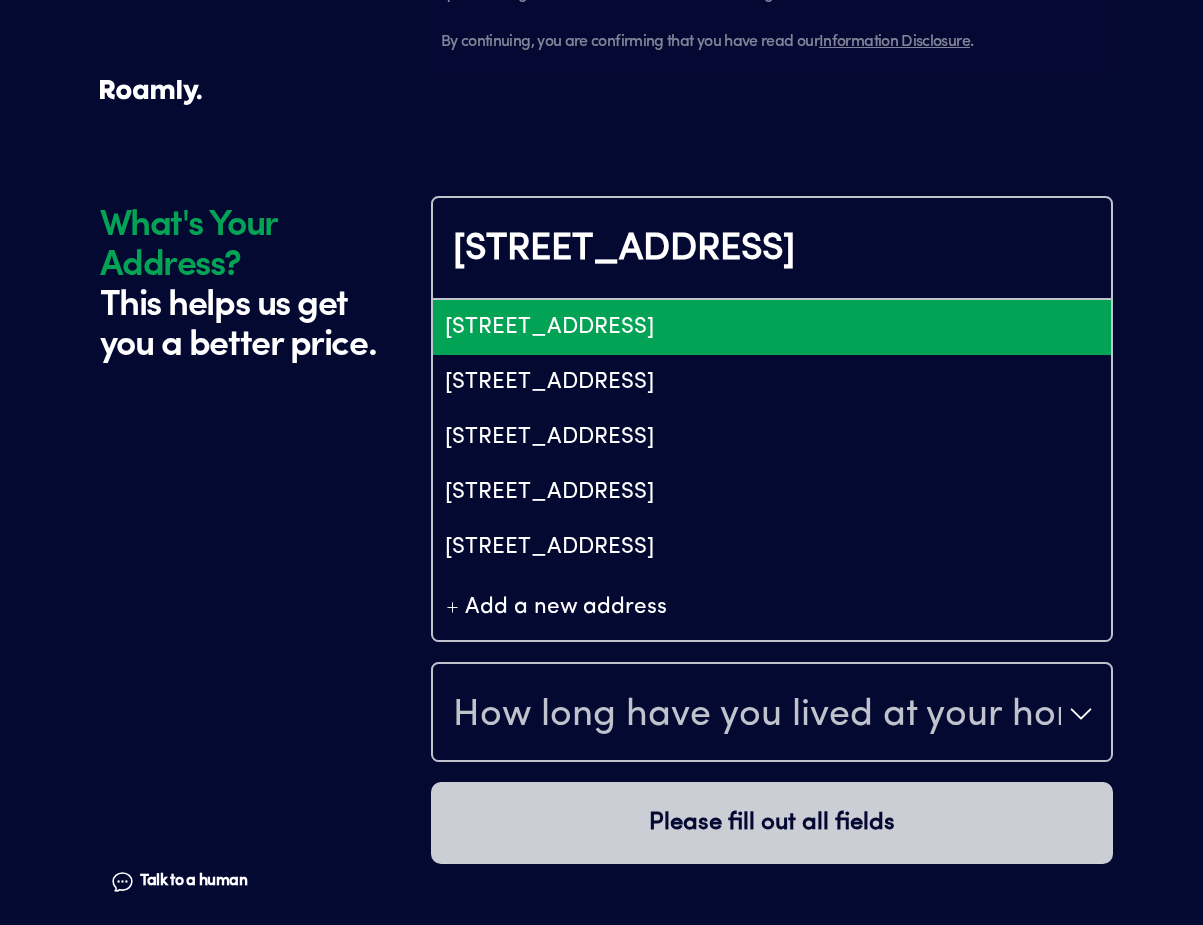 click on "[STREET_ADDRESS]" at bounding box center (772, 327) 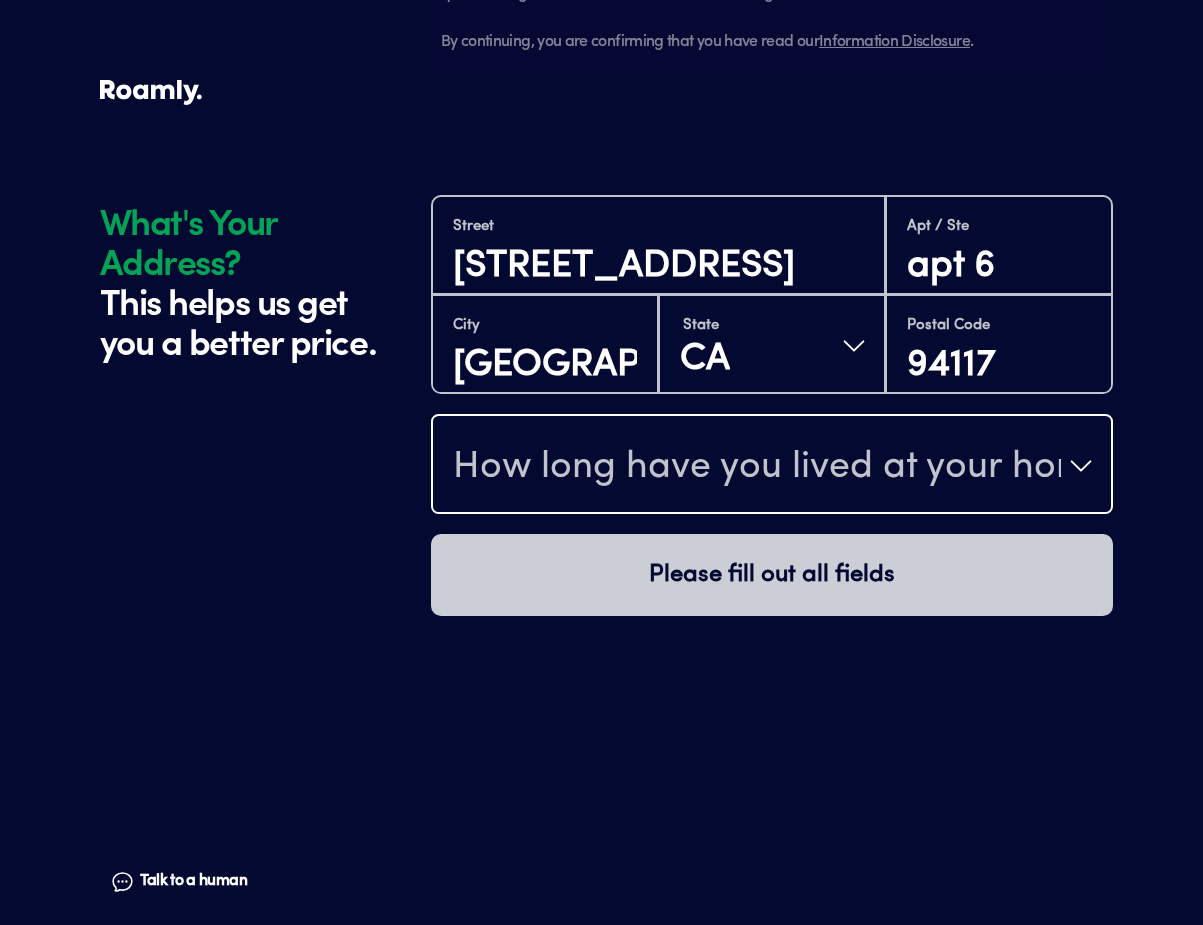 click on "How long have you lived at your home address?" at bounding box center [757, 468] 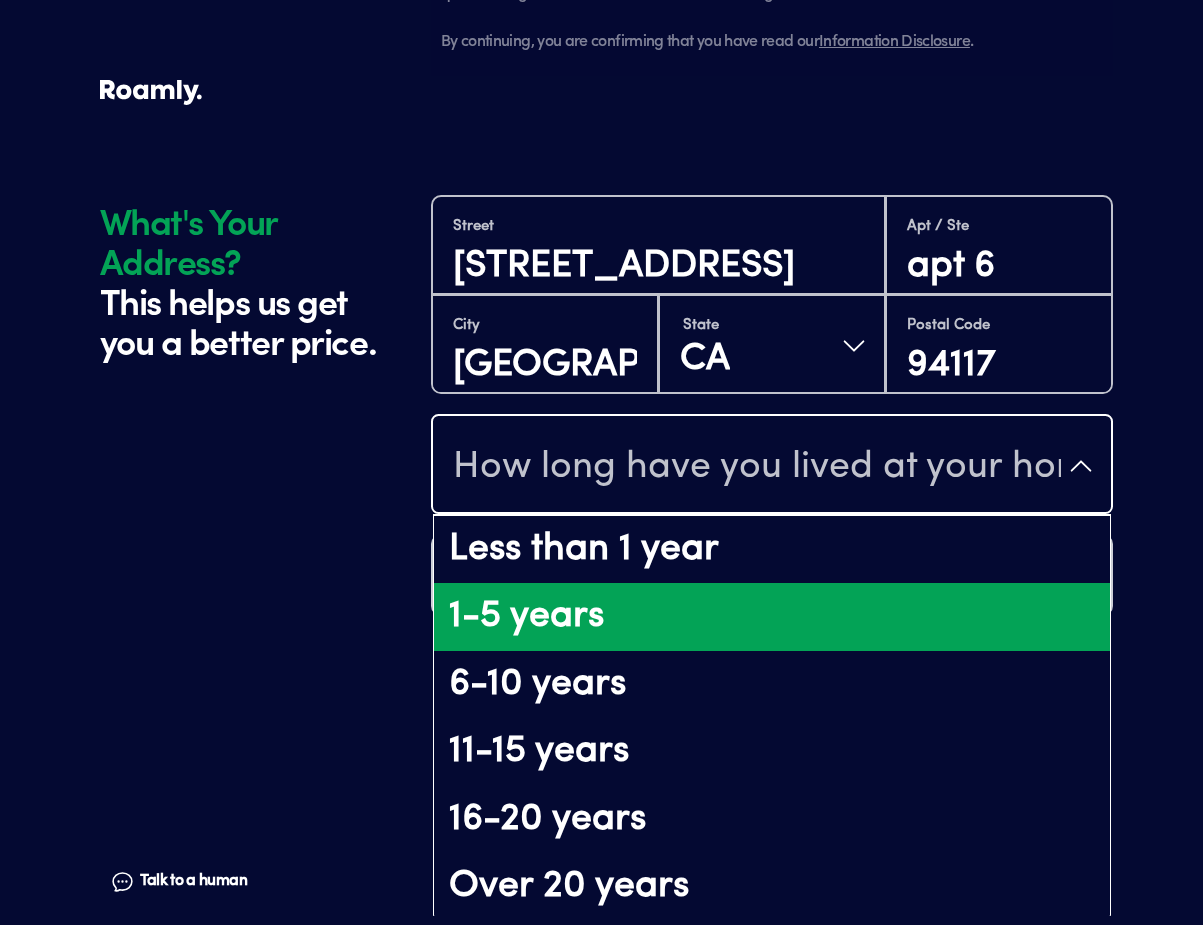 click on "1-5 years" at bounding box center [772, 617] 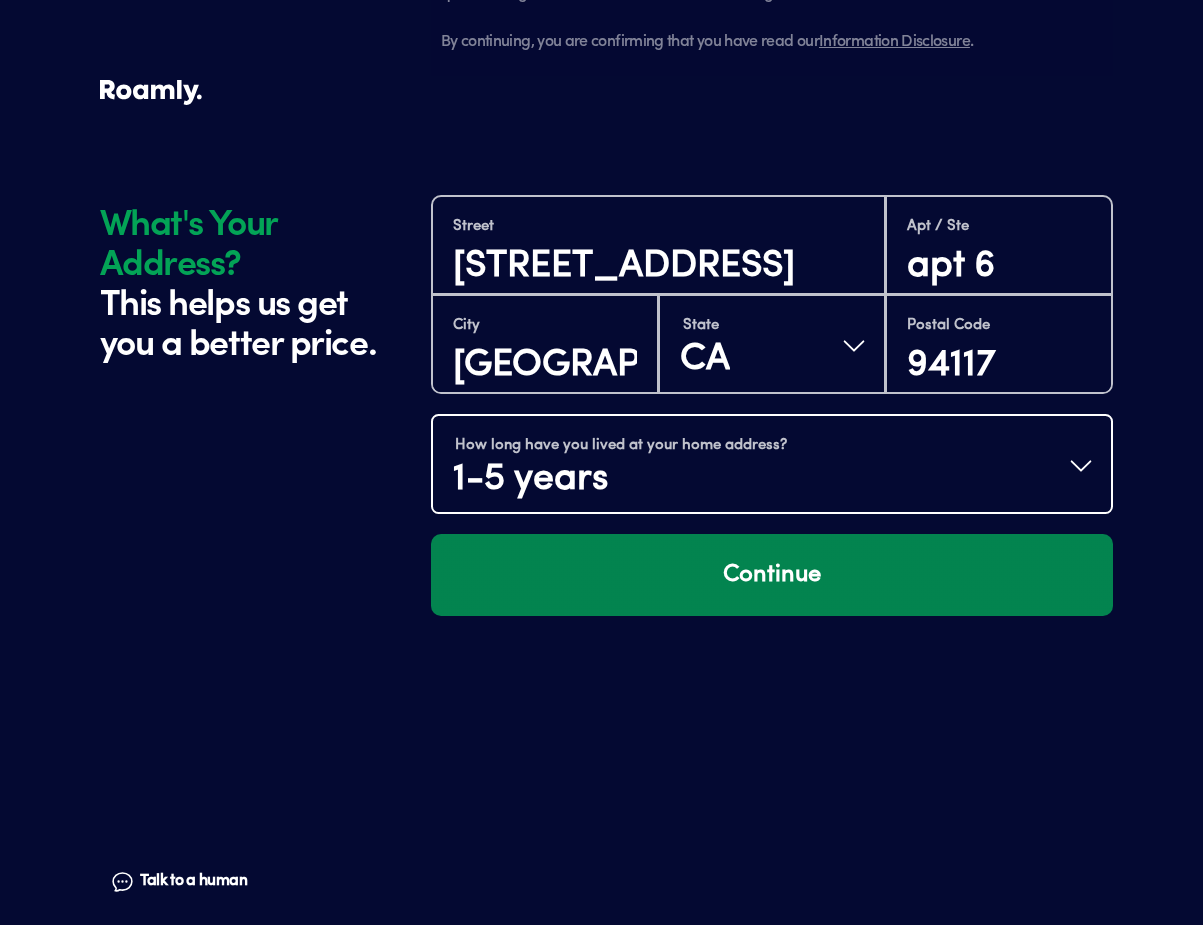 click on "Continue" at bounding box center [772, 575] 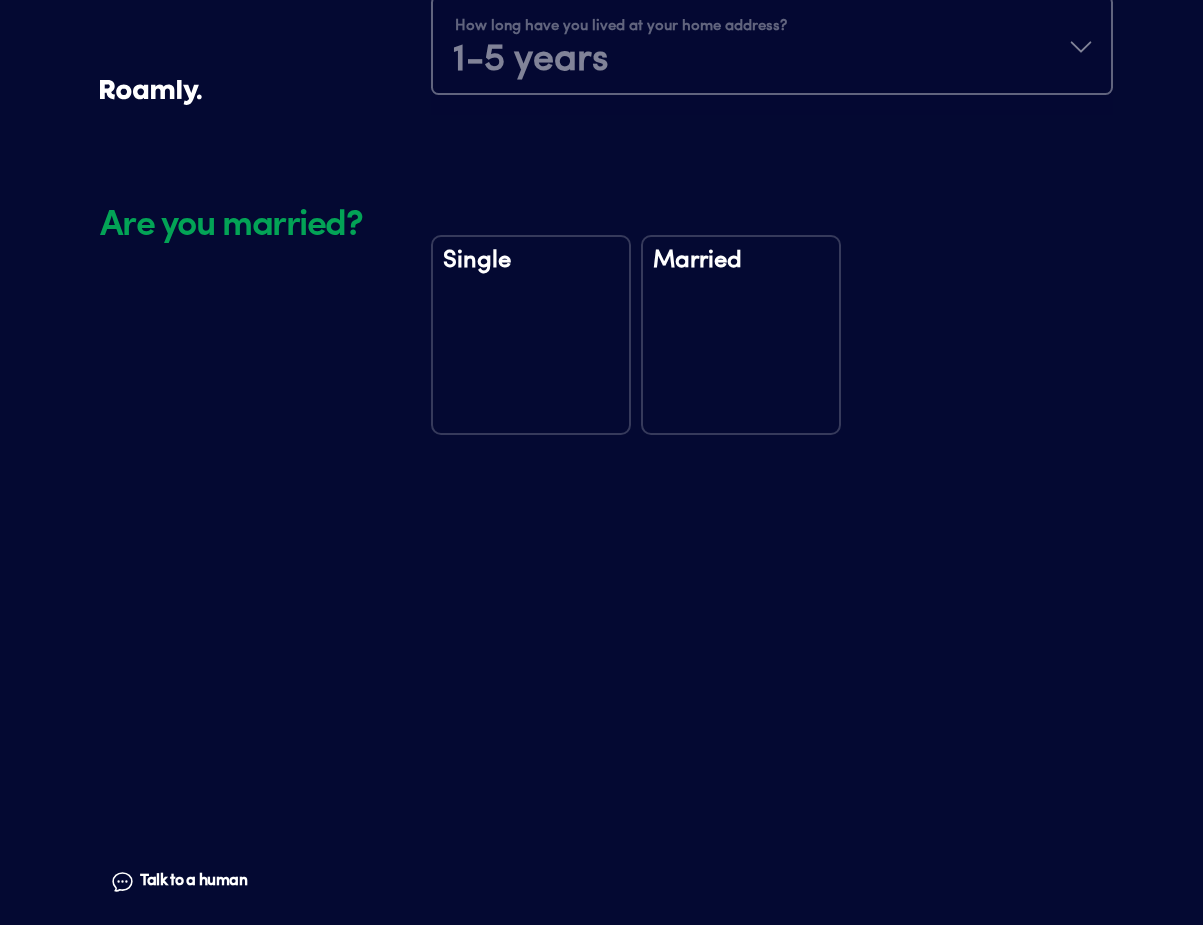 click on "Single" at bounding box center [531, 335] 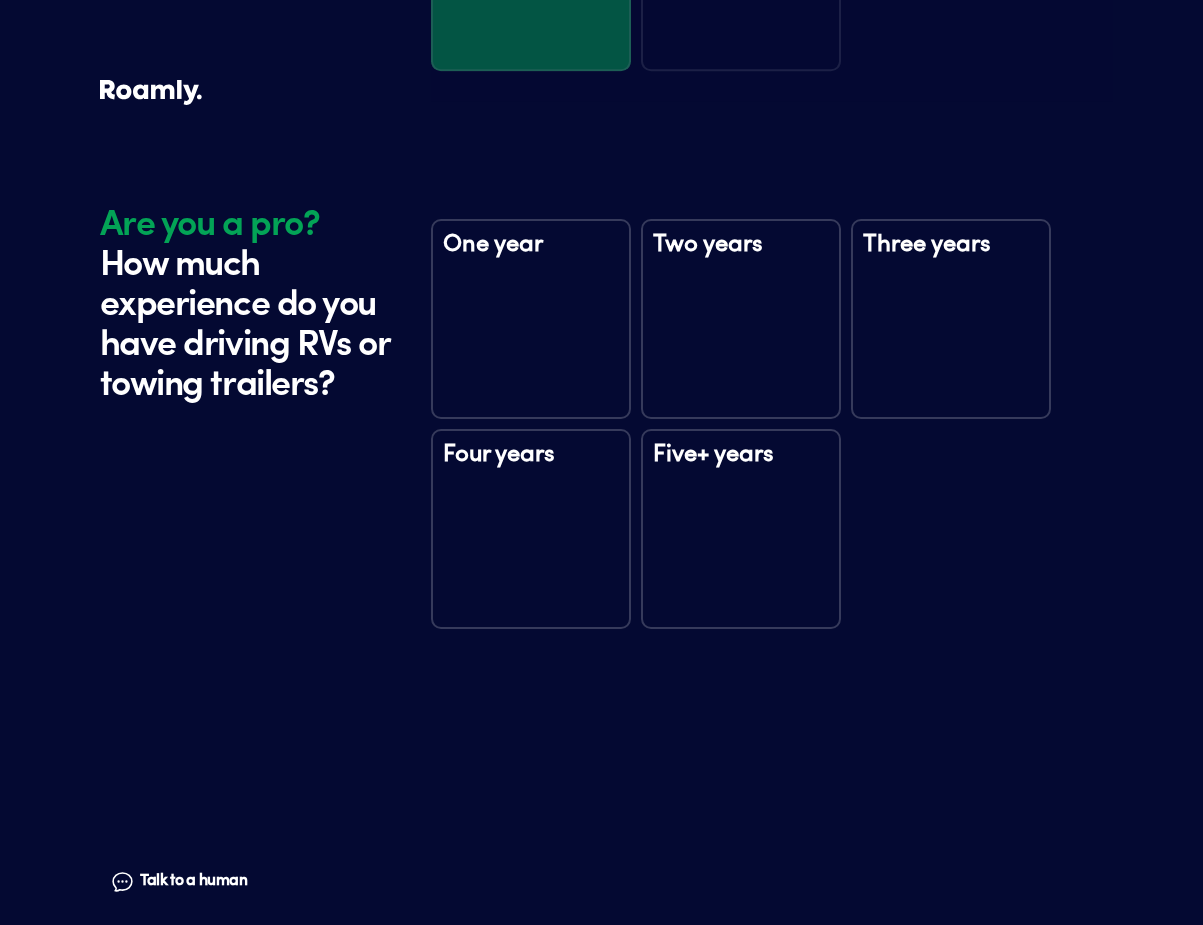 scroll, scrollTop: 3304, scrollLeft: 0, axis: vertical 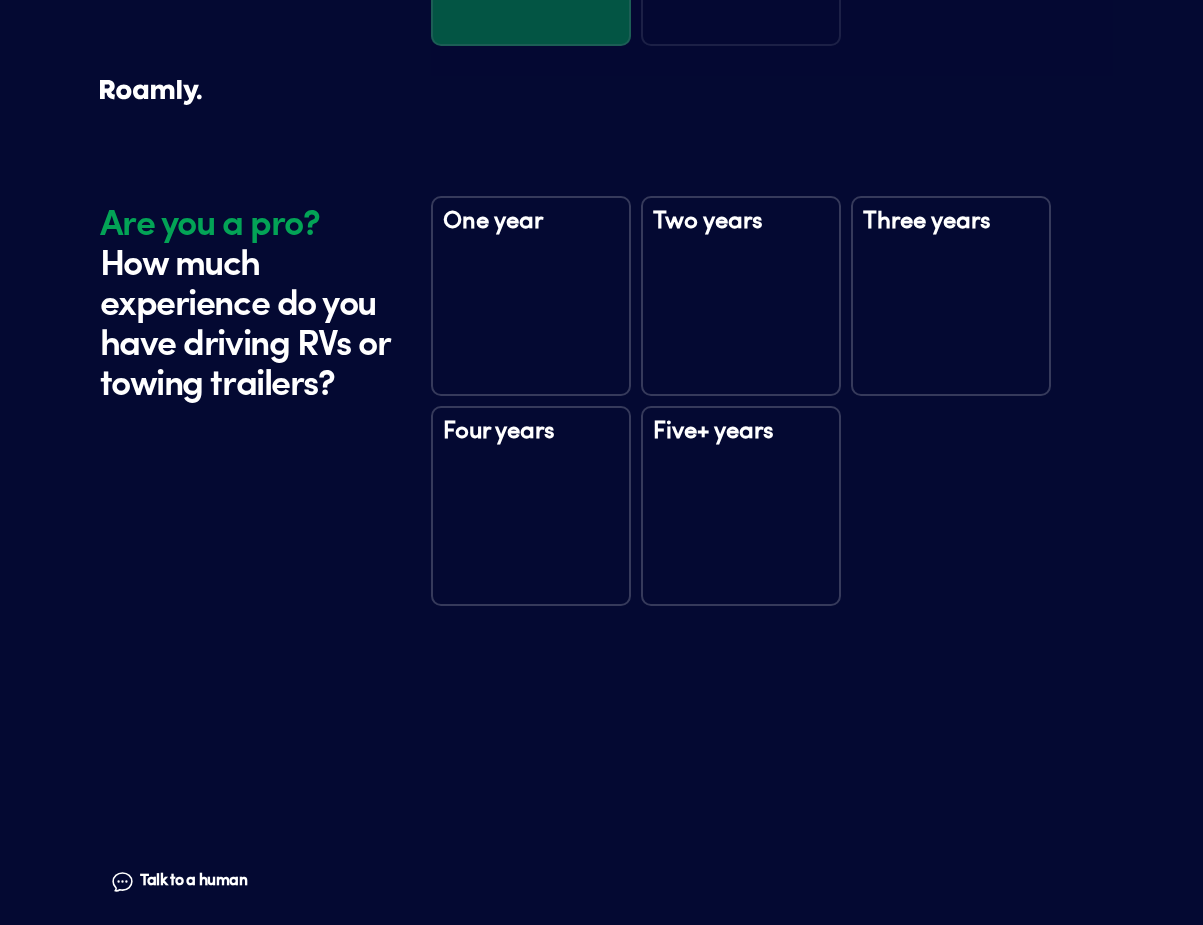 click on "Five+ years" at bounding box center (741, 506) 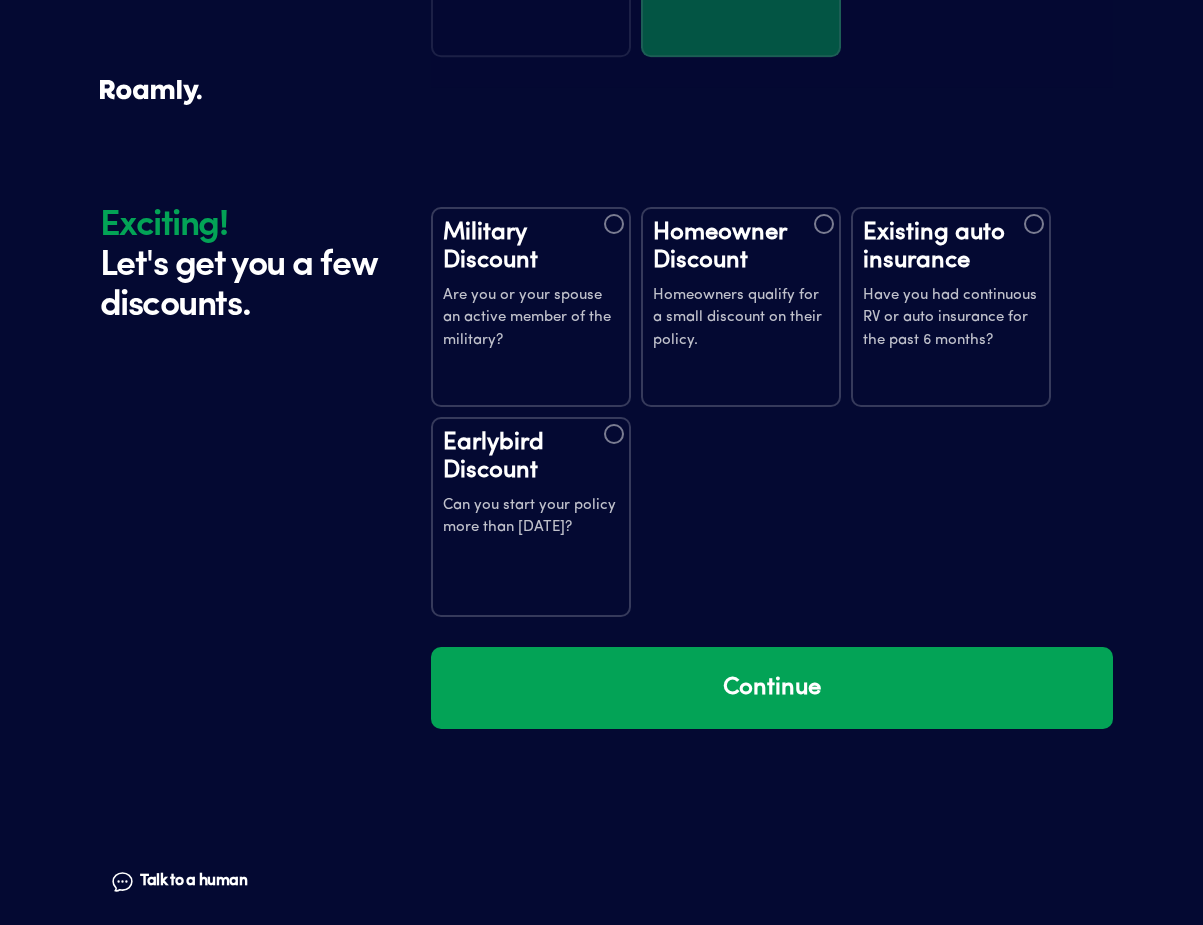 scroll, scrollTop: 3904, scrollLeft: 0, axis: vertical 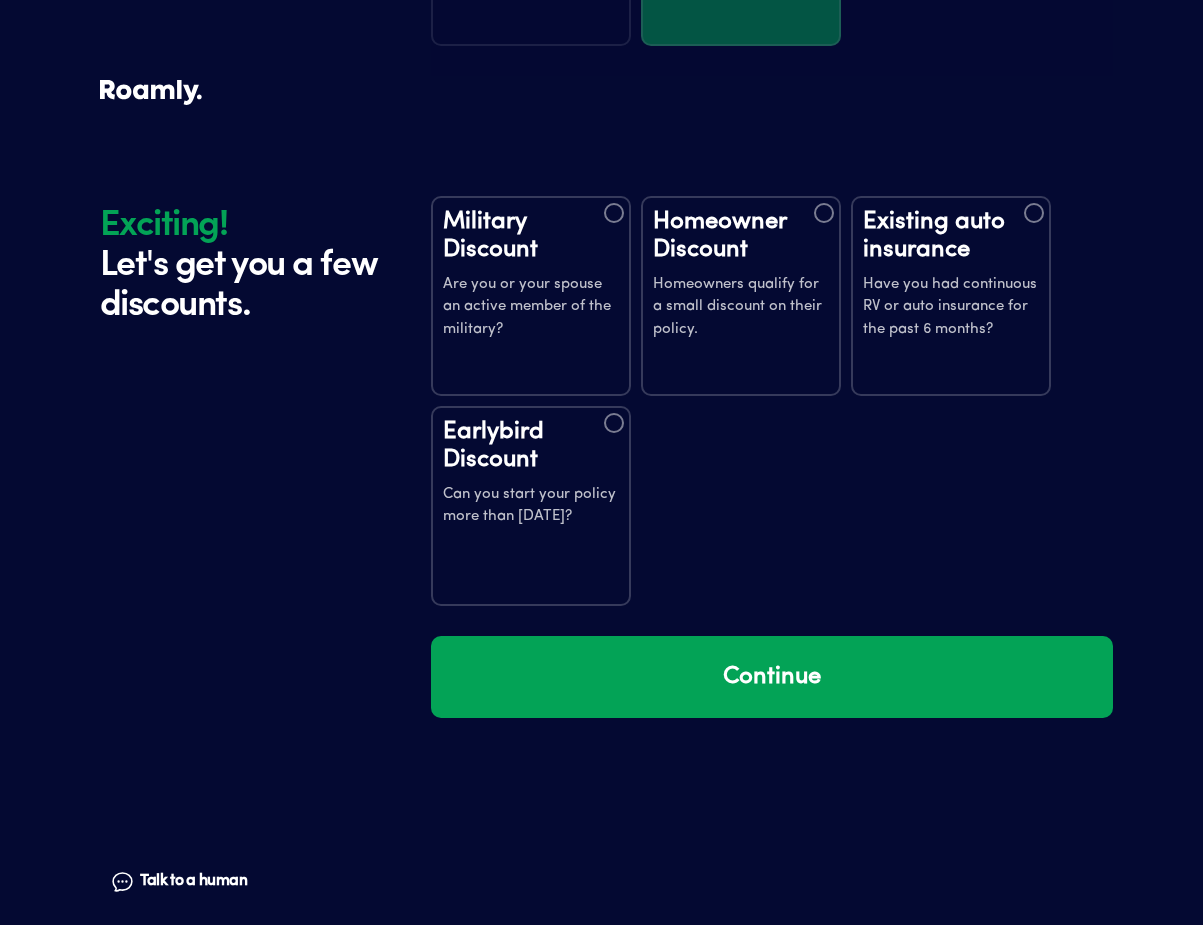 click on "Can you start your policy more than [DATE]?" at bounding box center (531, 506) 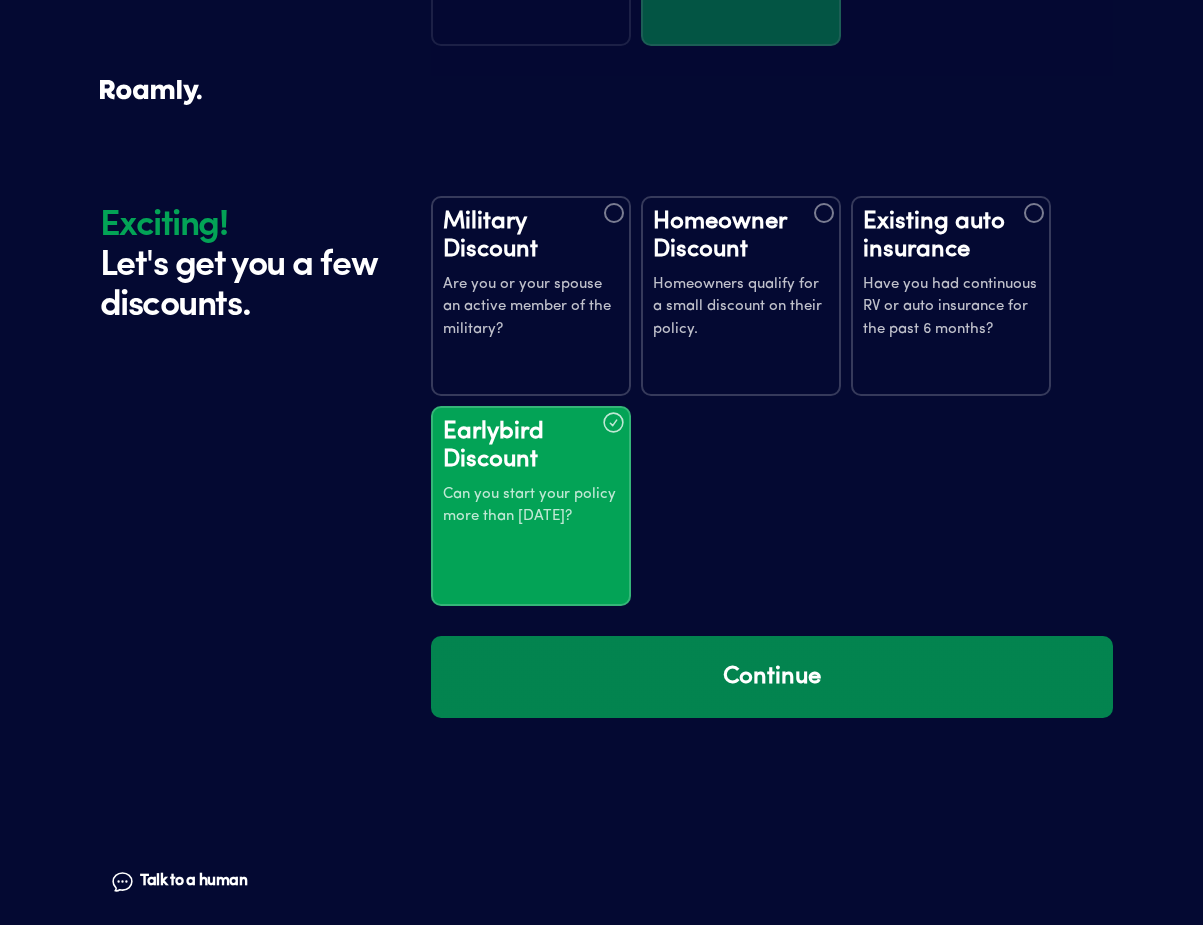click on "Continue" at bounding box center (772, 677) 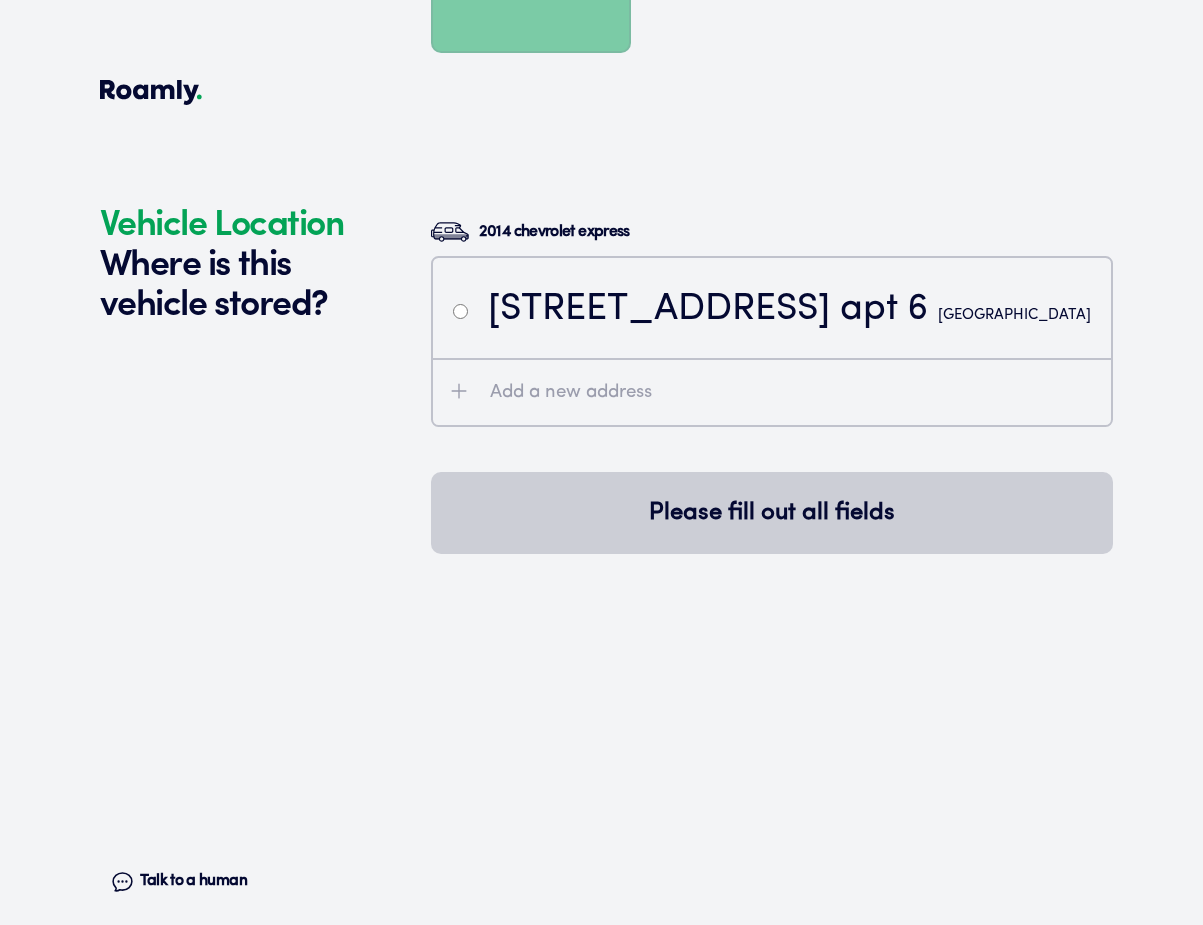 scroll, scrollTop: 4504, scrollLeft: 0, axis: vertical 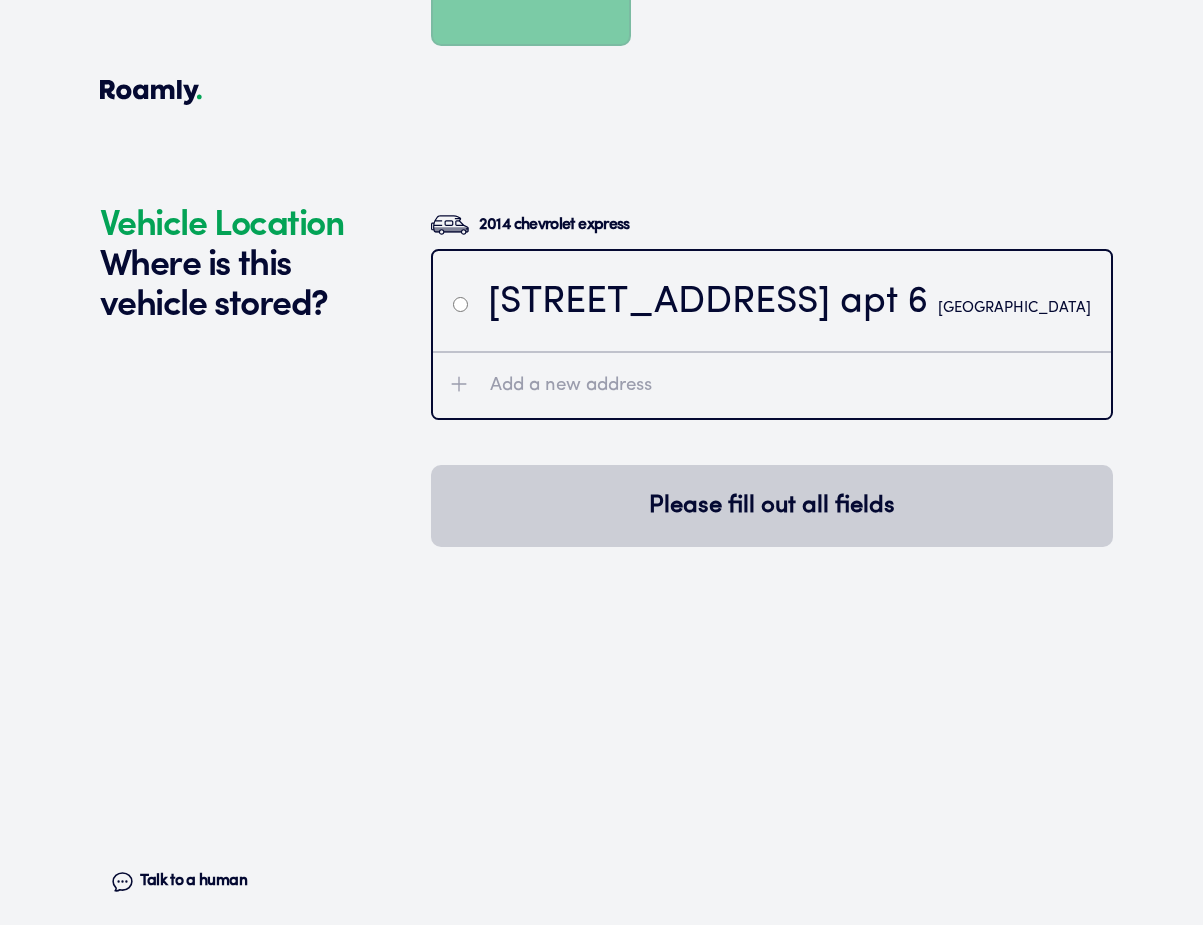 click on "[STREET_ADDRESS]" at bounding box center [789, 303] 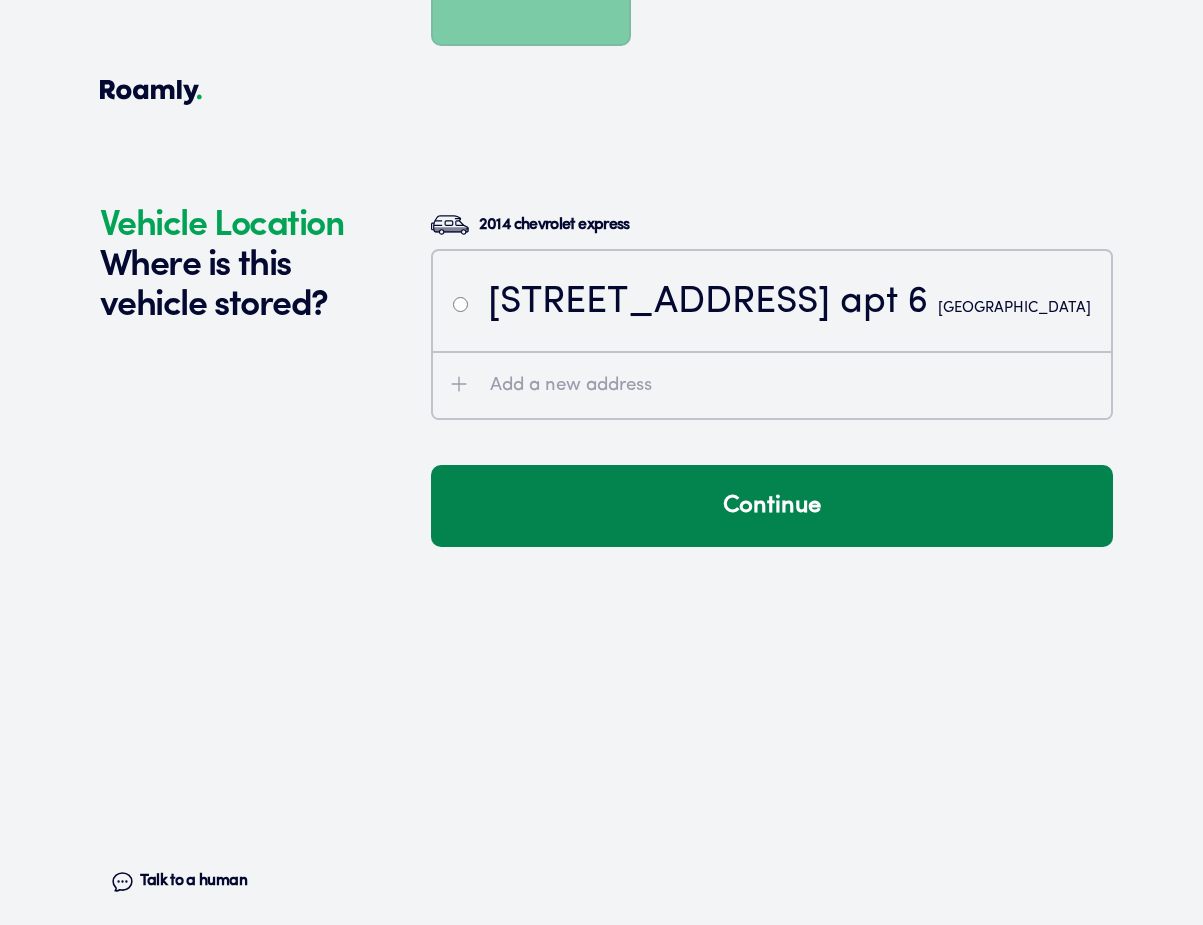 click on "Continue" at bounding box center (772, 506) 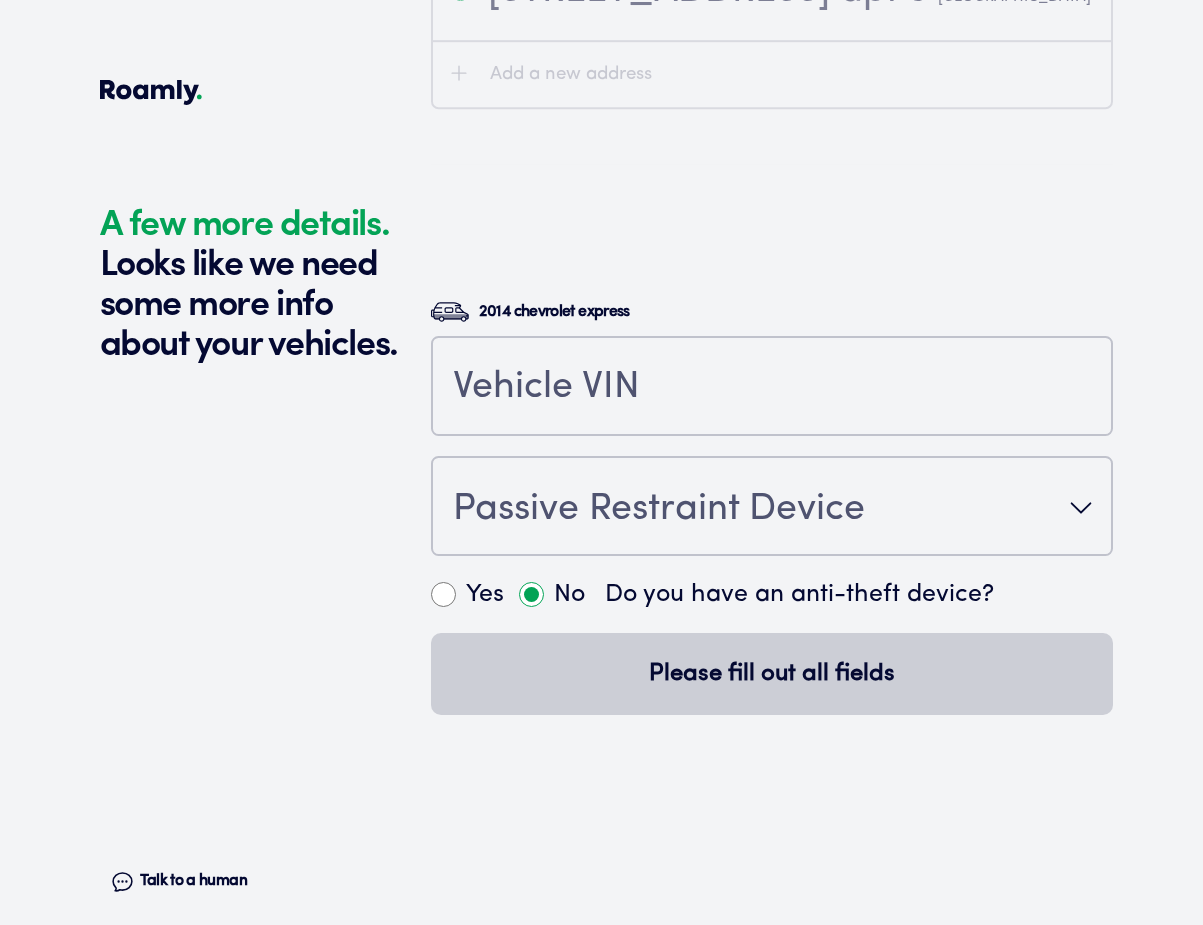 scroll, scrollTop: 4943, scrollLeft: 0, axis: vertical 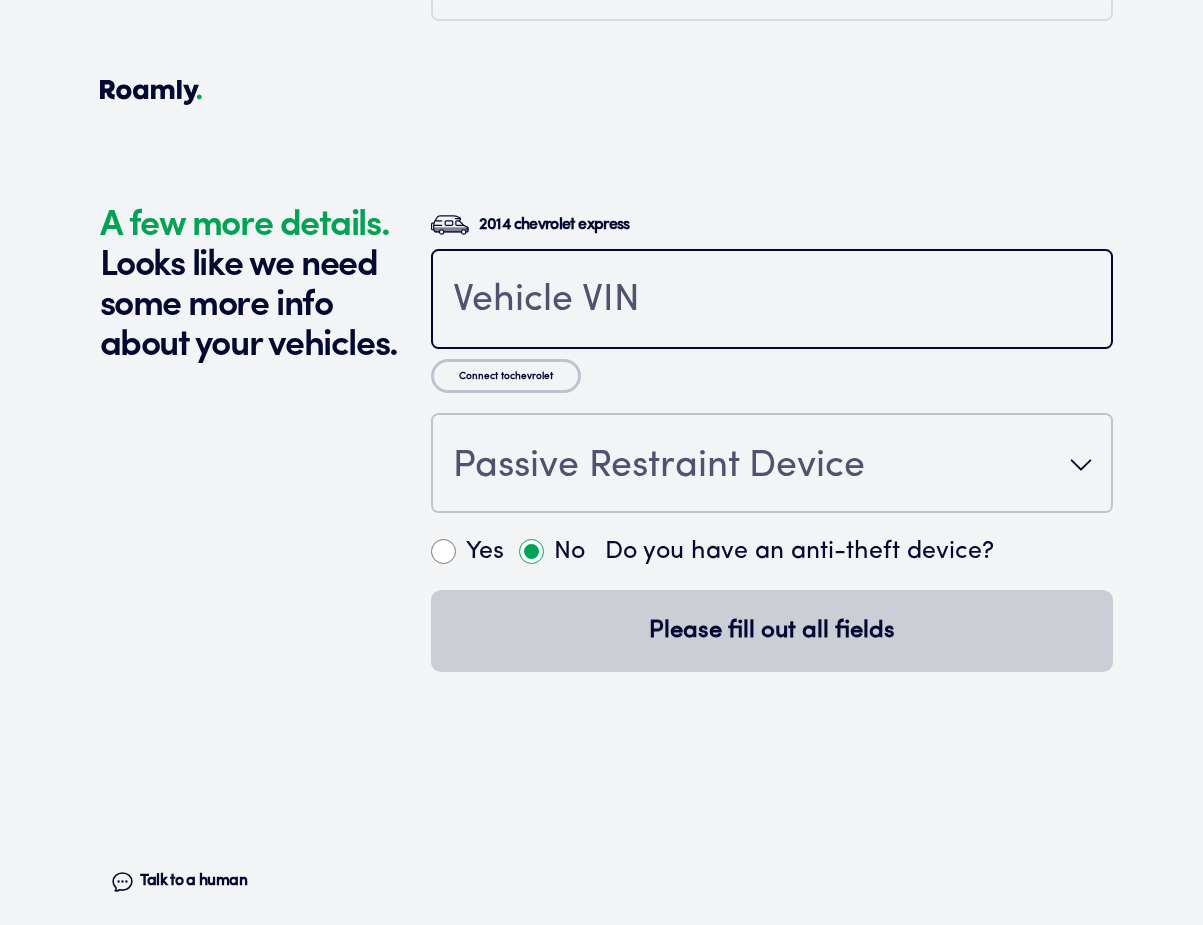 click at bounding box center [772, 301] 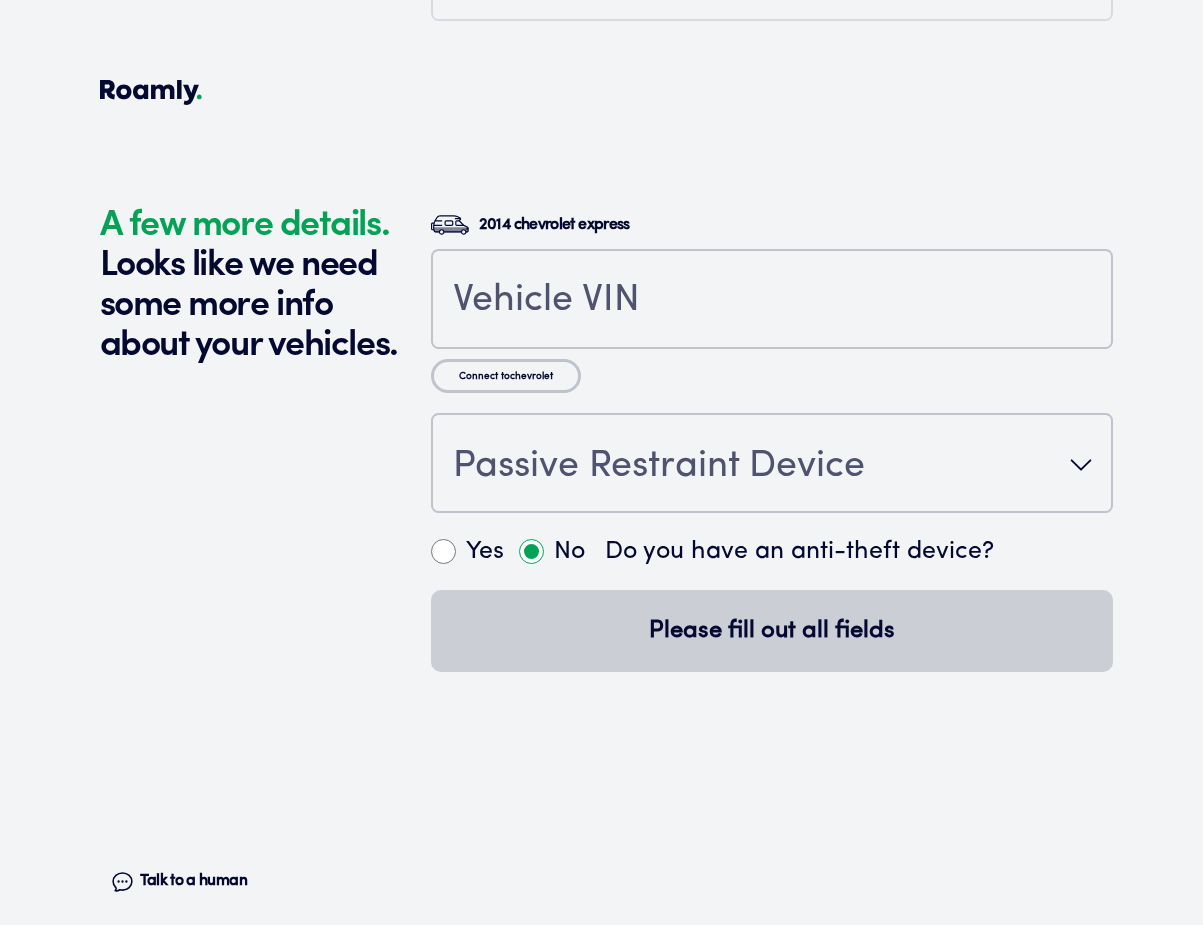 click on "2014 chevrolet express Connect to  chevrolet Passive Restraint Device Yes No Do you have an anti-theft device? Please fill out all fields" at bounding box center (772, 486) 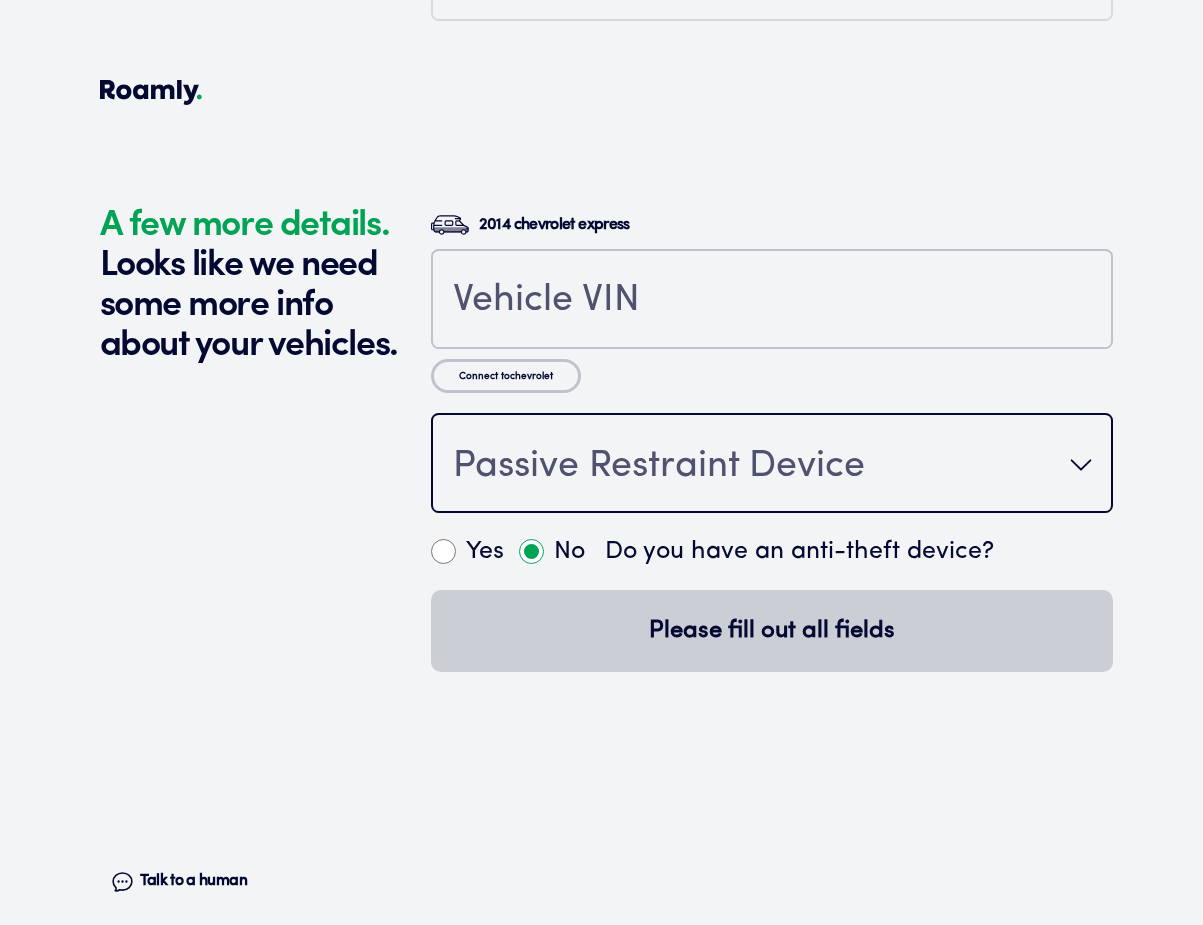 click on "Passive Restraint Device" at bounding box center [659, 467] 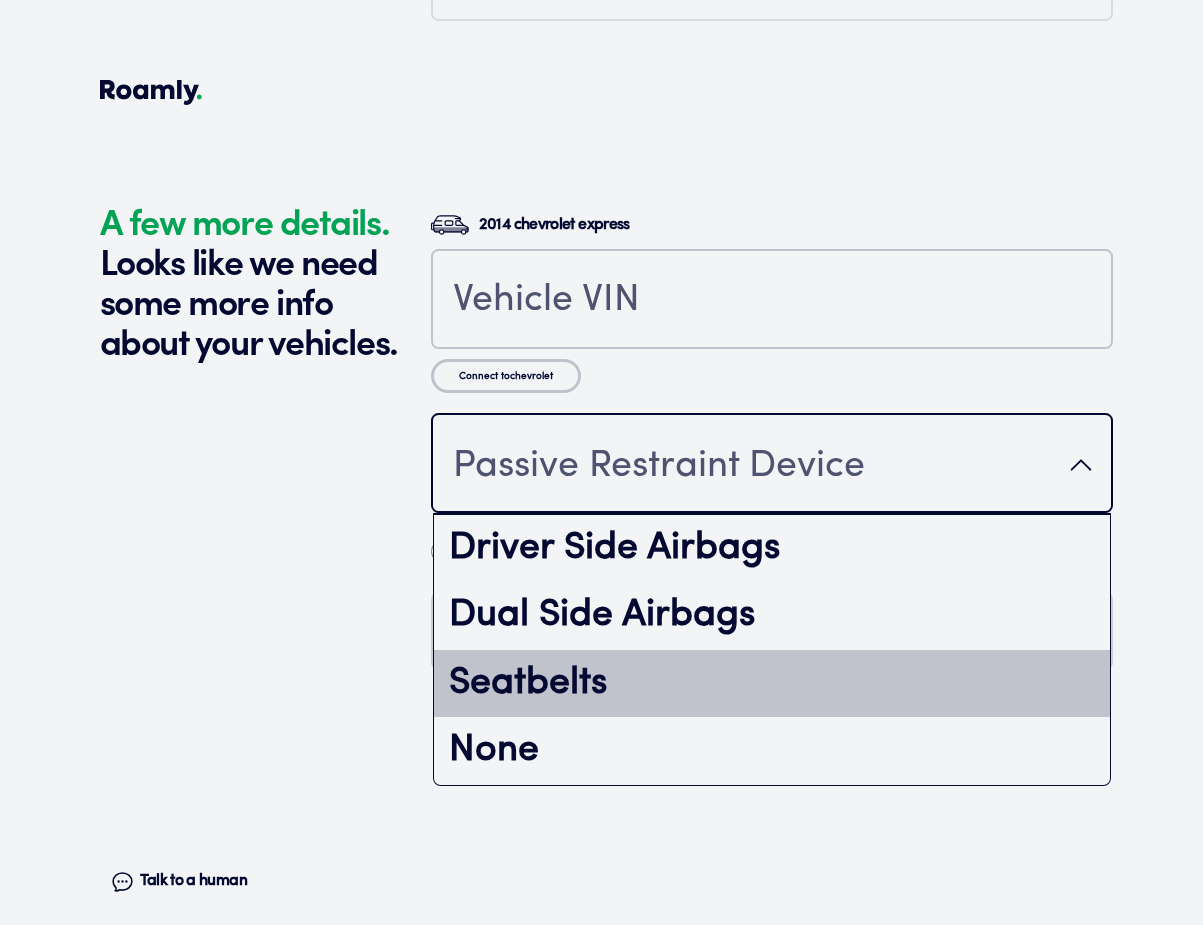 click on "Seatbelts" at bounding box center (772, 684) 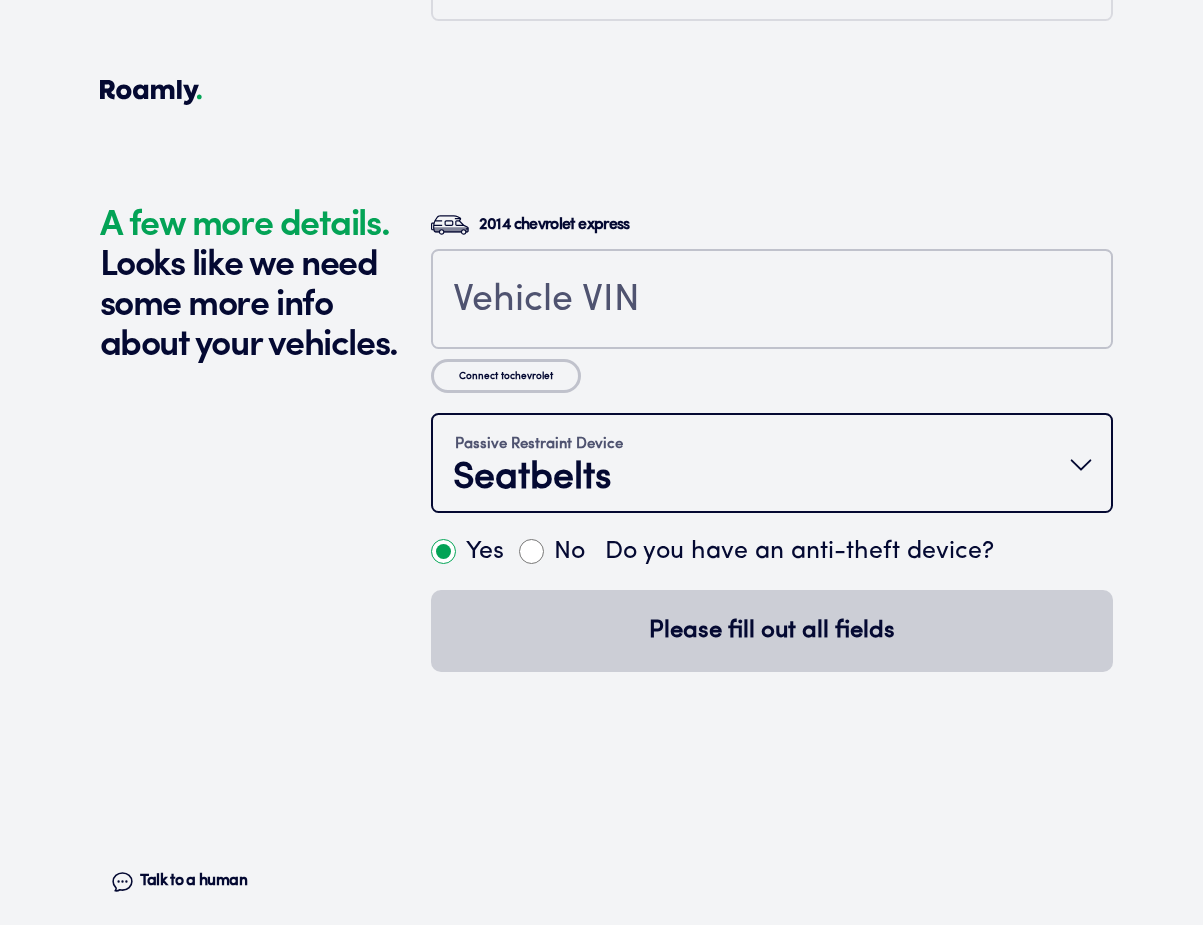 click on "Passive Restraint Device Seatbelts" at bounding box center [772, 465] 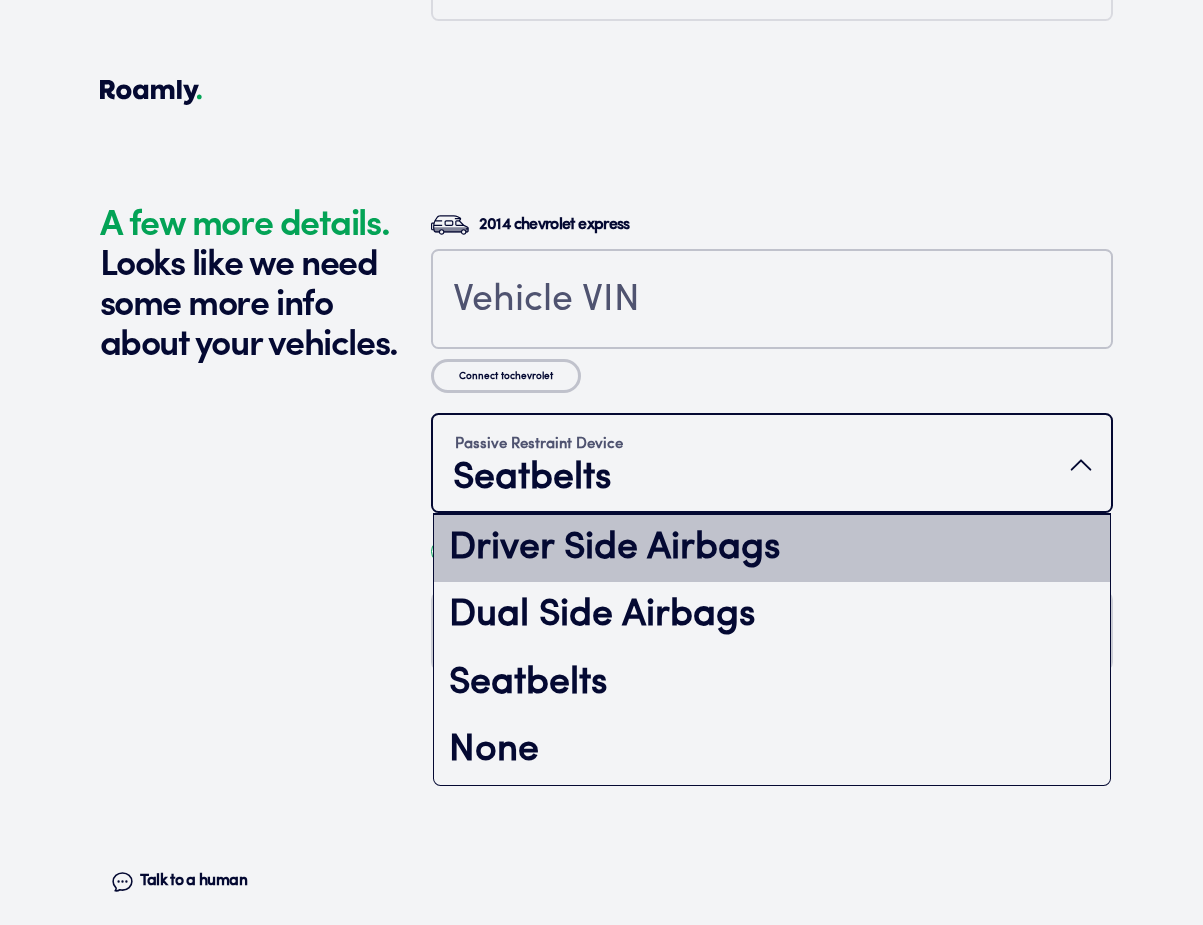 click on "Driver Side Airbags" at bounding box center [772, 549] 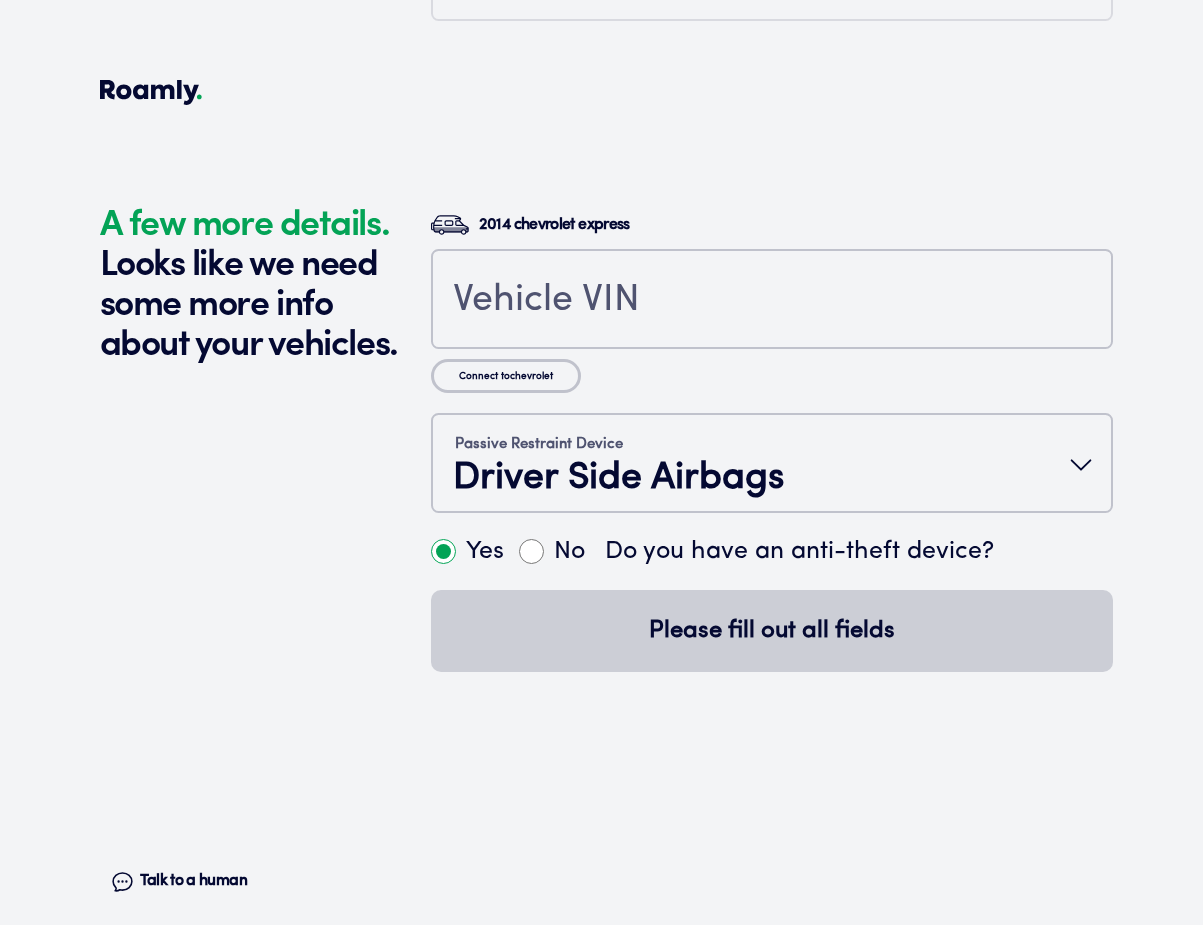 click on "A few more details. Looks like we need some more info about your vehicles. Talk to a human Chat" at bounding box center (260, -2009) 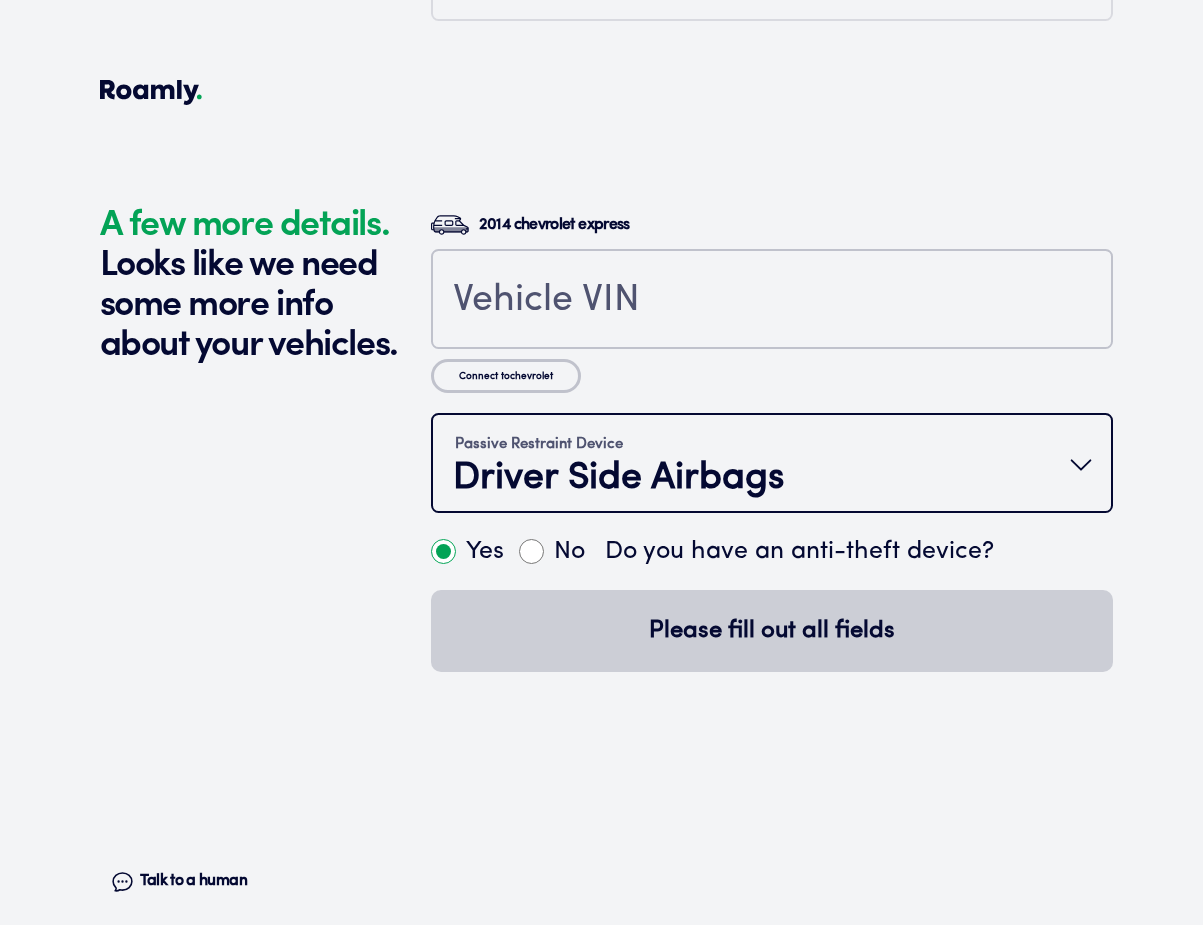 click on "Driver Side Airbags" at bounding box center [618, 478] 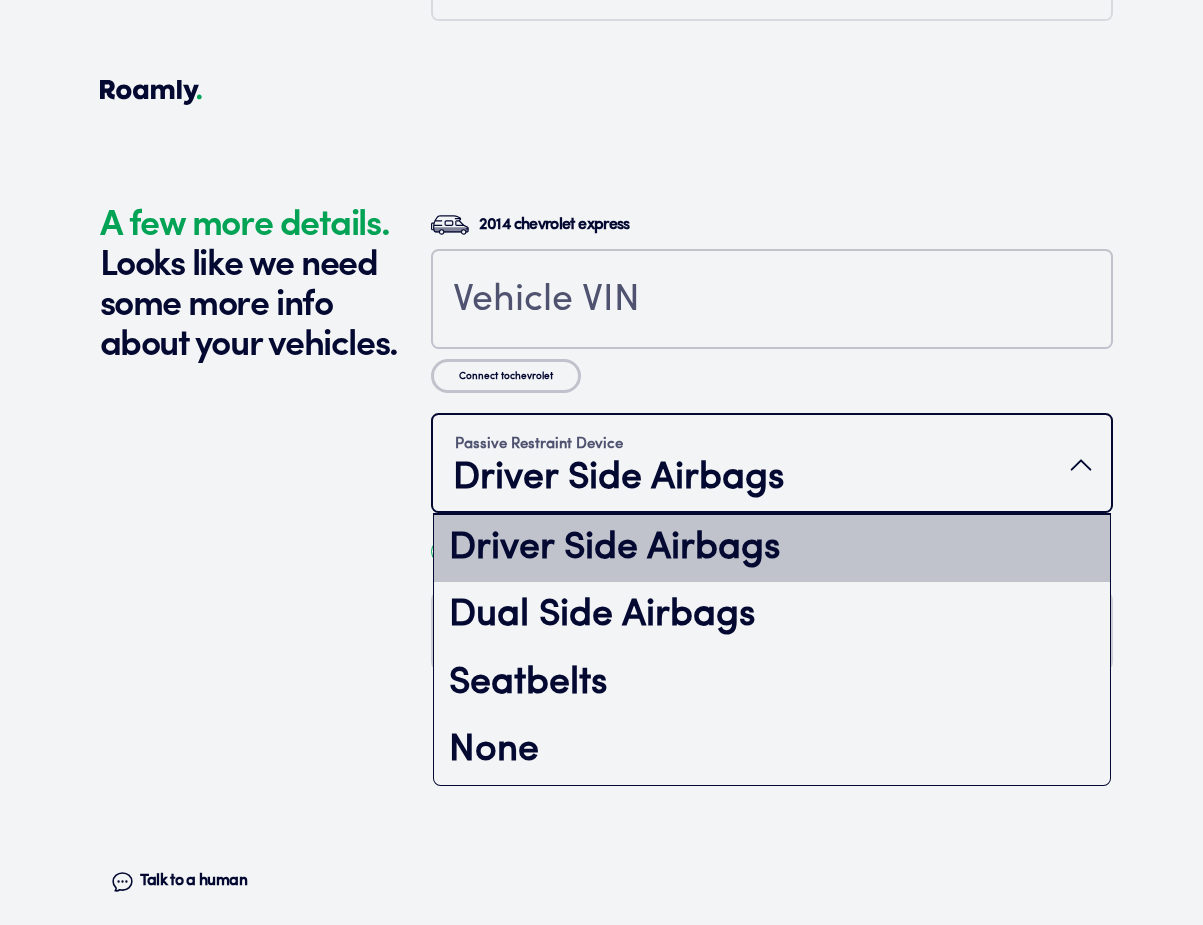 click on "Driver Side Airbags" at bounding box center [618, 478] 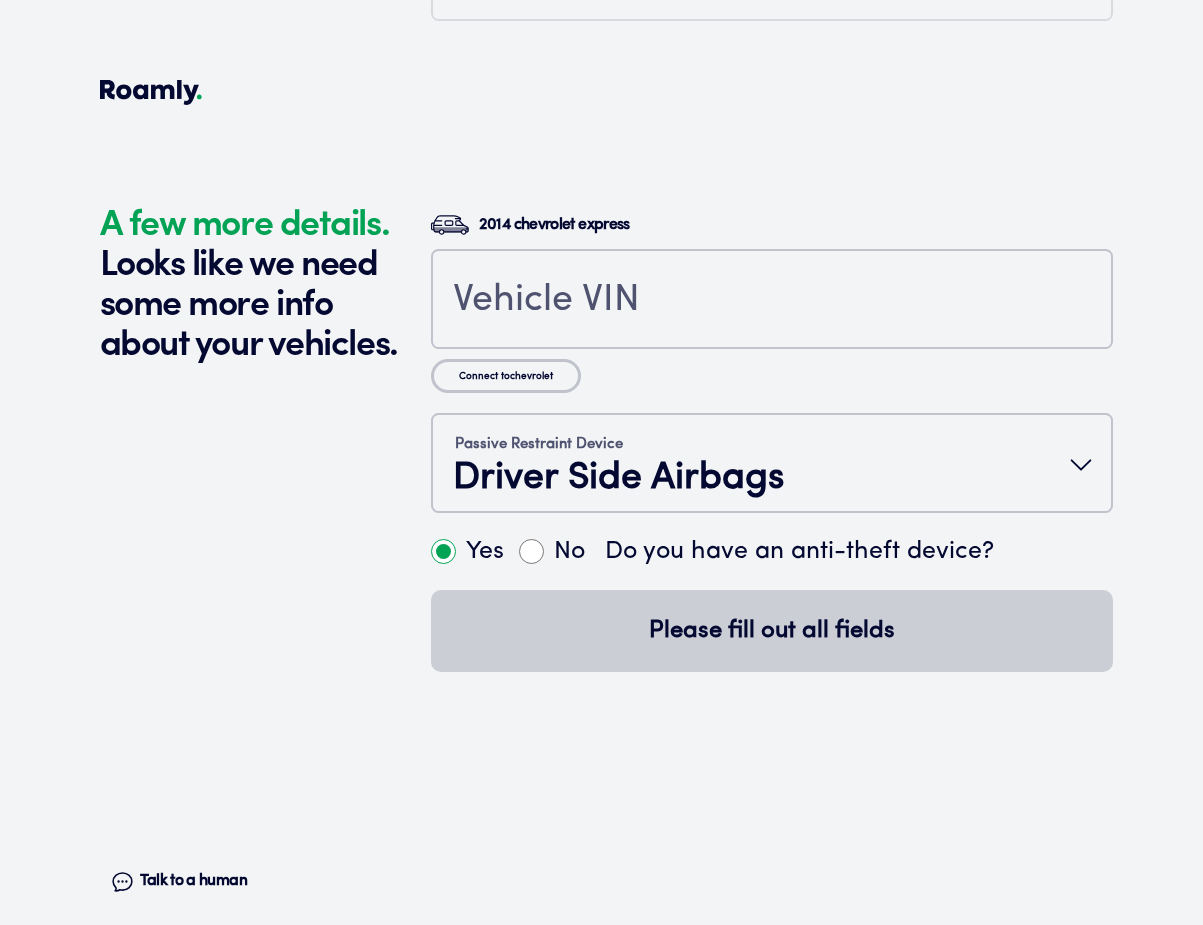click on "2014 chevrolet express Connect to  chevrolet Passive Restraint Device Driver Side Airbags Yes No Do you have an anti-theft device? Please fill out all fields" at bounding box center (772, 546) 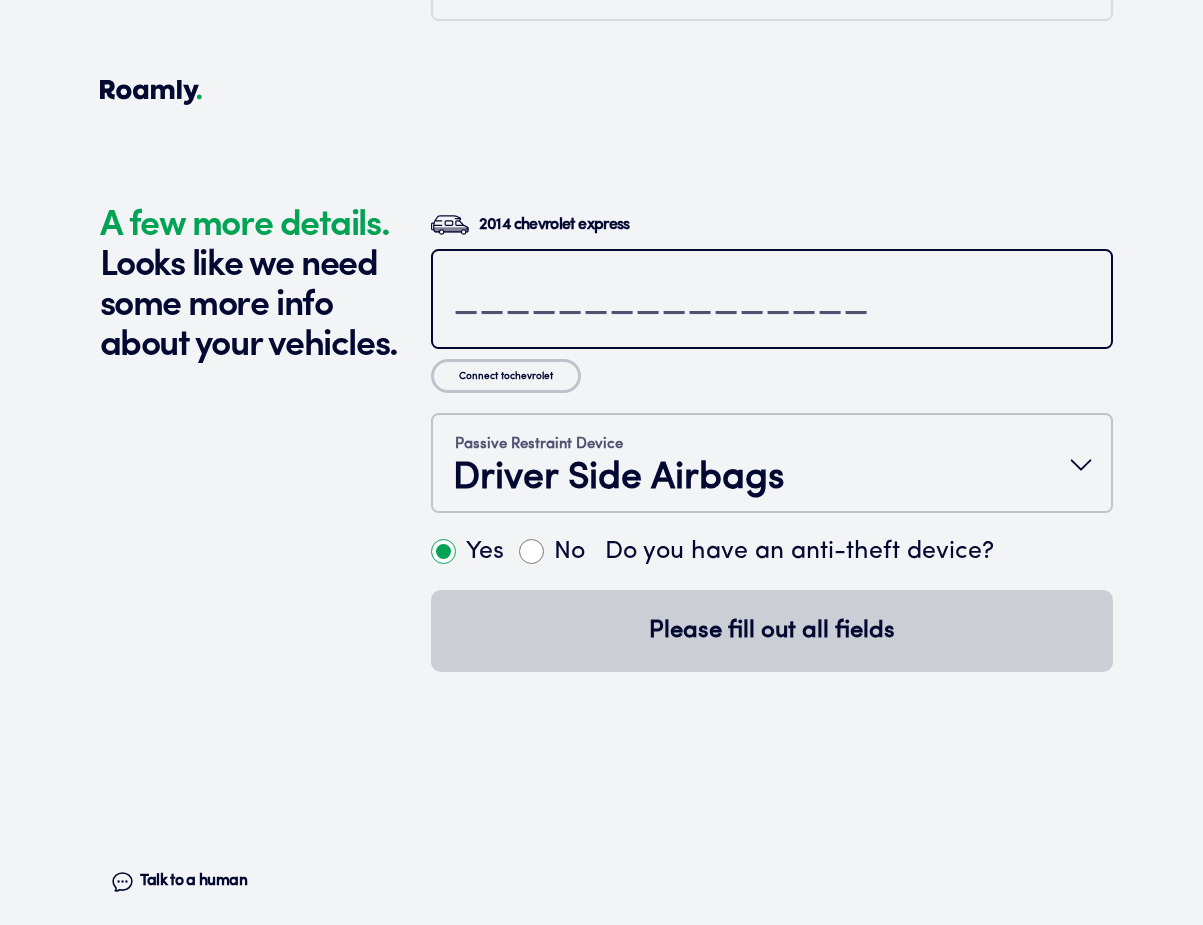 click at bounding box center [772, 301] 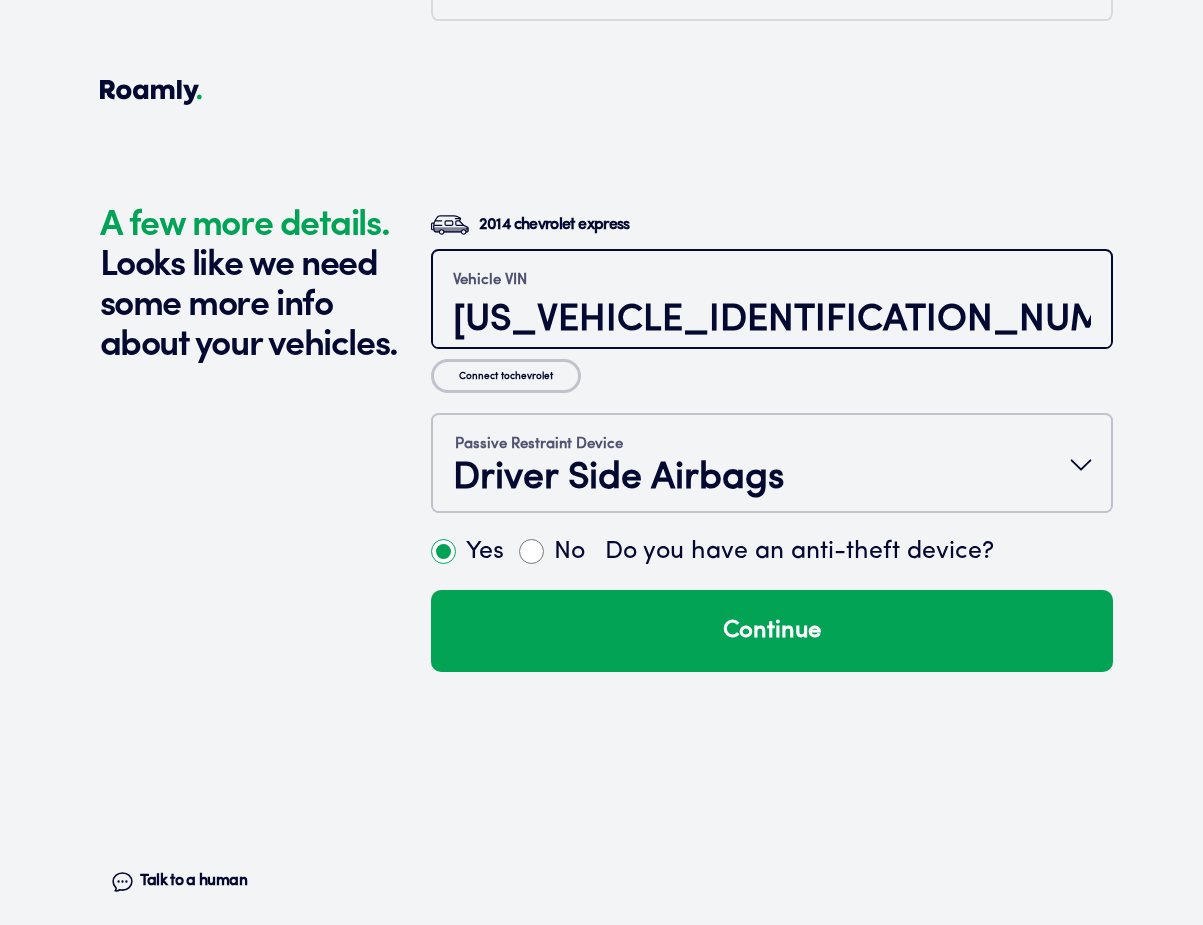 type on "[US_VEHICLE_IDENTIFICATION_NUMBER]" 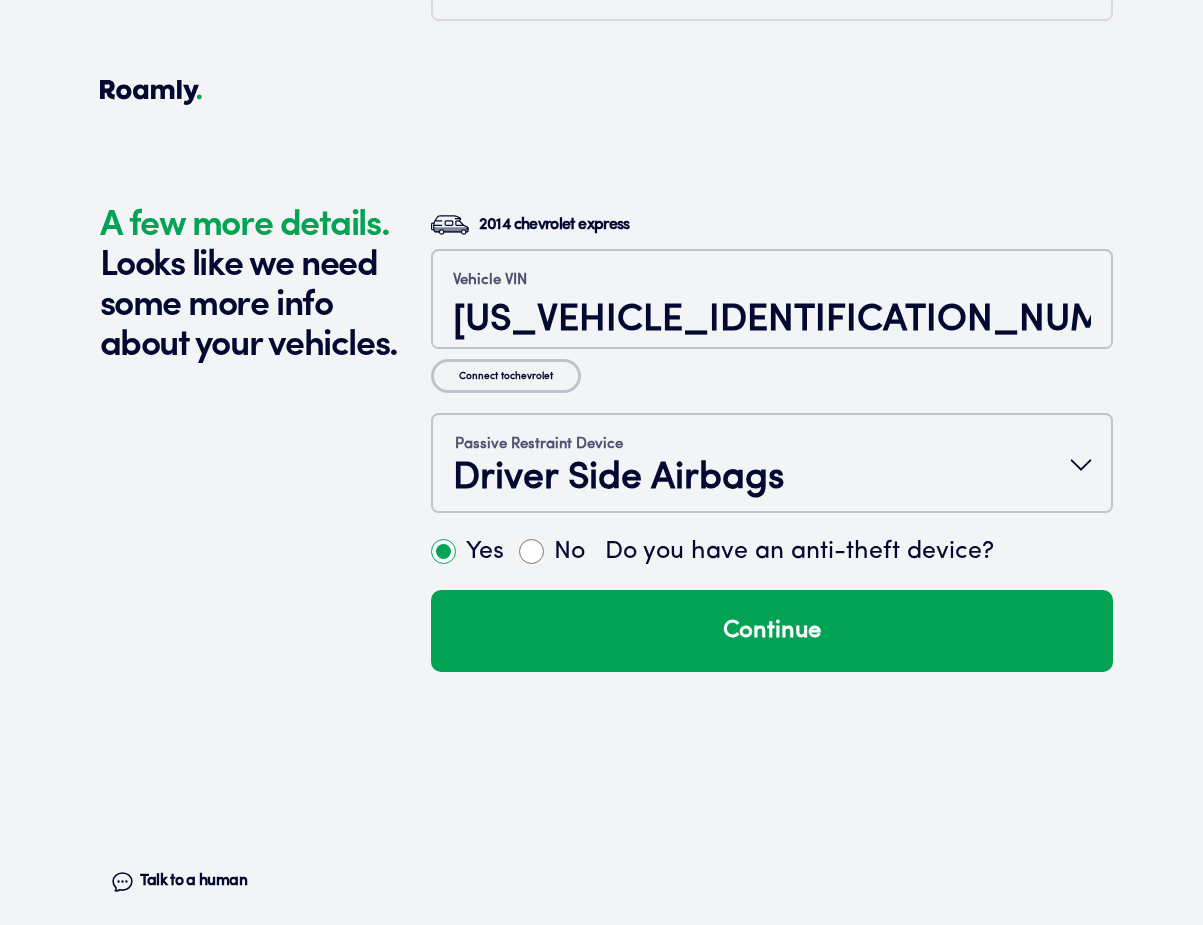 click on "Connect to  chevrolet" at bounding box center (506, 376) 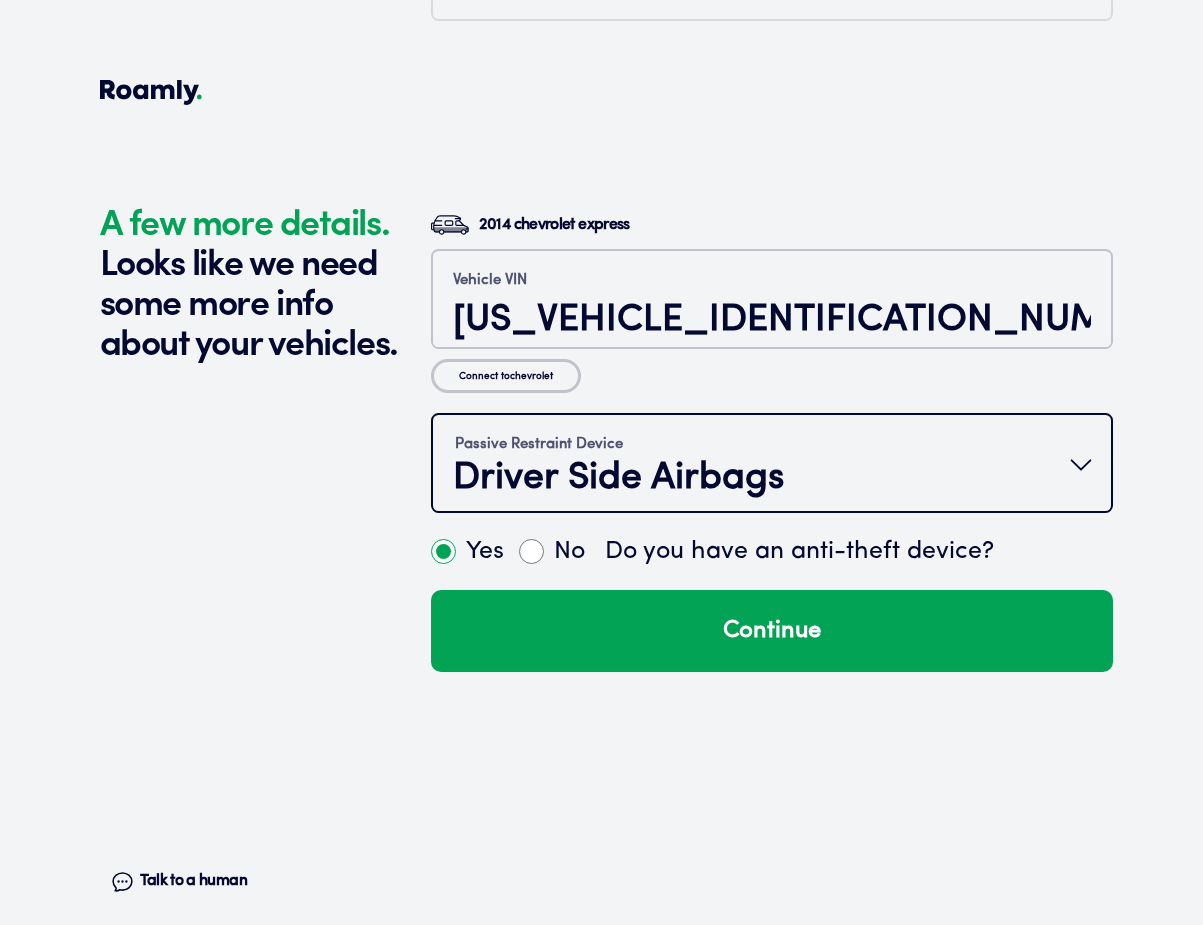 click on "Driver Side Airbags" at bounding box center [618, 478] 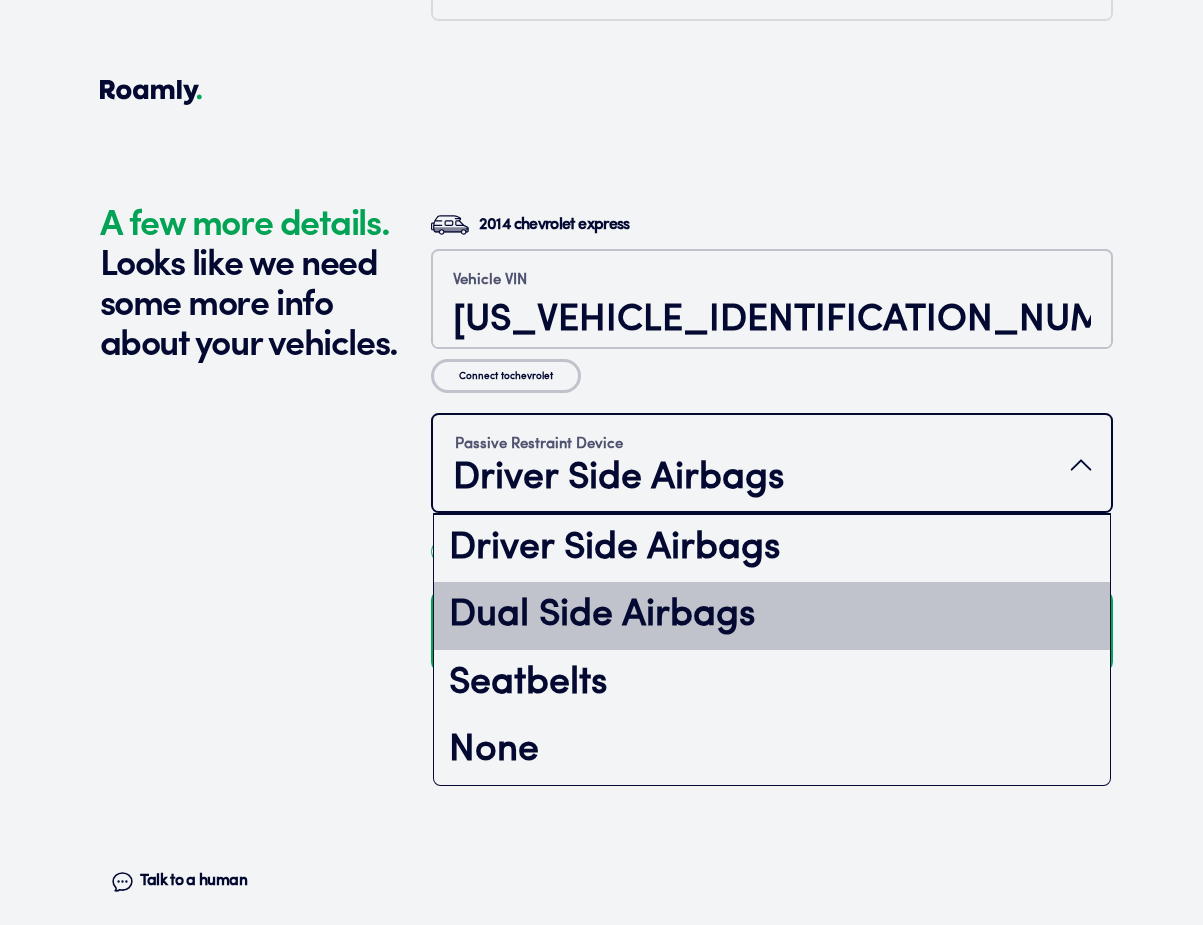 click on "Dual Side Airbags" at bounding box center [772, 616] 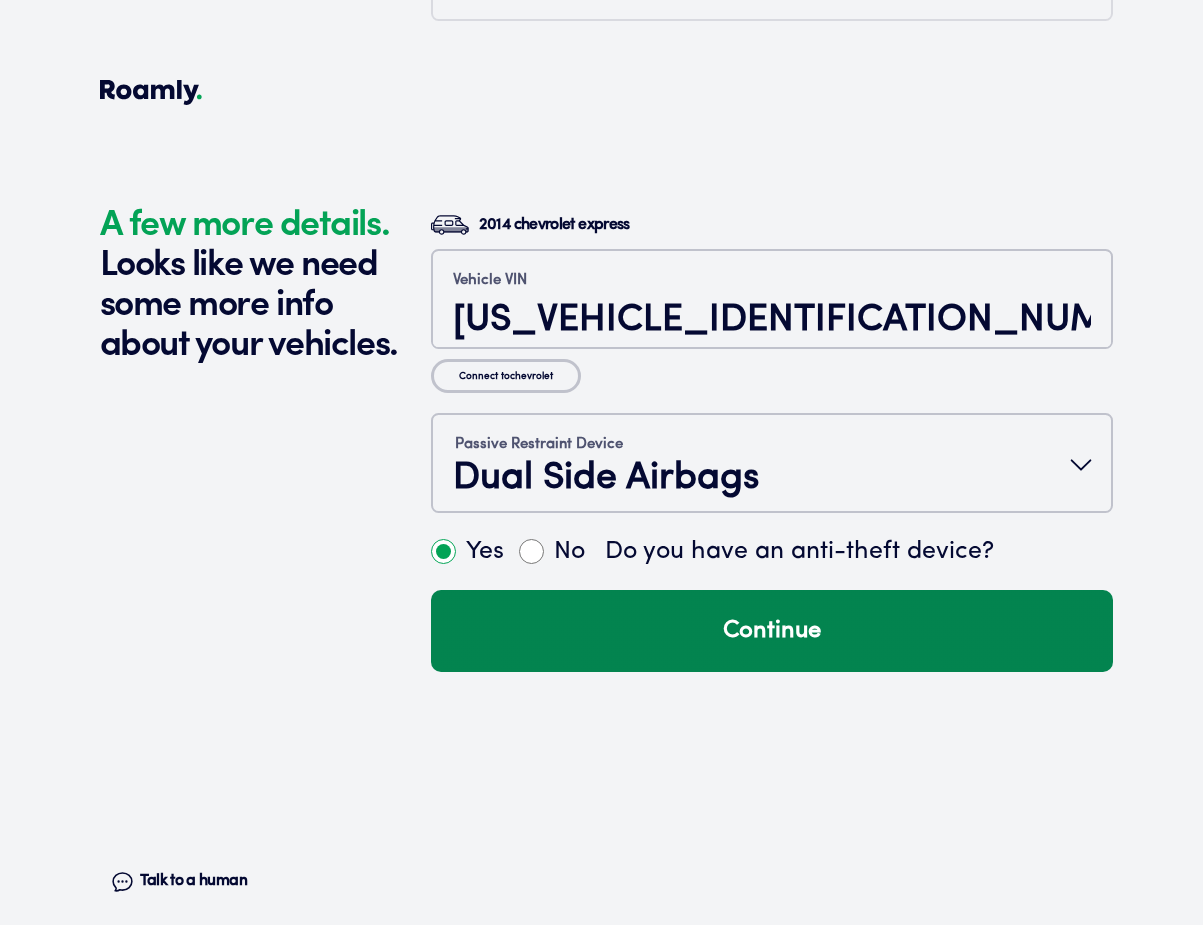 click on "Continue" at bounding box center [772, 631] 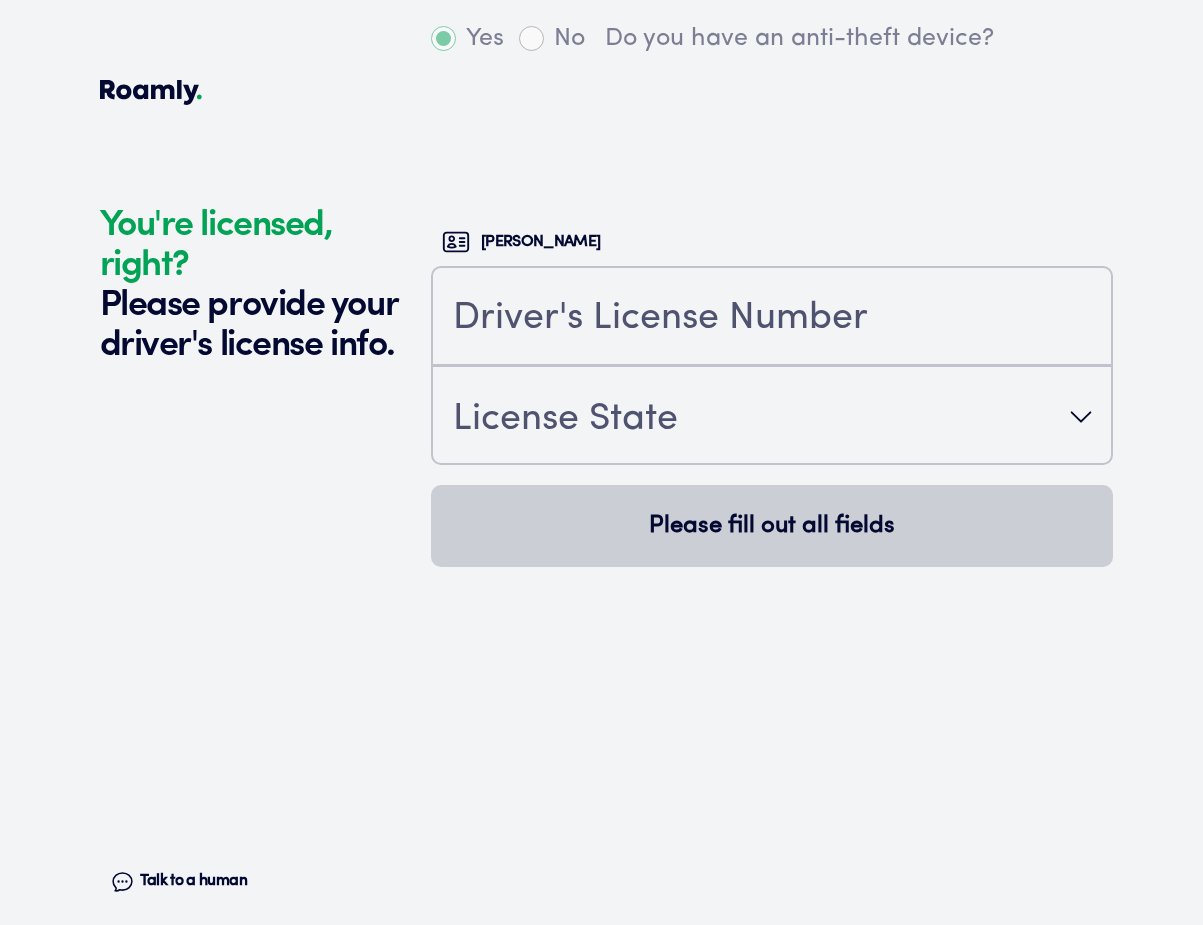 scroll, scrollTop: 5378, scrollLeft: 0, axis: vertical 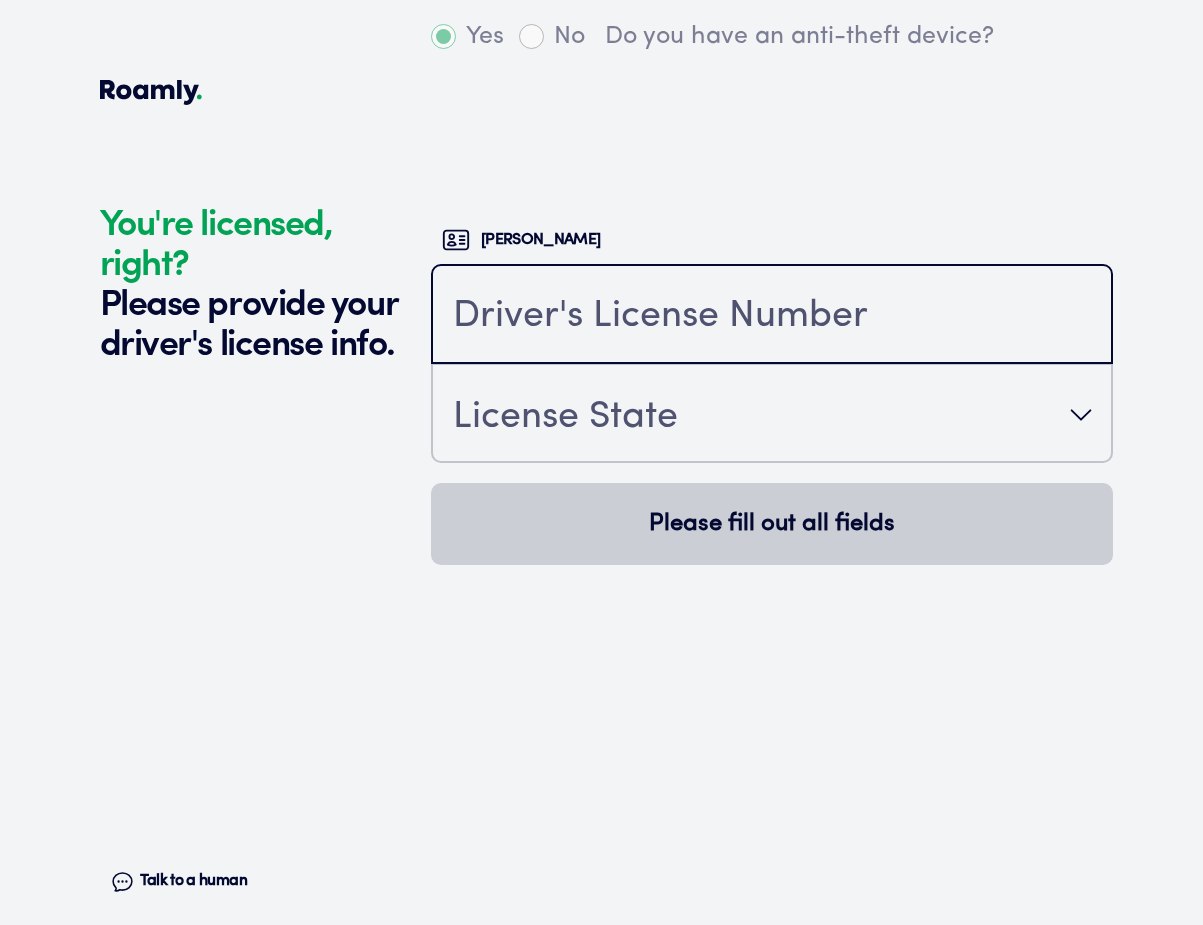 click at bounding box center [772, 316] 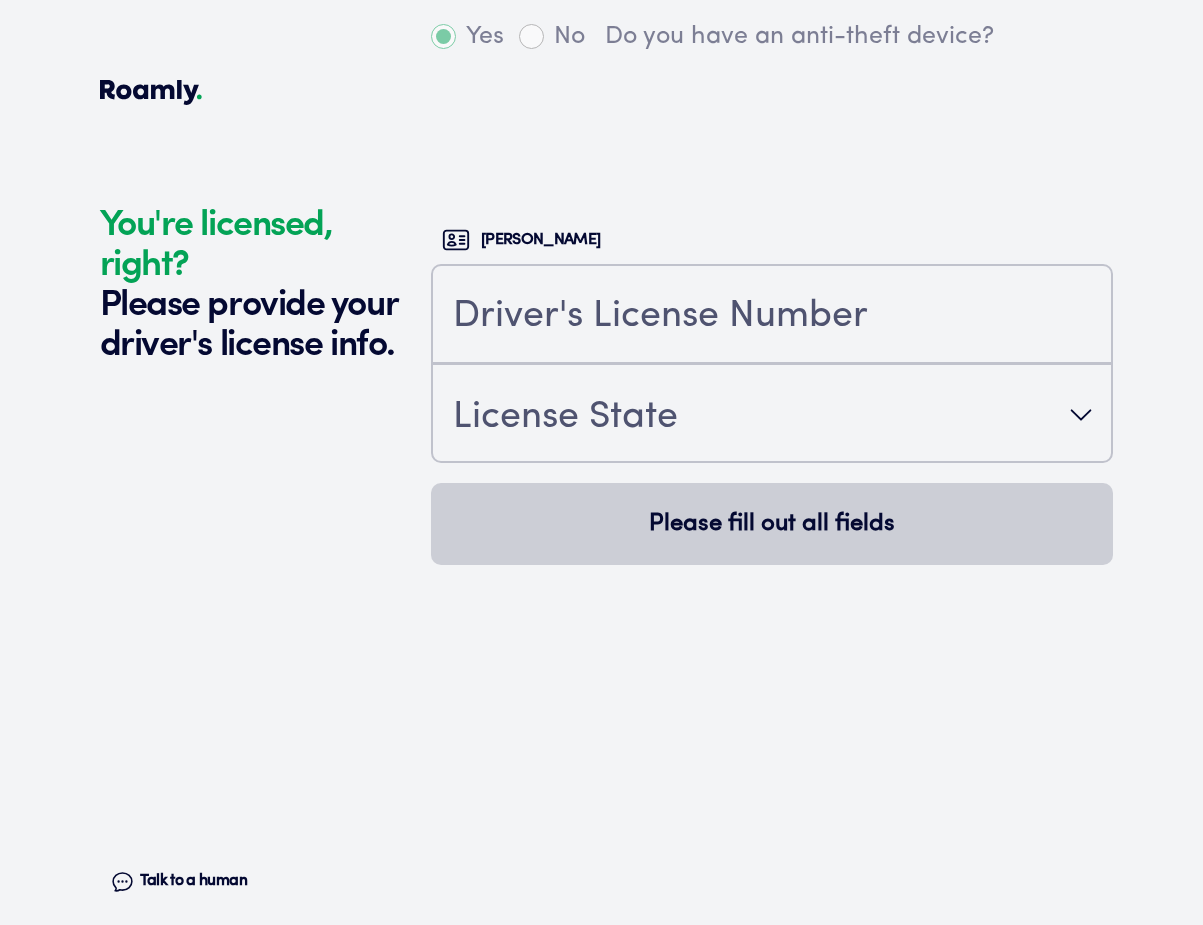 drag, startPoint x: 279, startPoint y: 504, endPoint x: 315, endPoint y: 367, distance: 141.65099 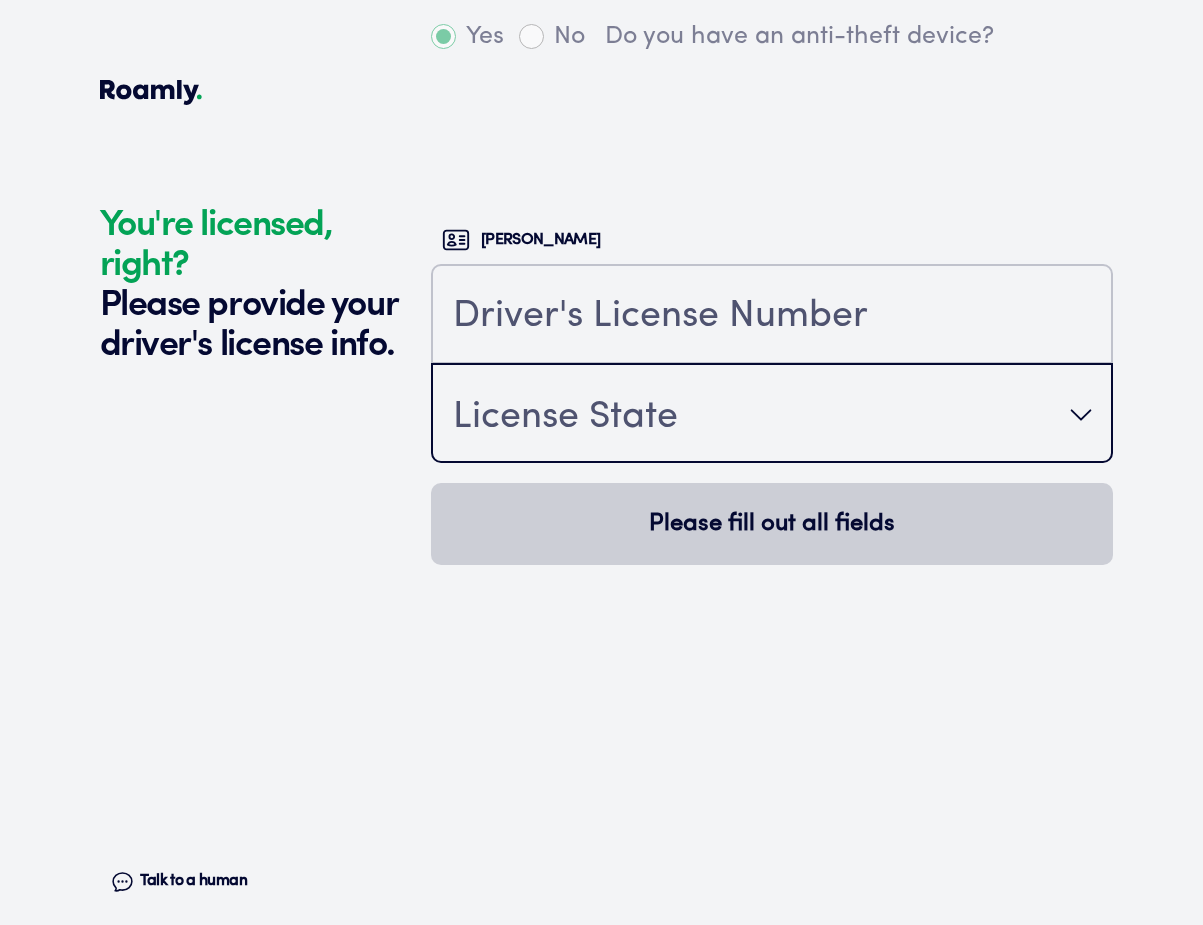 click on "License State" at bounding box center (565, 417) 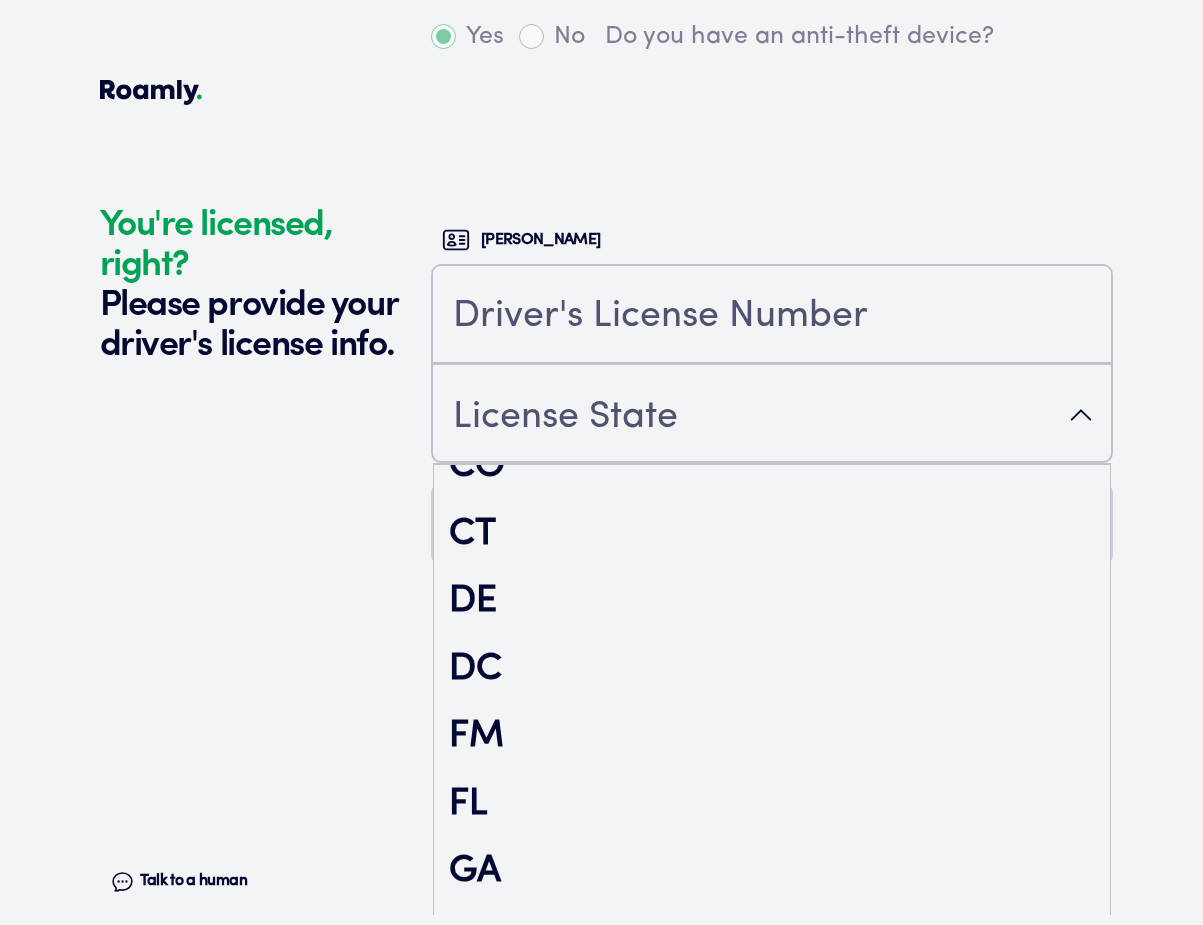 scroll, scrollTop: 3283, scrollLeft: 0, axis: vertical 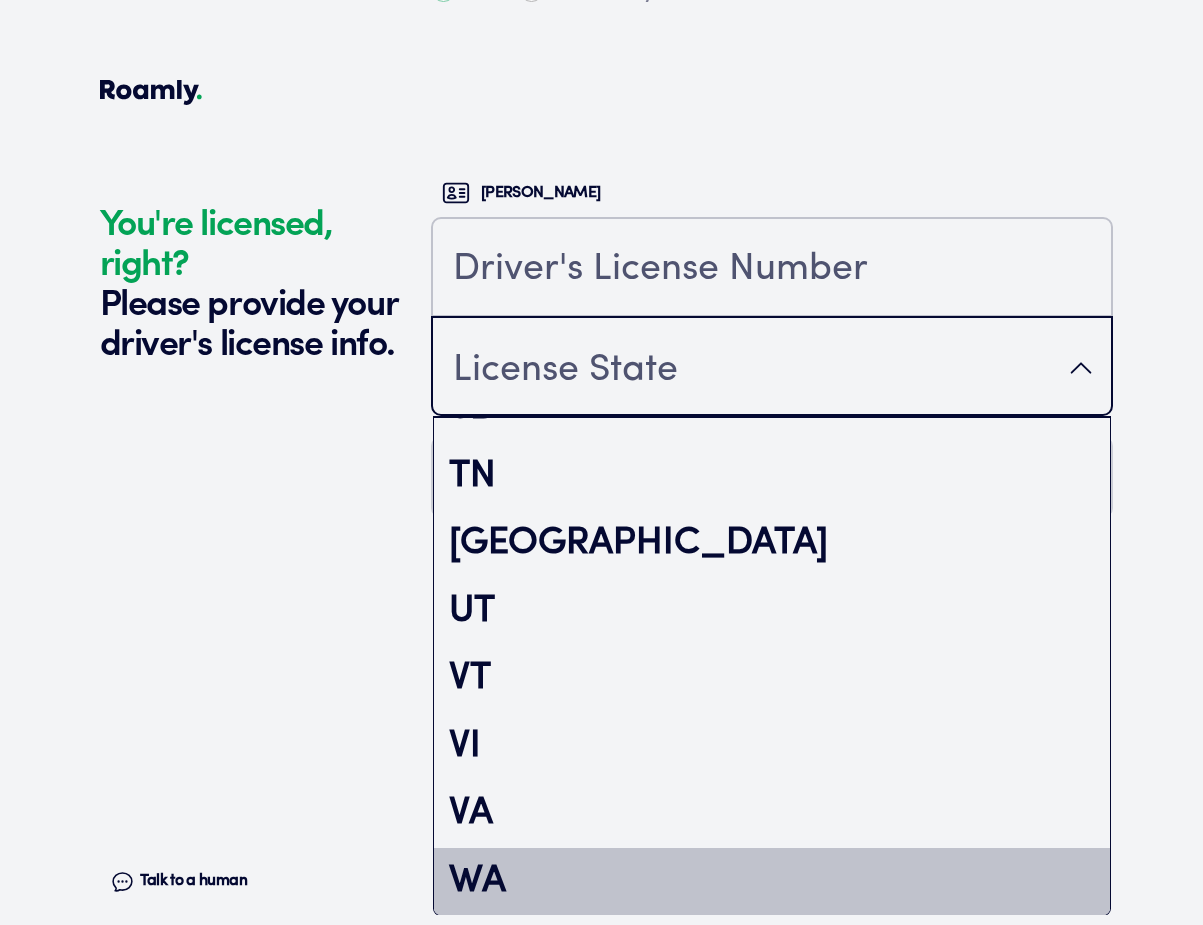 click on "WA" at bounding box center (772, 882) 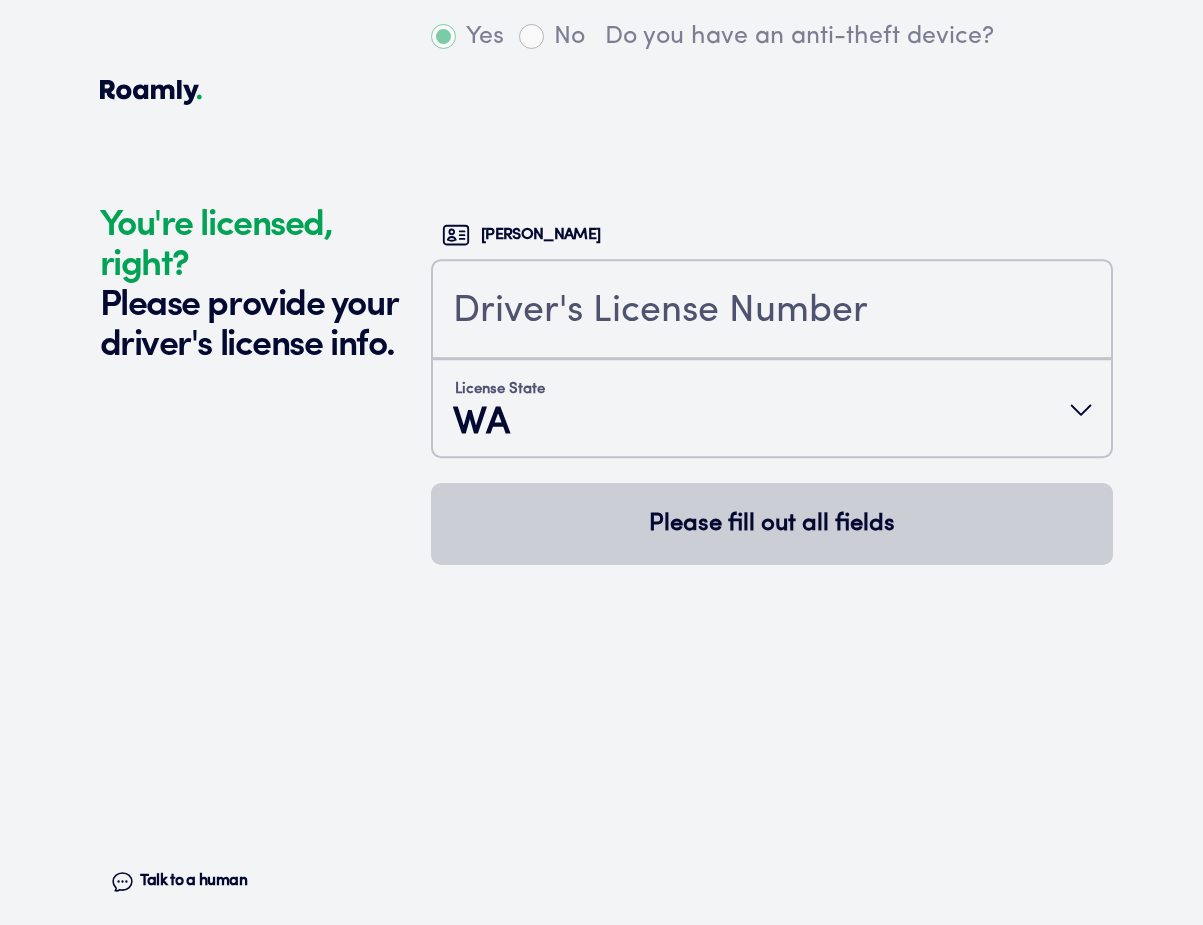 click on "You're licensed, right? Please provide your driver's license info. Talk to a human Chat" at bounding box center [260, -2227] 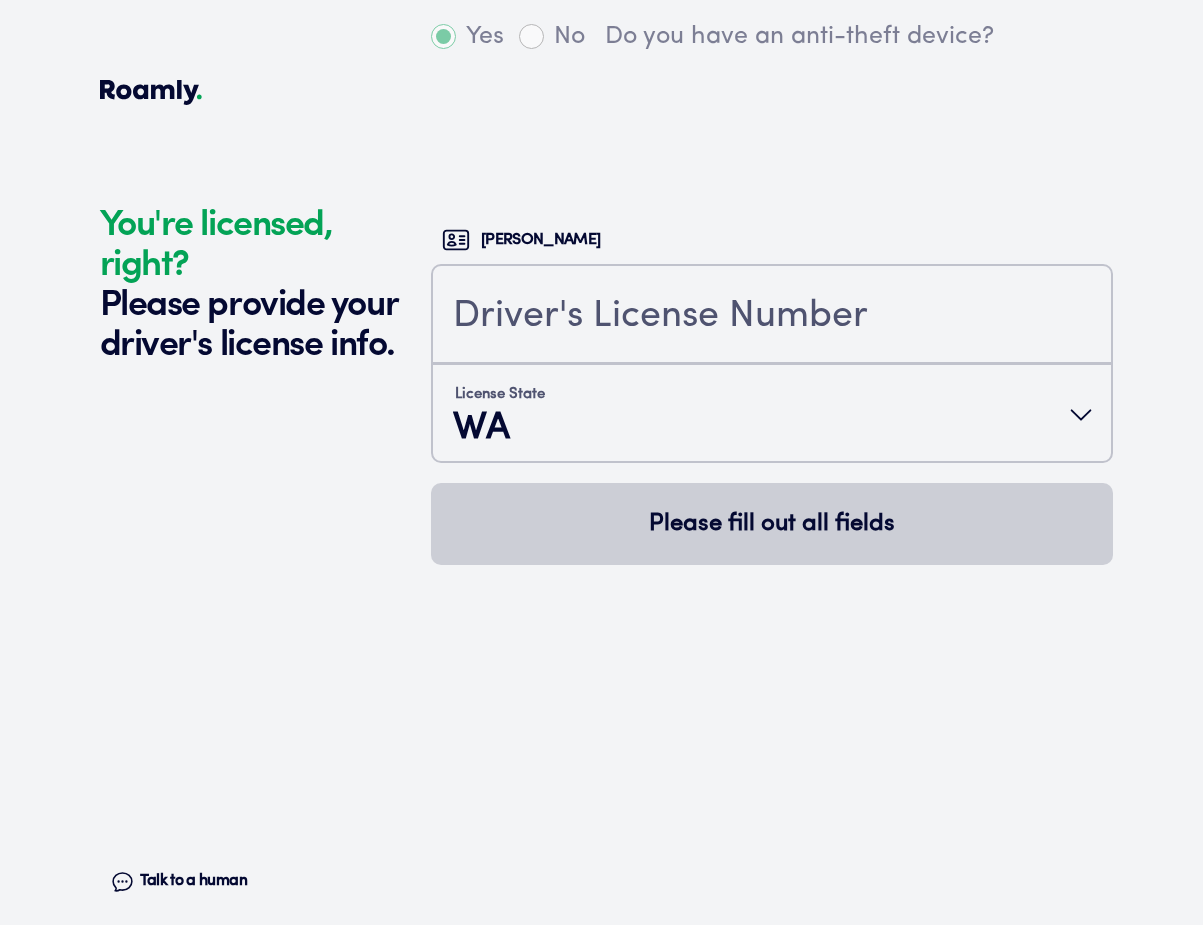 click at bounding box center (772, 314) 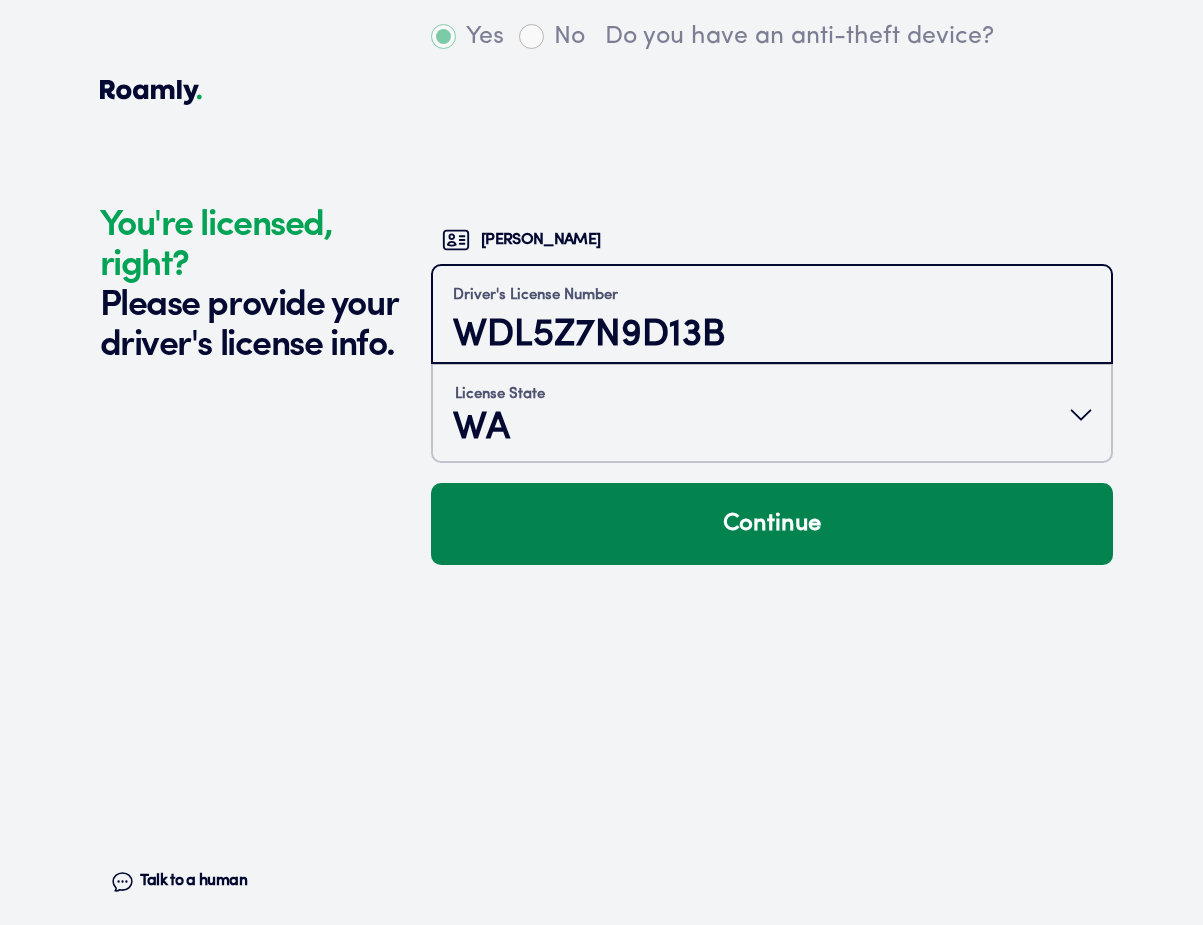 type on "WDL5Z7N9D13B" 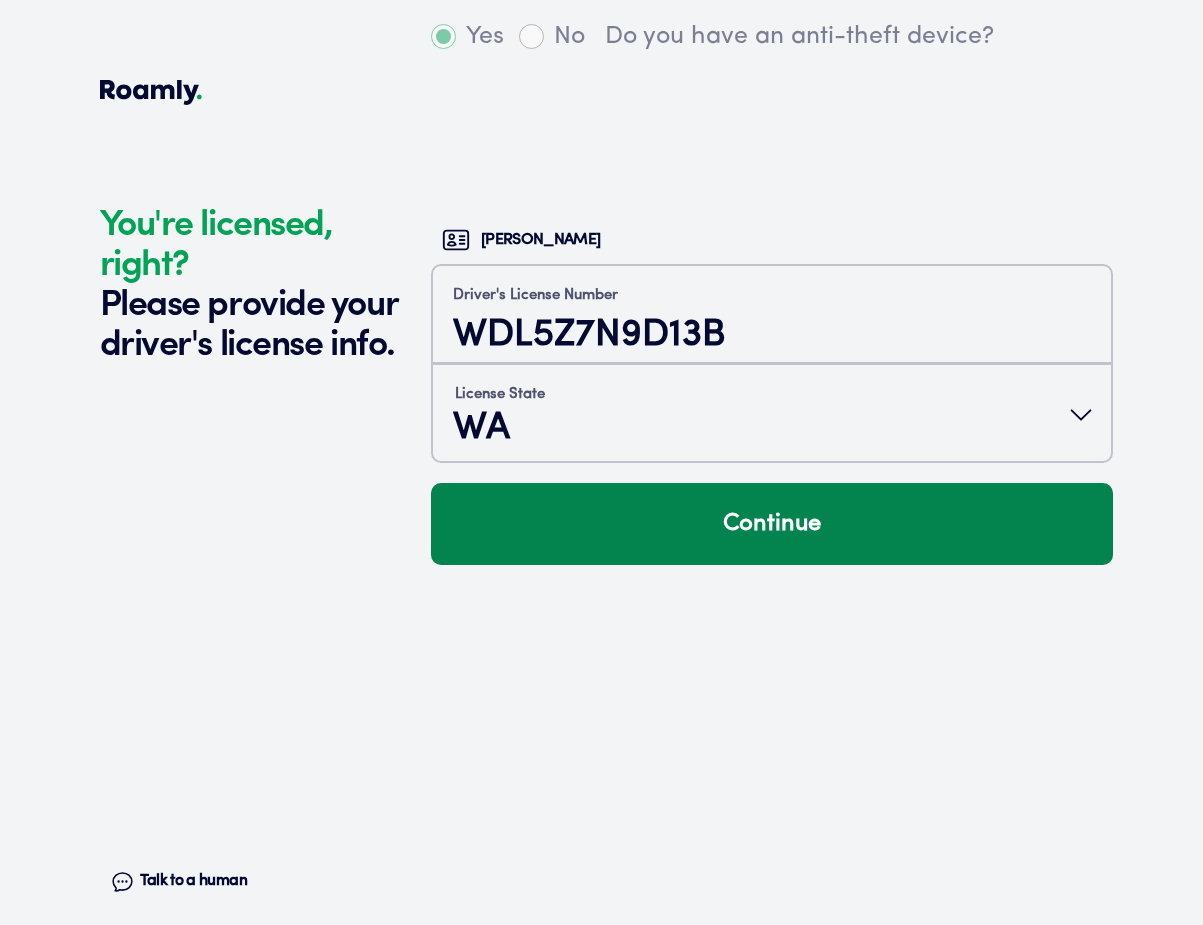 click on "Continue" at bounding box center [772, 524] 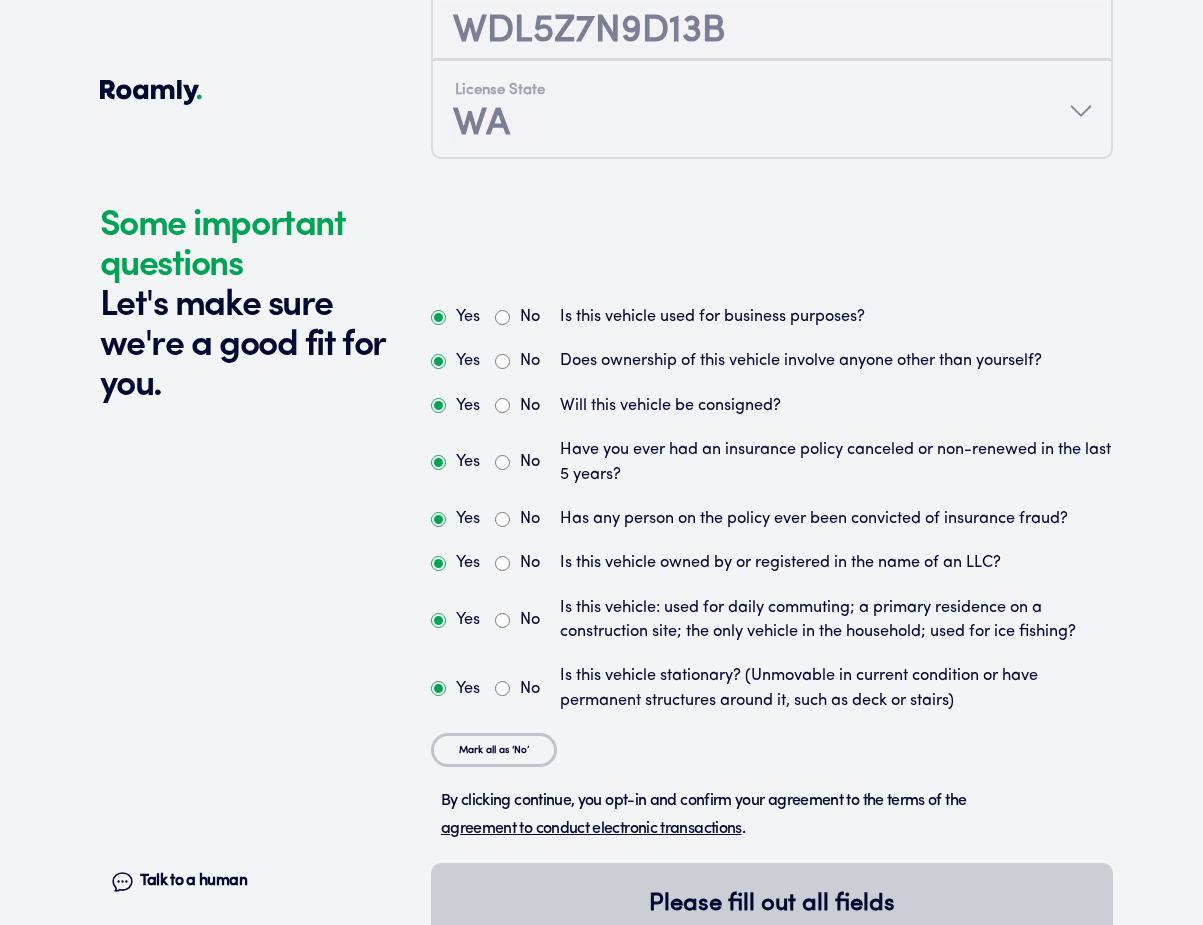 scroll, scrollTop: 5836, scrollLeft: 0, axis: vertical 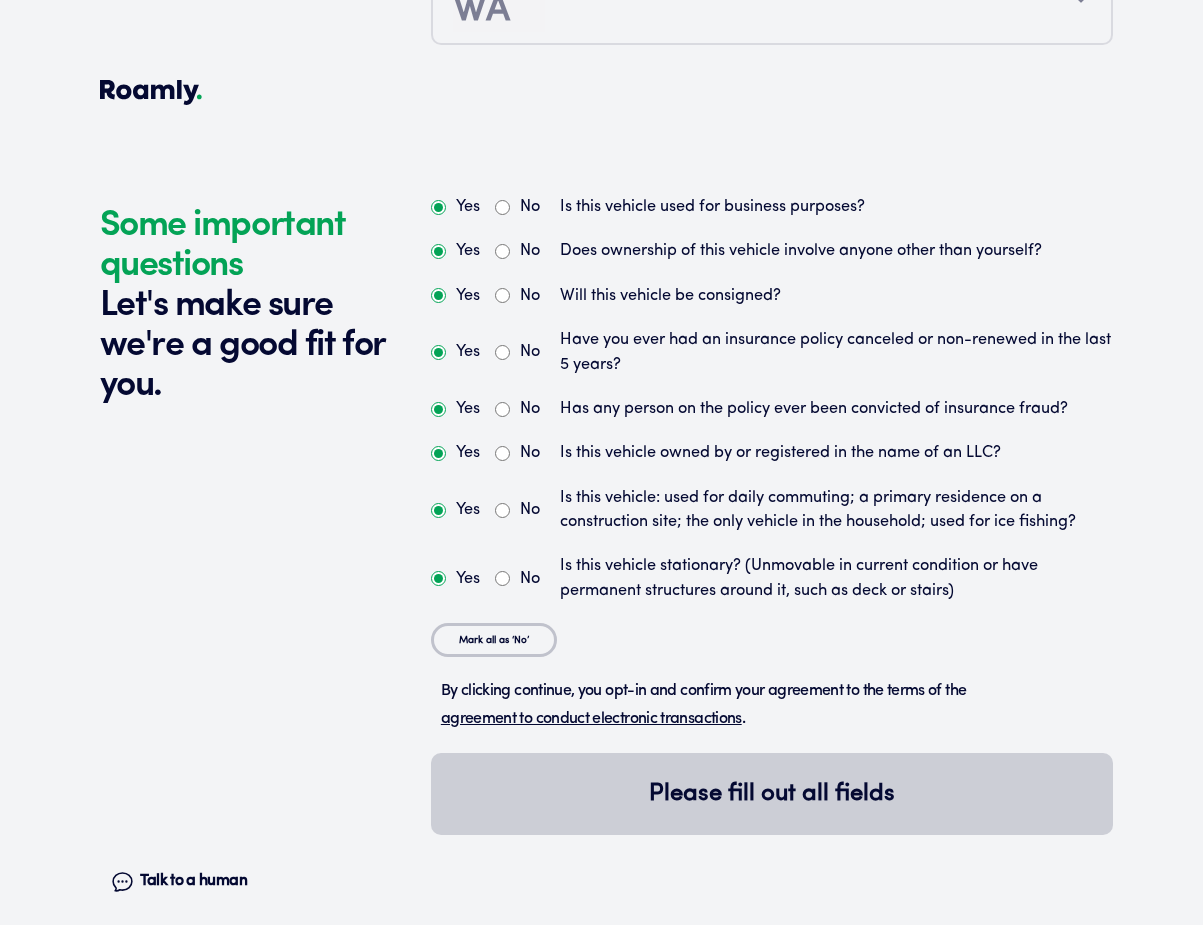 click on "No" at bounding box center (502, 207) 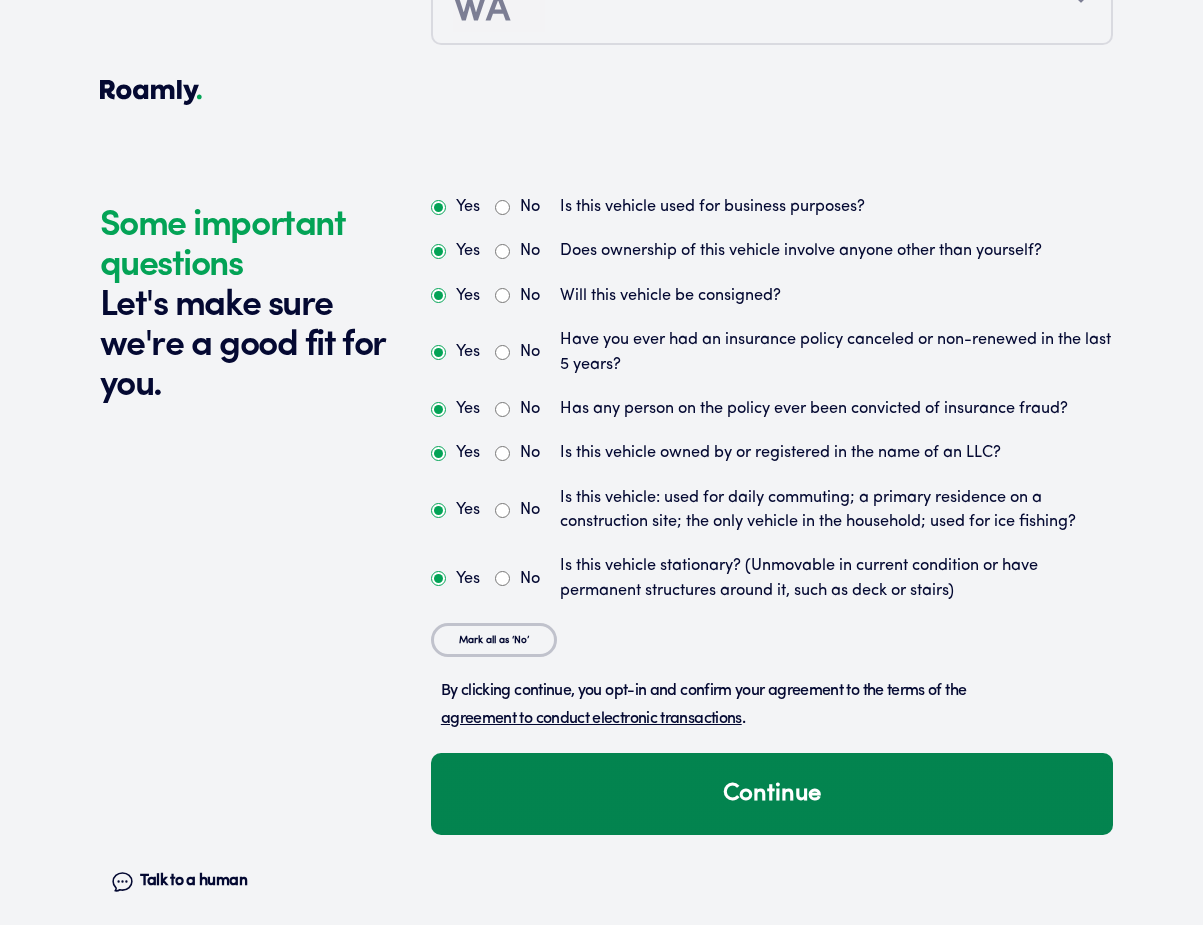 click on "Continue" at bounding box center [772, 794] 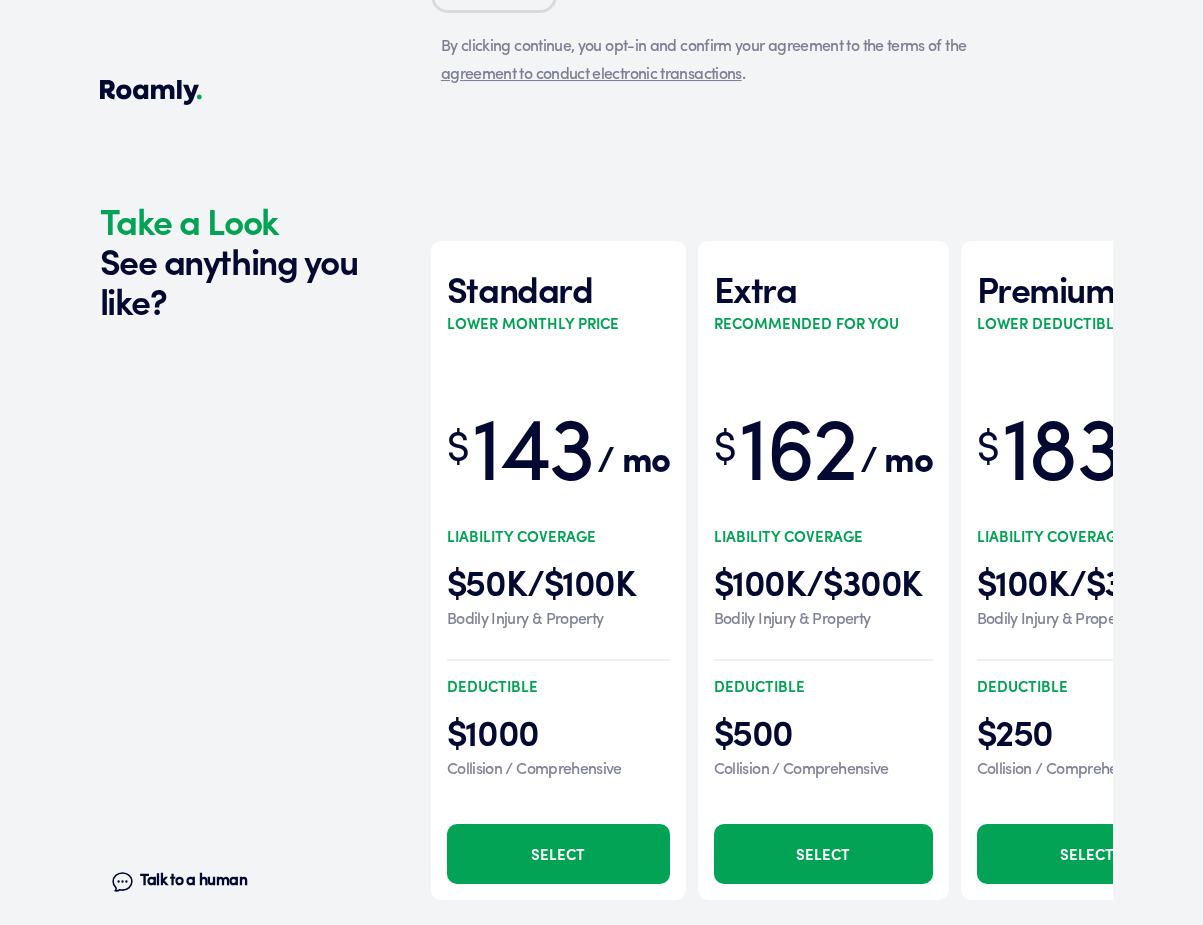 scroll, scrollTop: 6554, scrollLeft: 0, axis: vertical 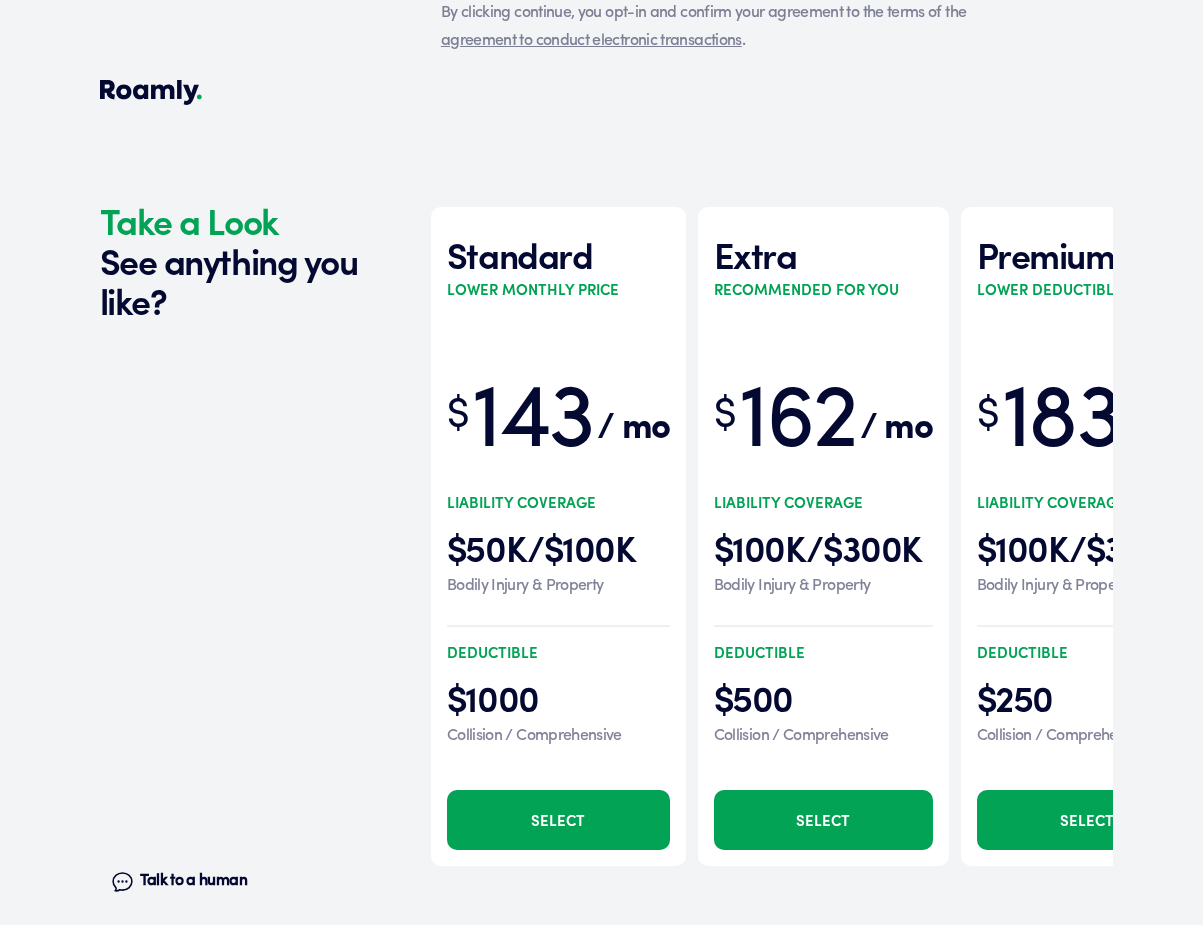 click on "Select" at bounding box center [823, 820] 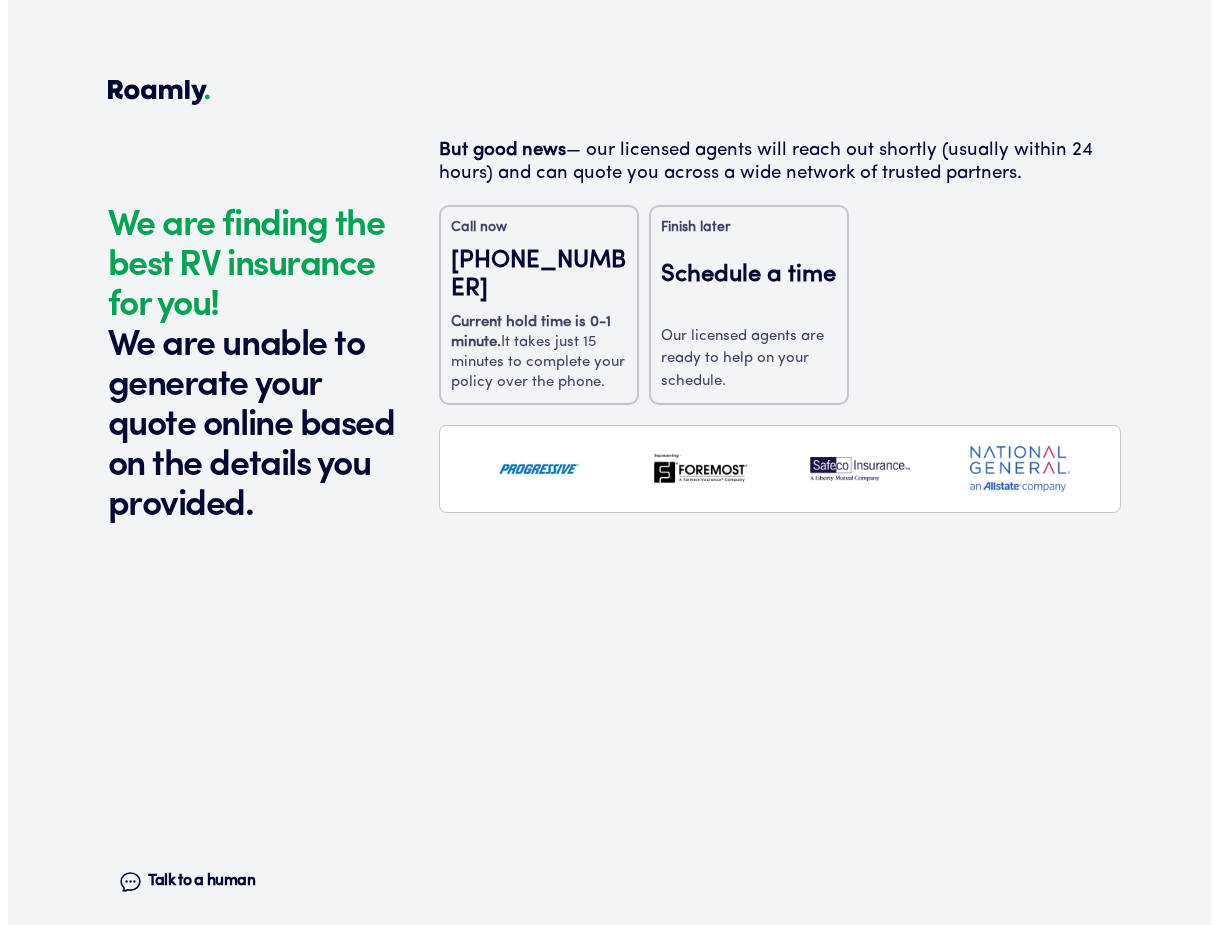 scroll, scrollTop: 0, scrollLeft: 0, axis: both 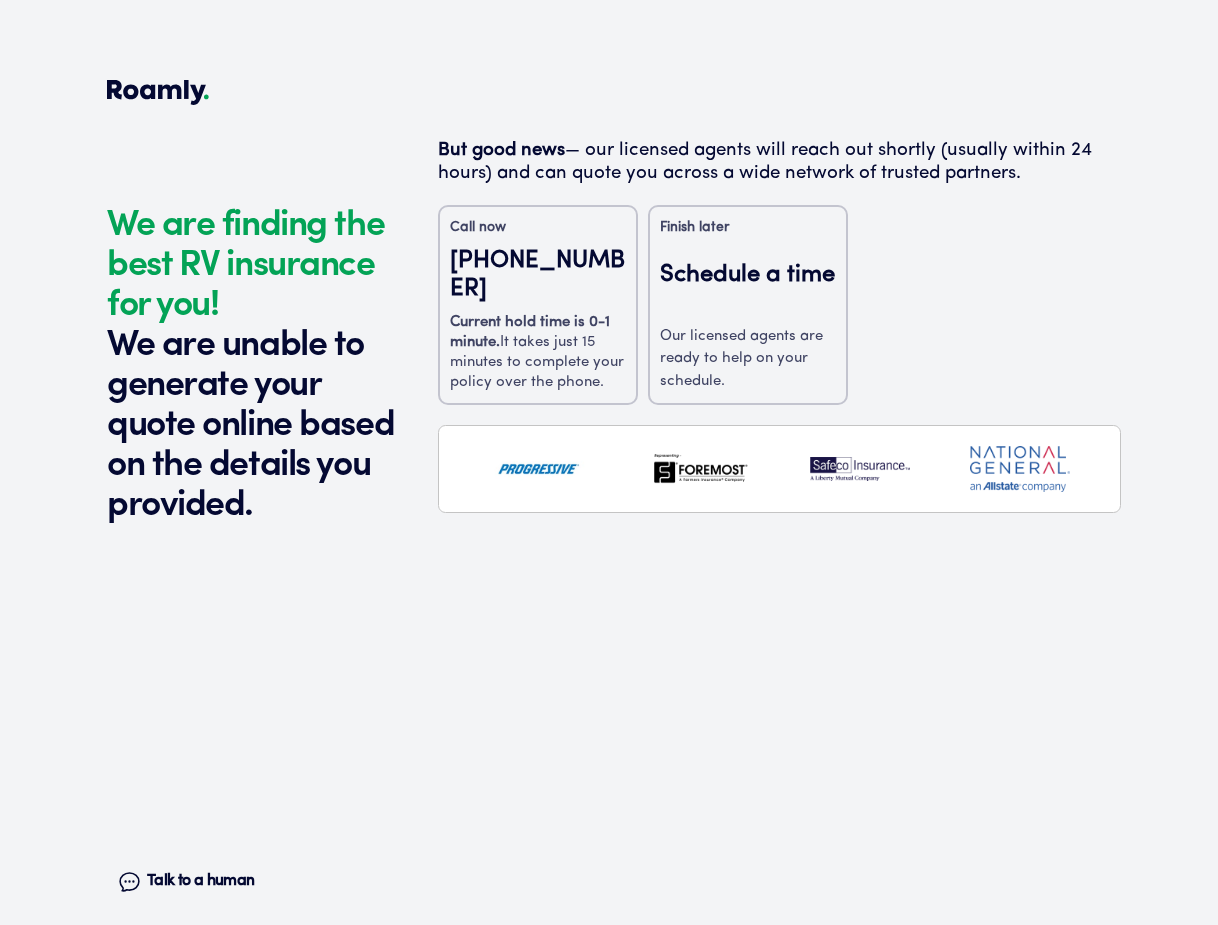 click on "Schedule a time" at bounding box center [748, 288] 